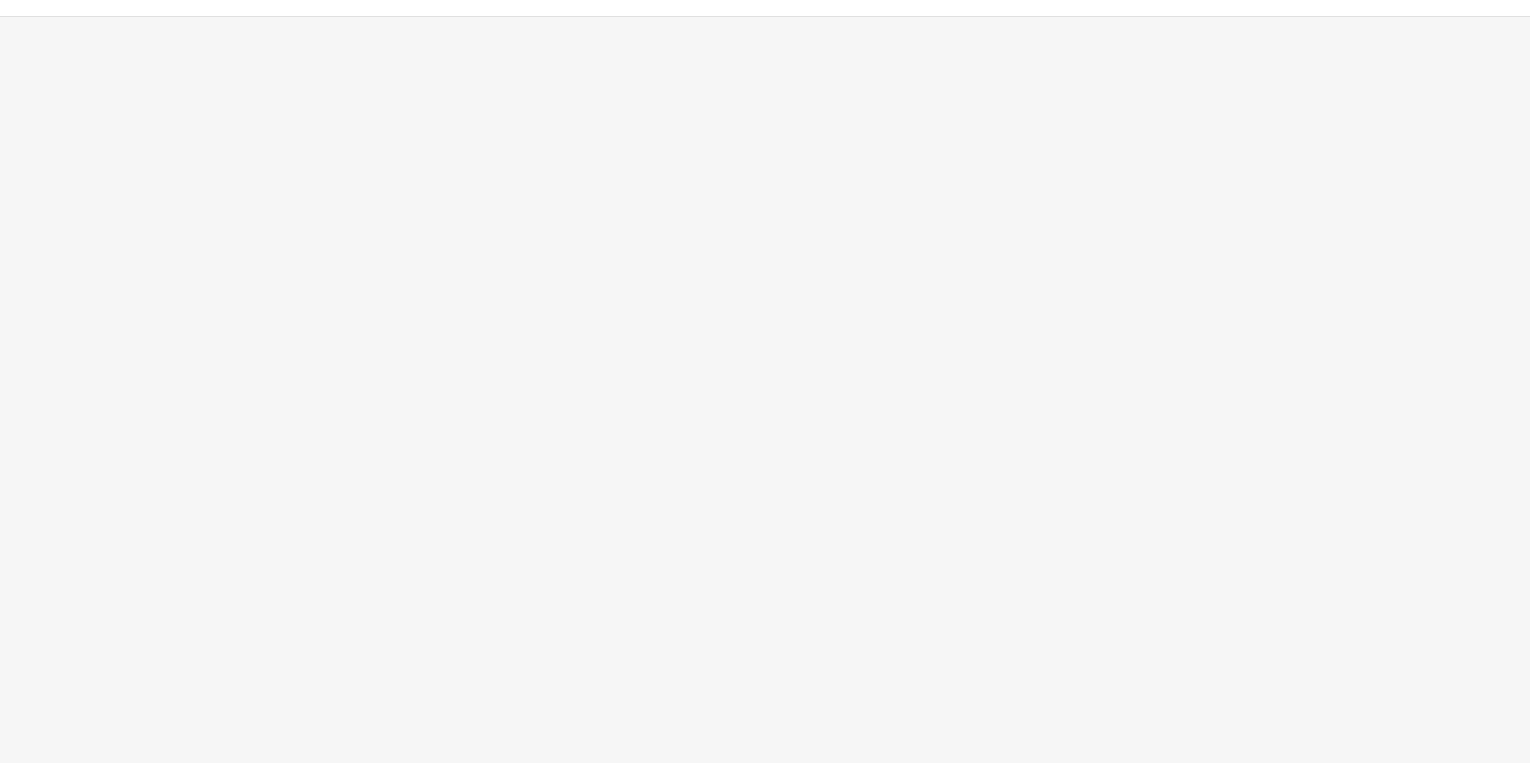 scroll, scrollTop: 0, scrollLeft: 0, axis: both 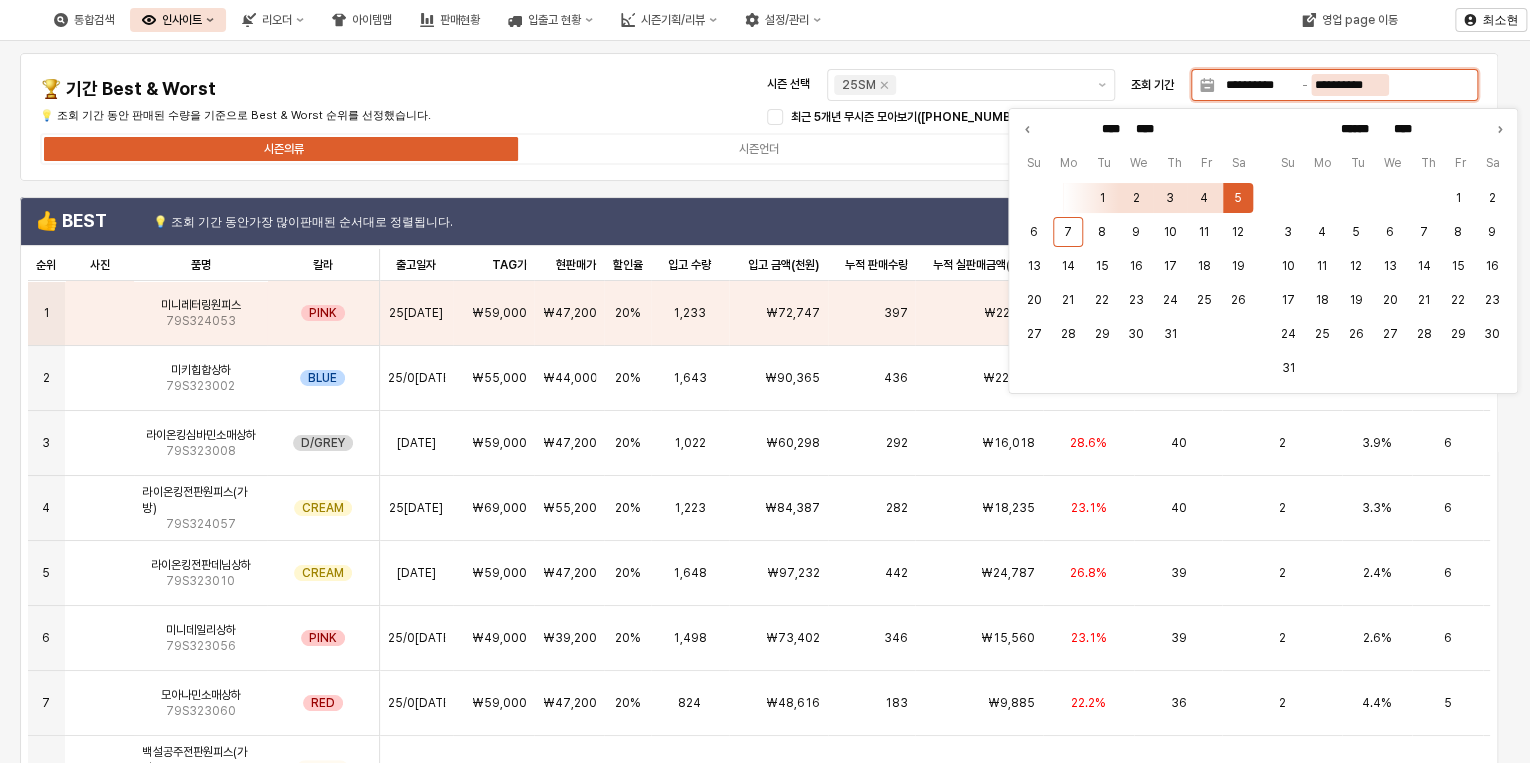 click on "**********" at bounding box center [1350, 85] 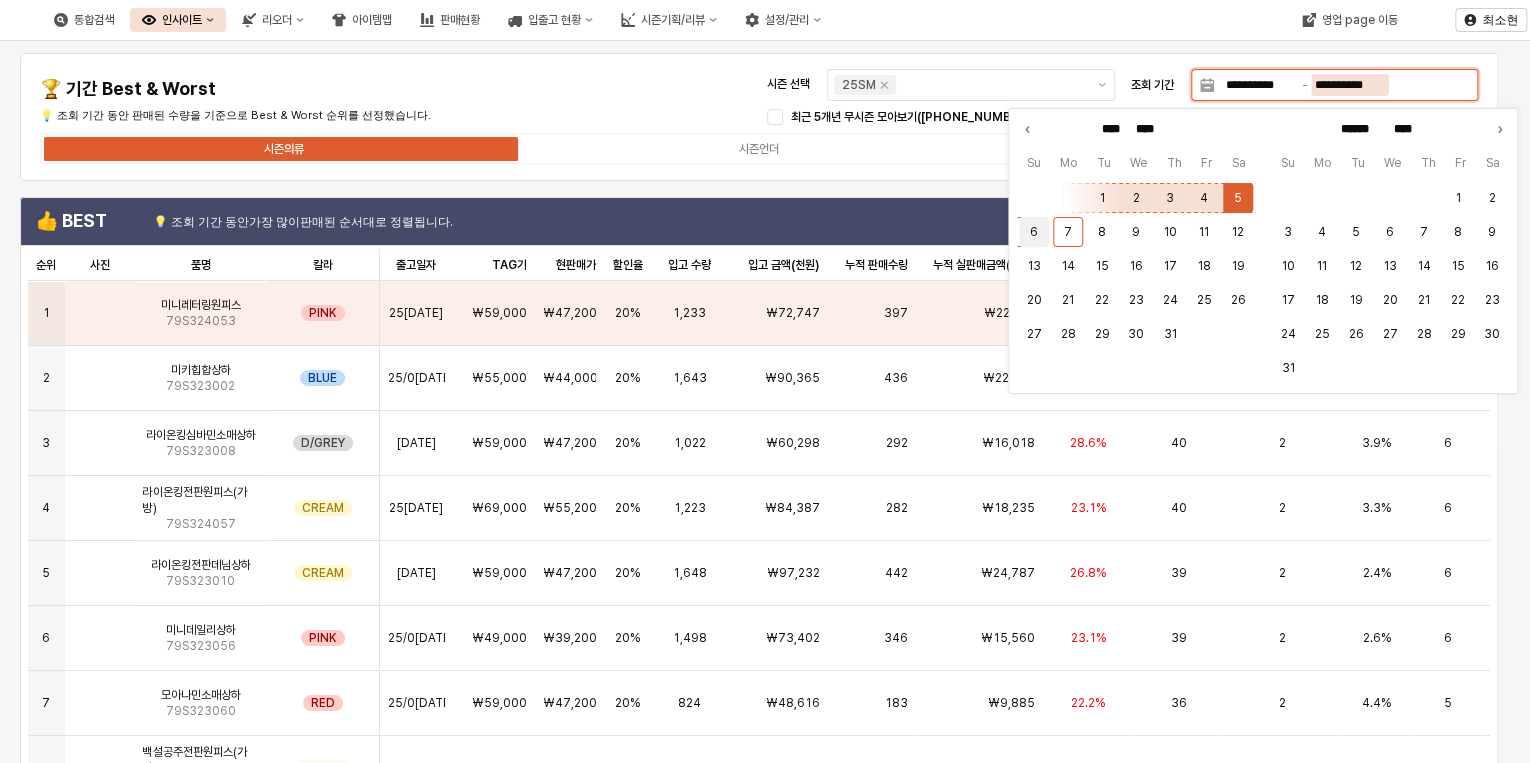click on "6" at bounding box center (1034, 232) 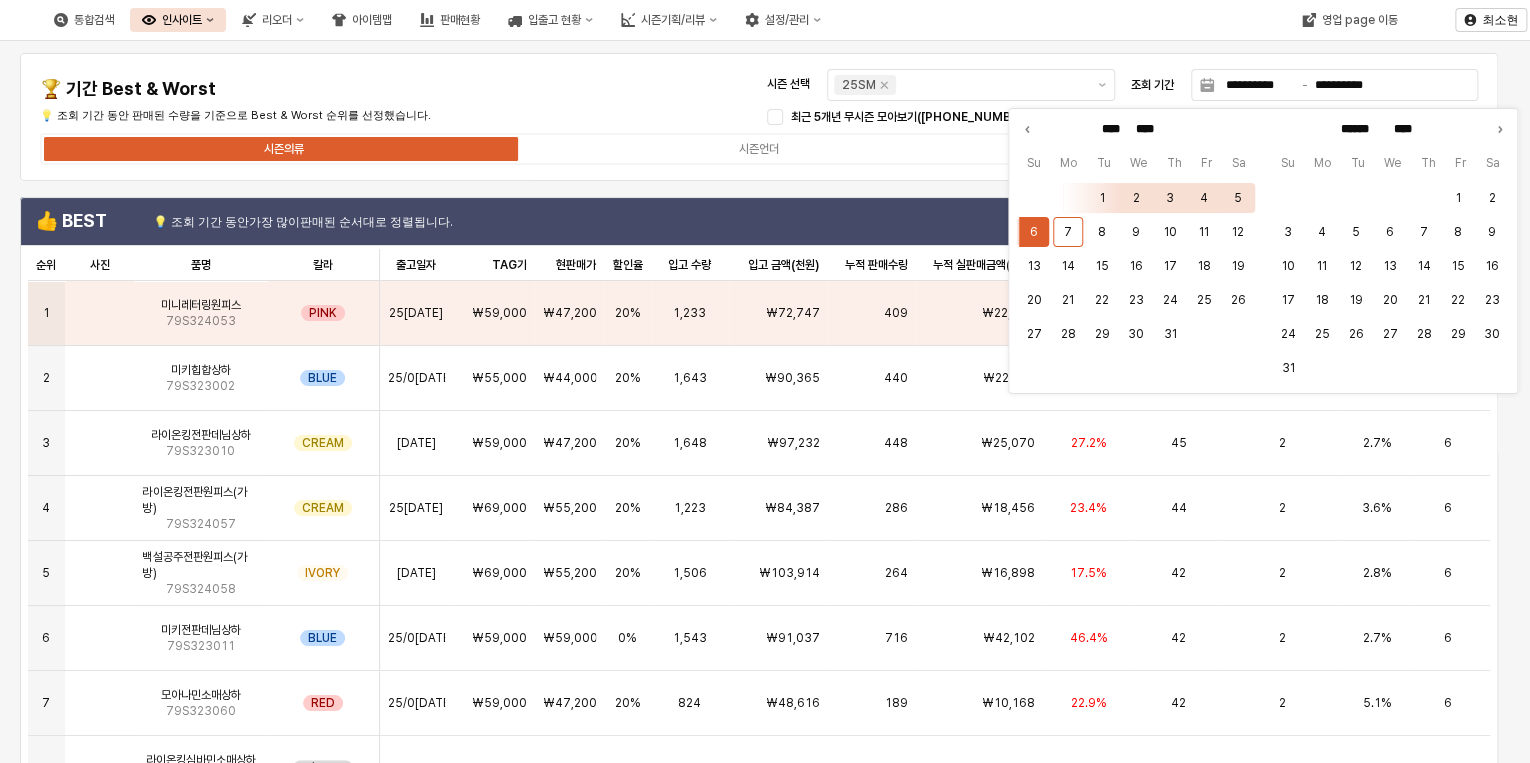 click on "💡 조회 기간 동안 판매된 수량을 기준으로 Best & Worst 순위를 선정했습니다." at bounding box center (339, 115) 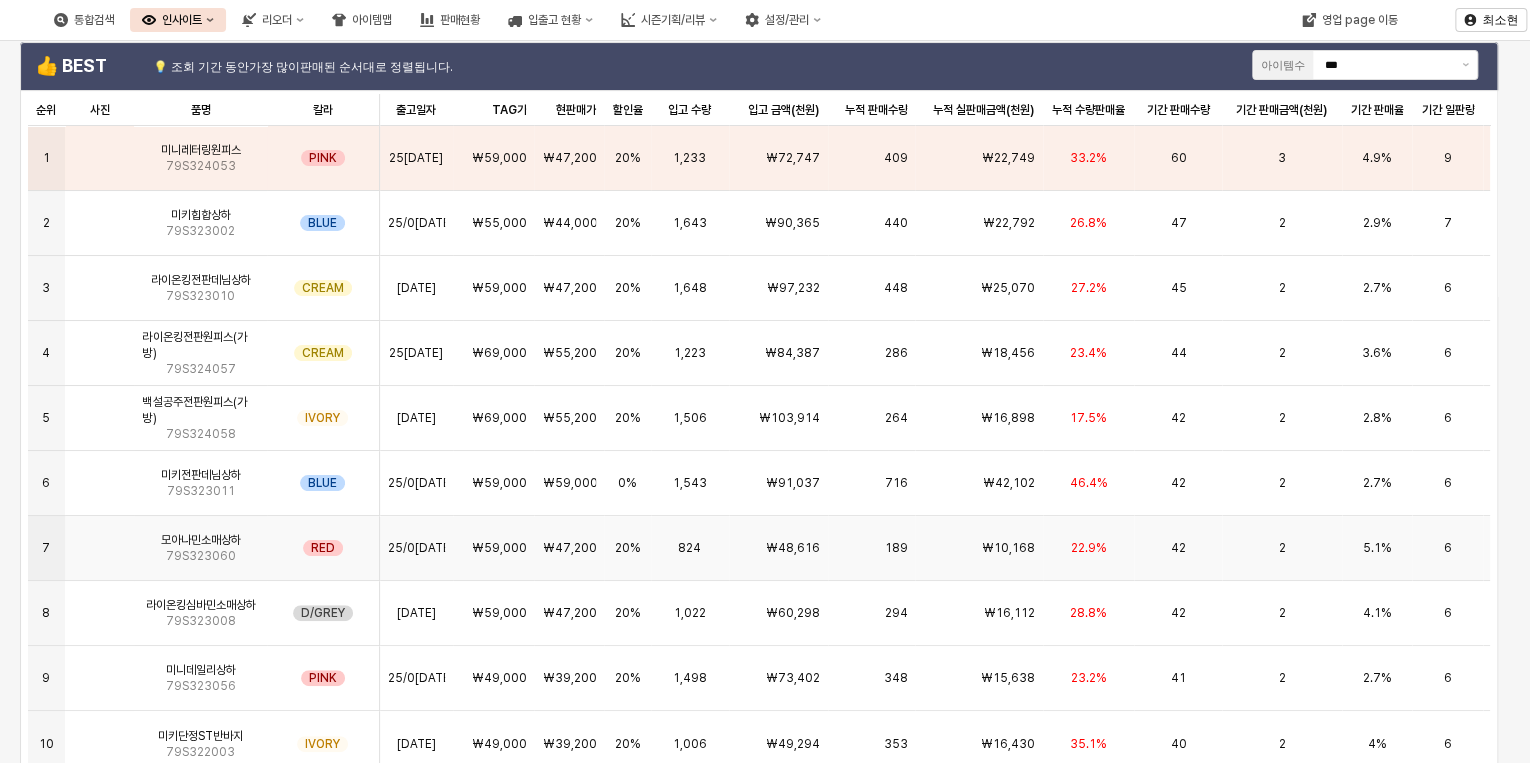scroll, scrollTop: 0, scrollLeft: 0, axis: both 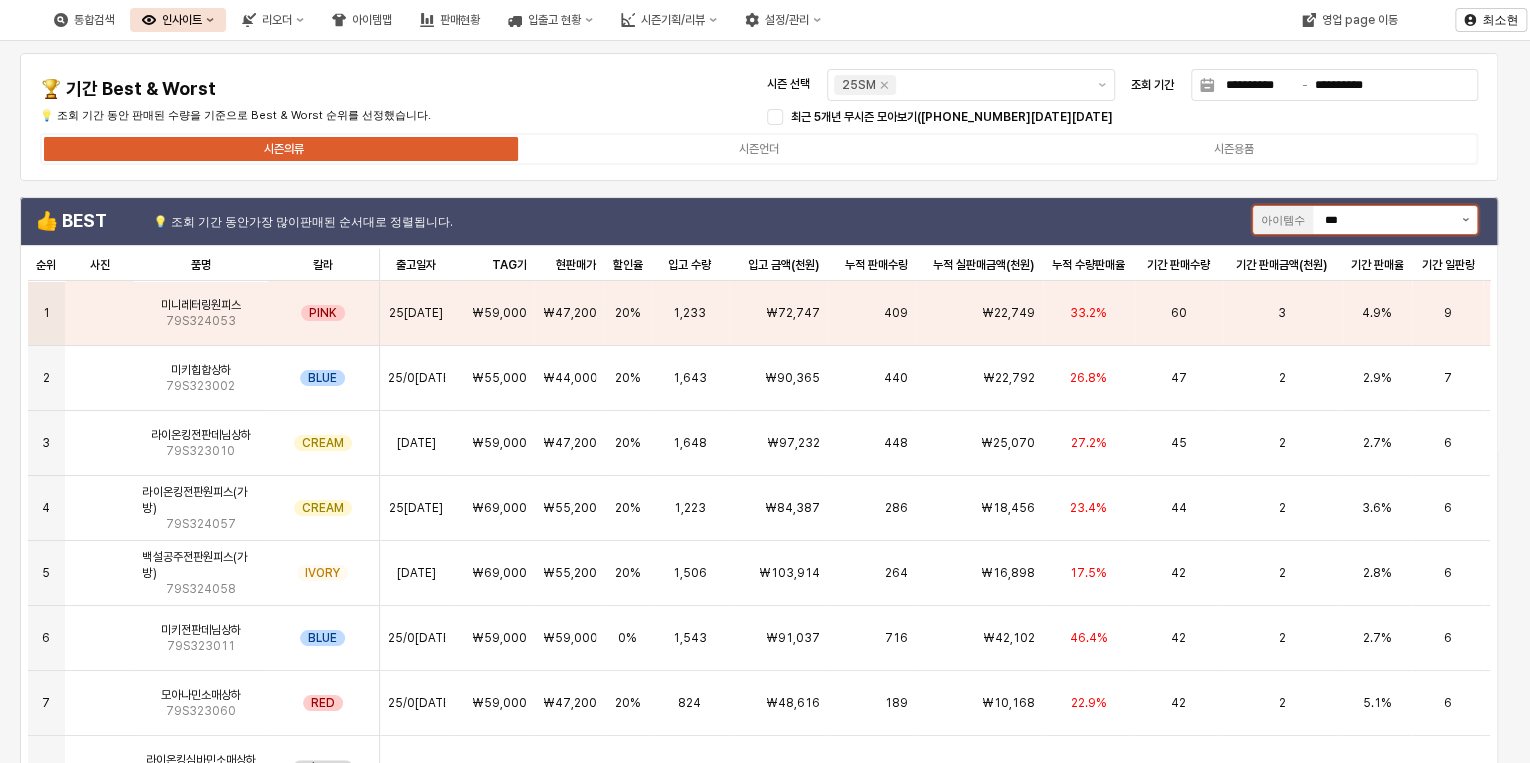 click at bounding box center [1465, 220] 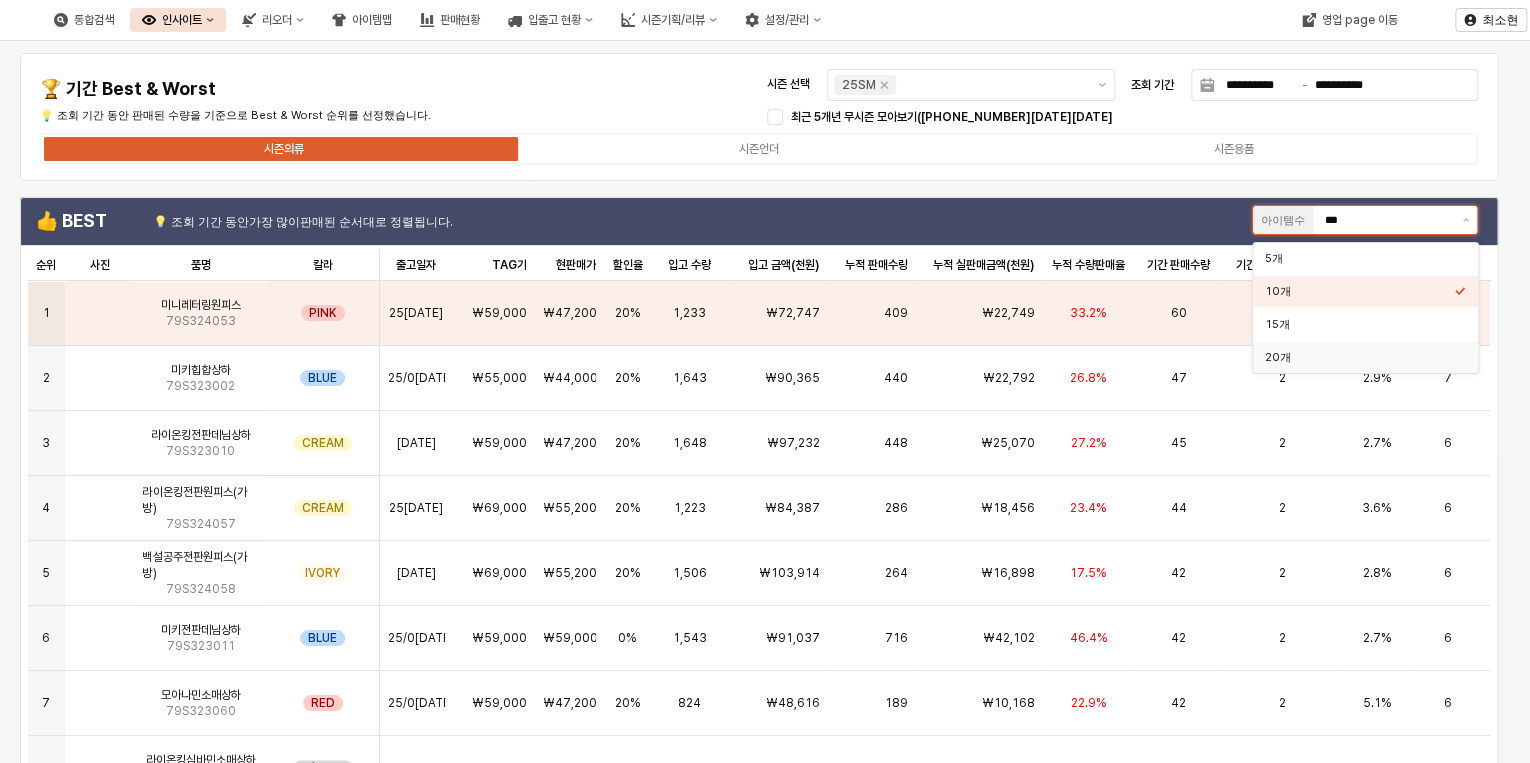 click on "20개" at bounding box center [1359, 357] 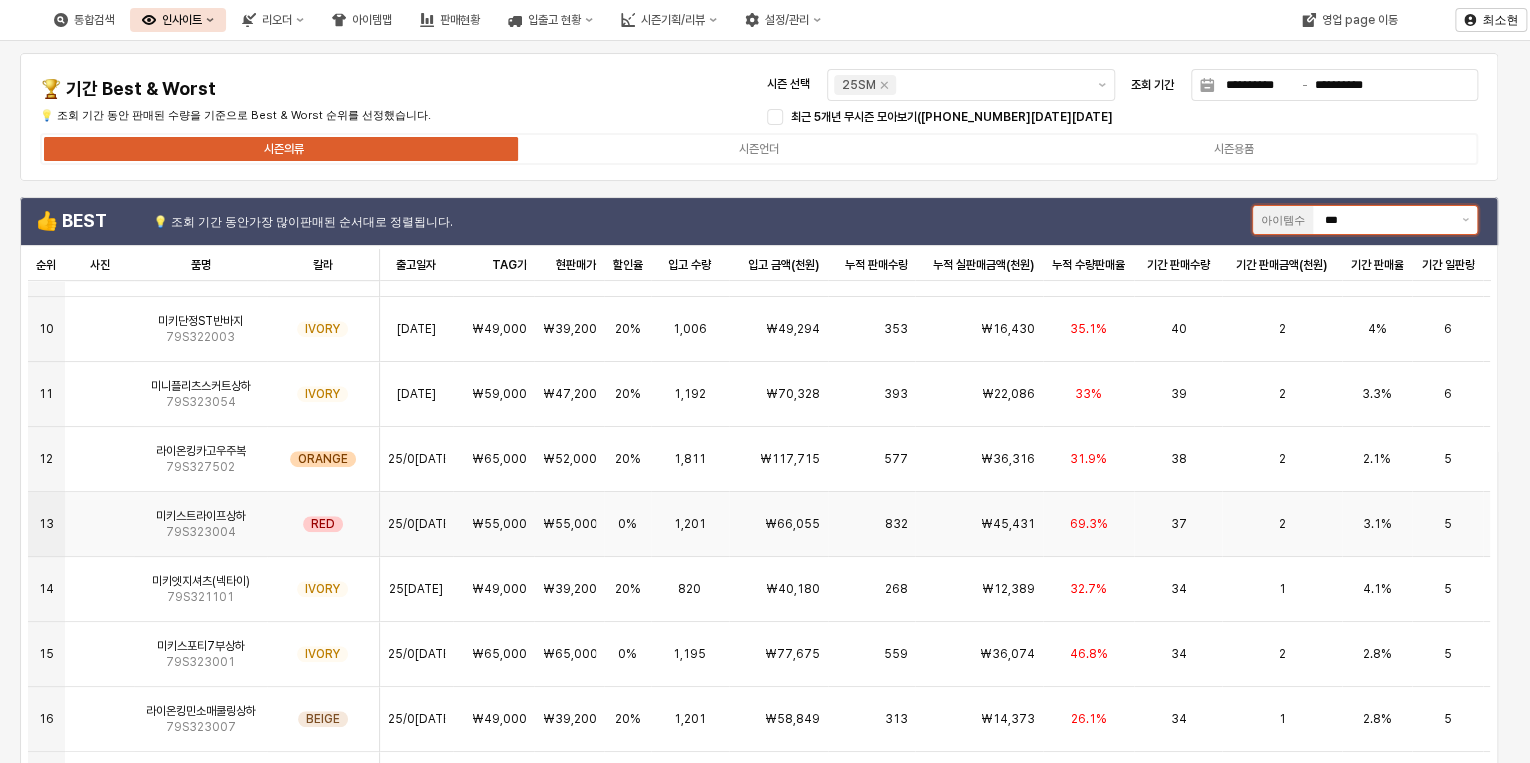 scroll, scrollTop: 580, scrollLeft: 0, axis: vertical 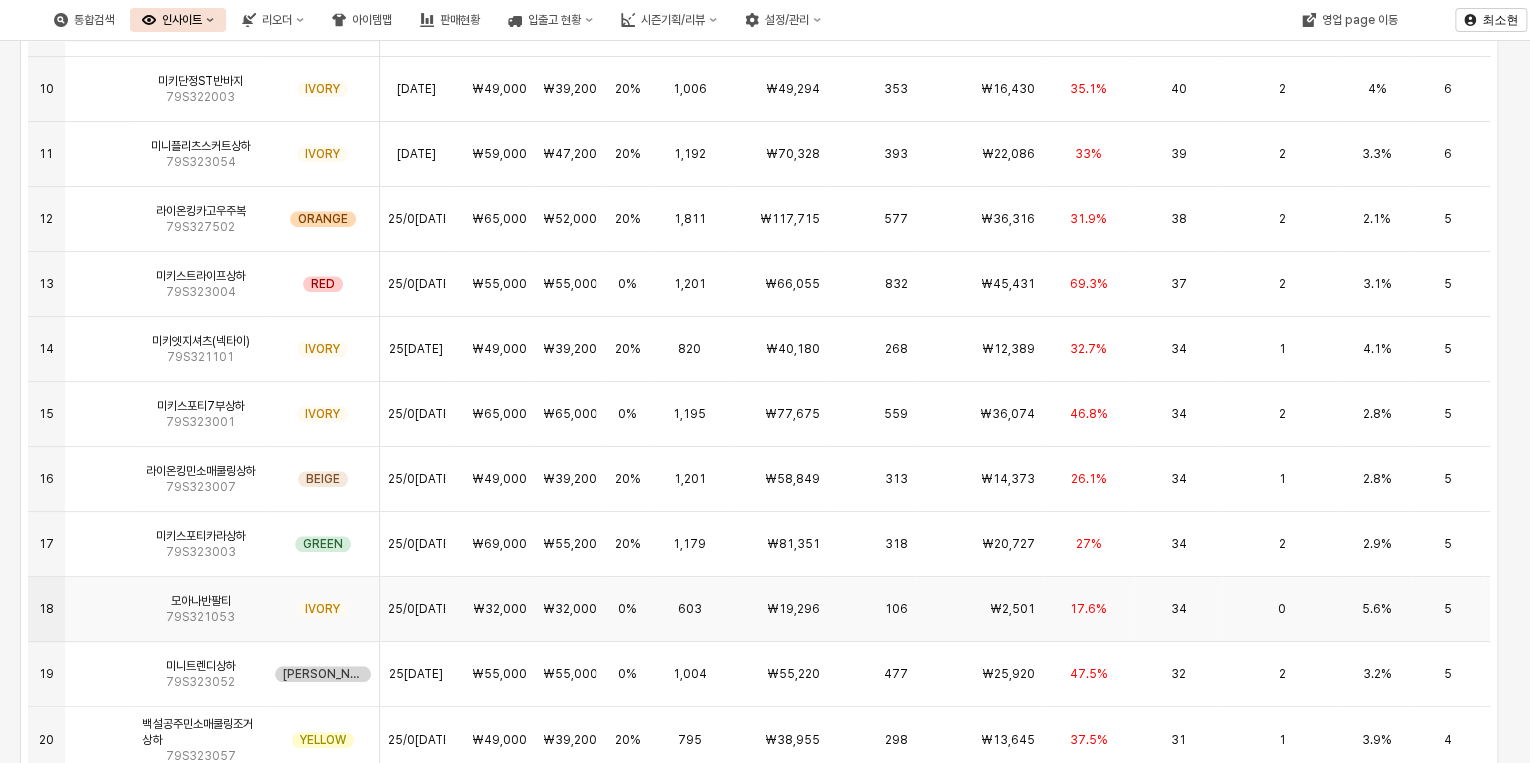 click on "모아나반팔티 79S321053" at bounding box center [200, 609] 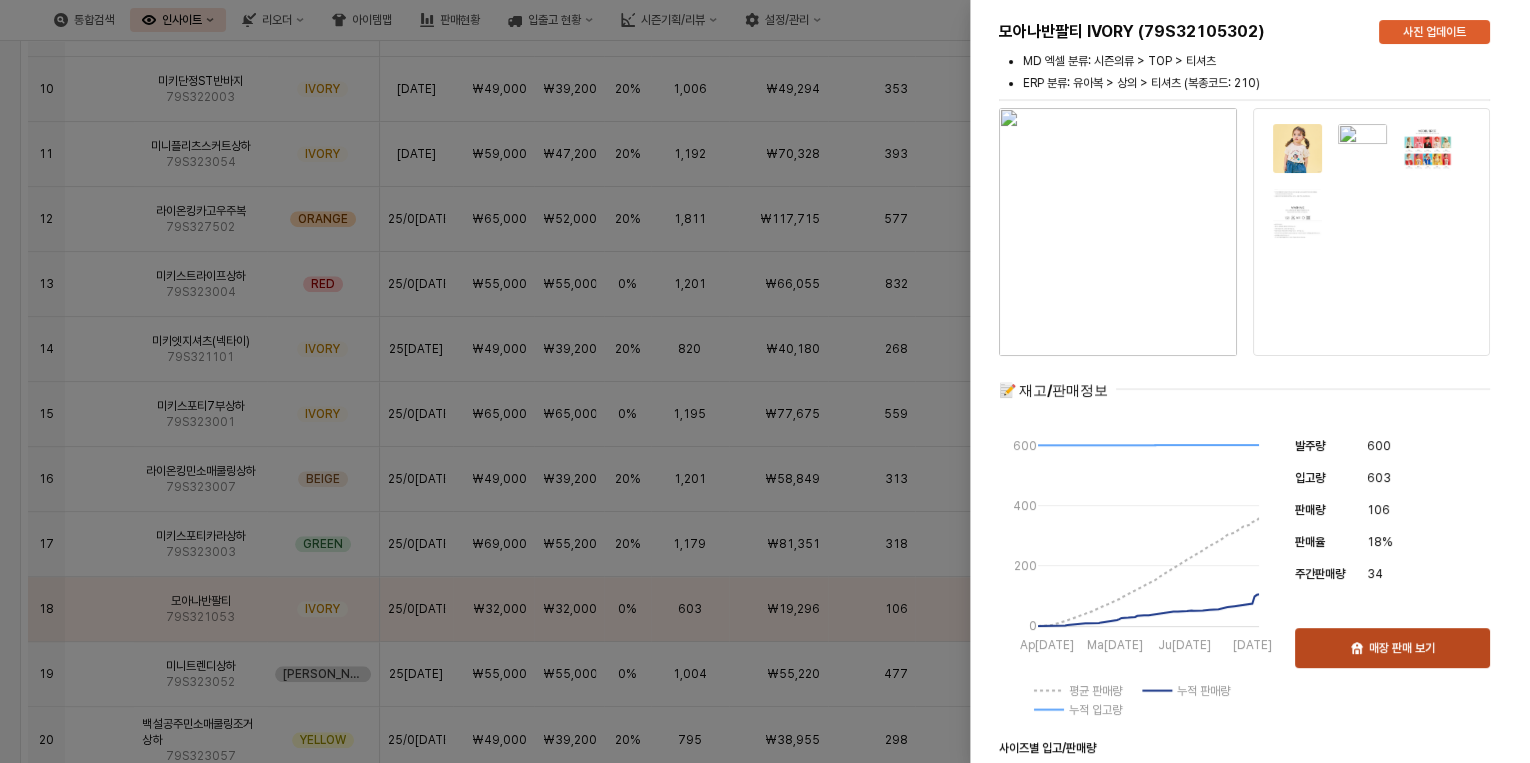 click on "매장 판매 보기" at bounding box center (1402, 648) 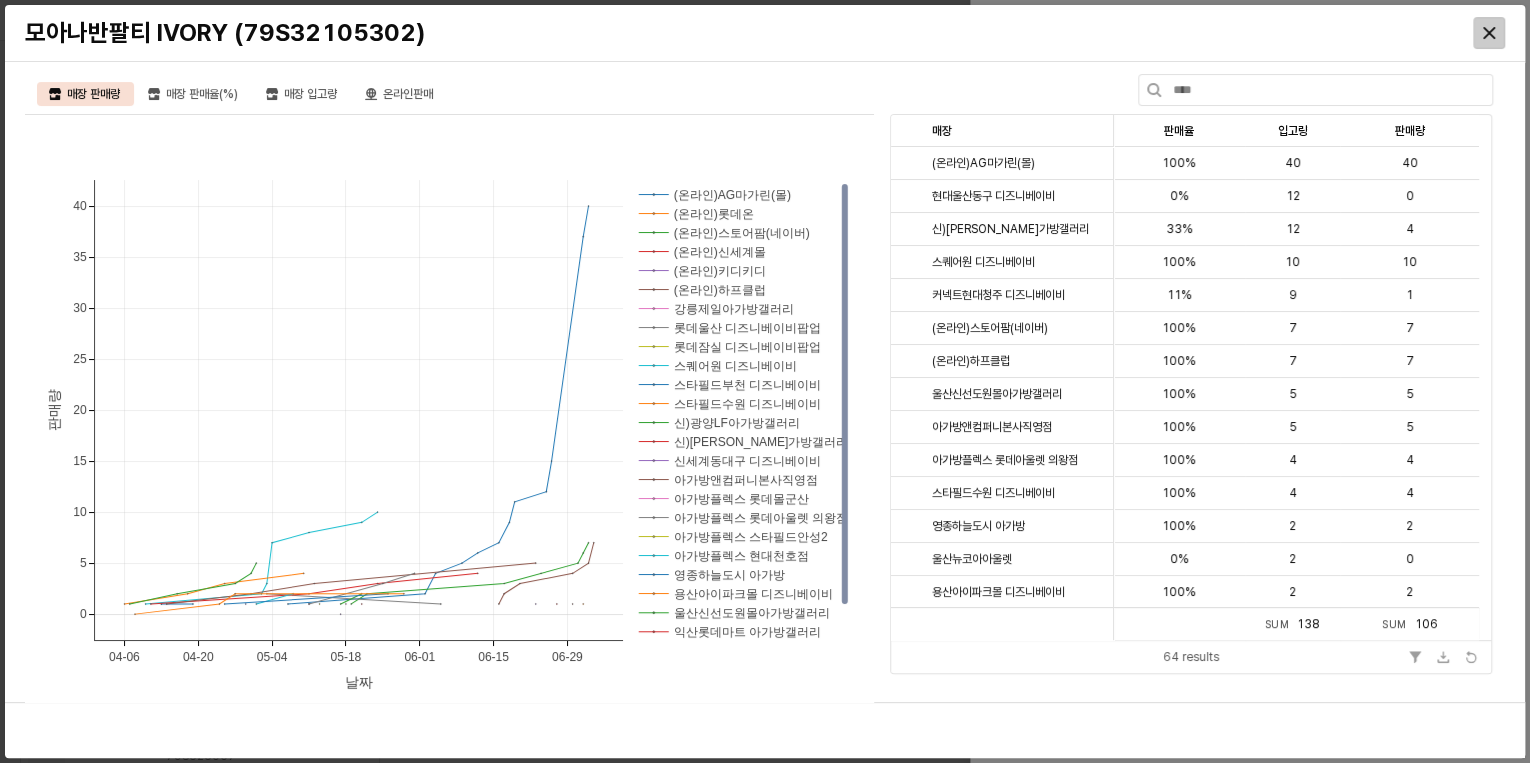 click 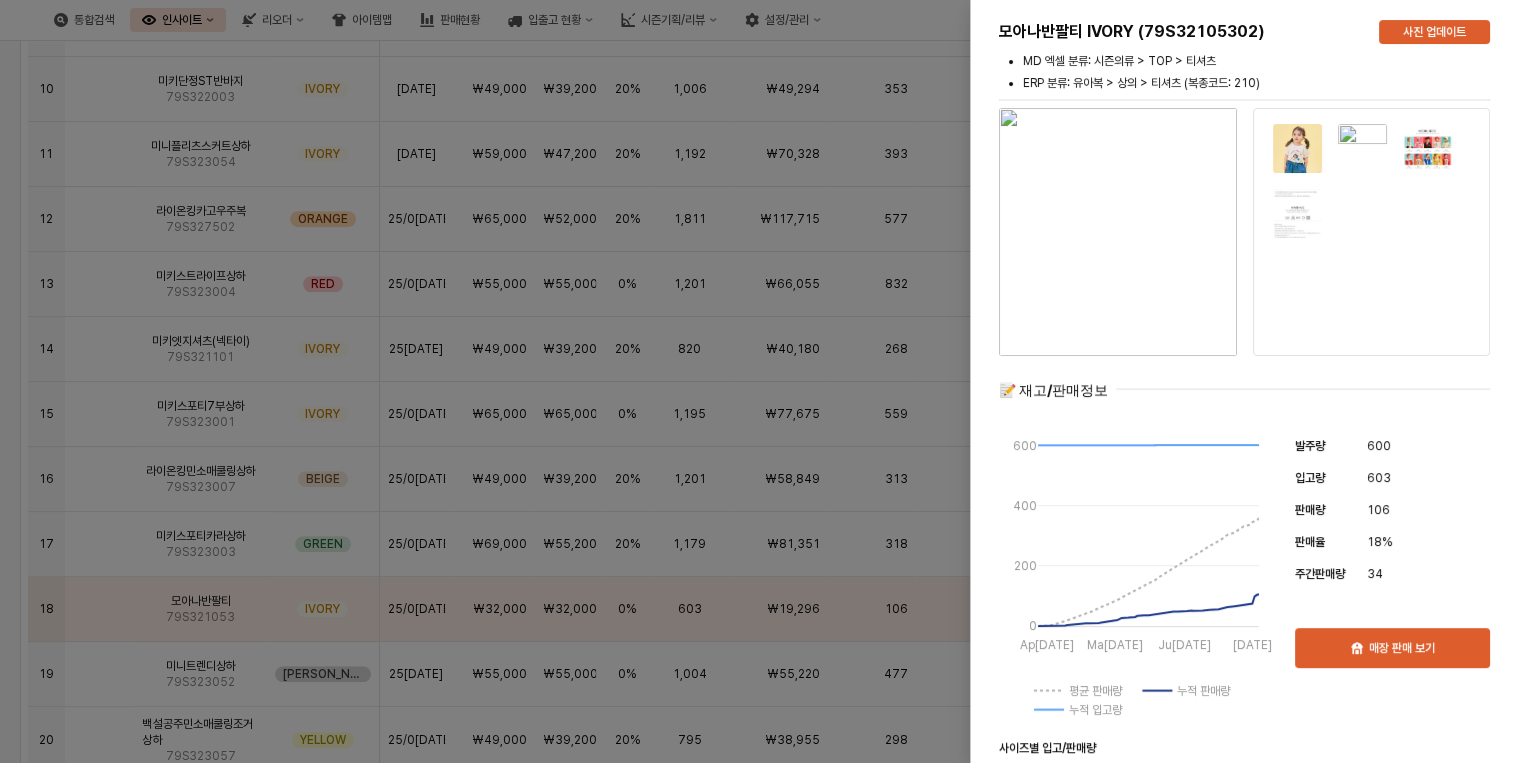 click at bounding box center [765, 381] 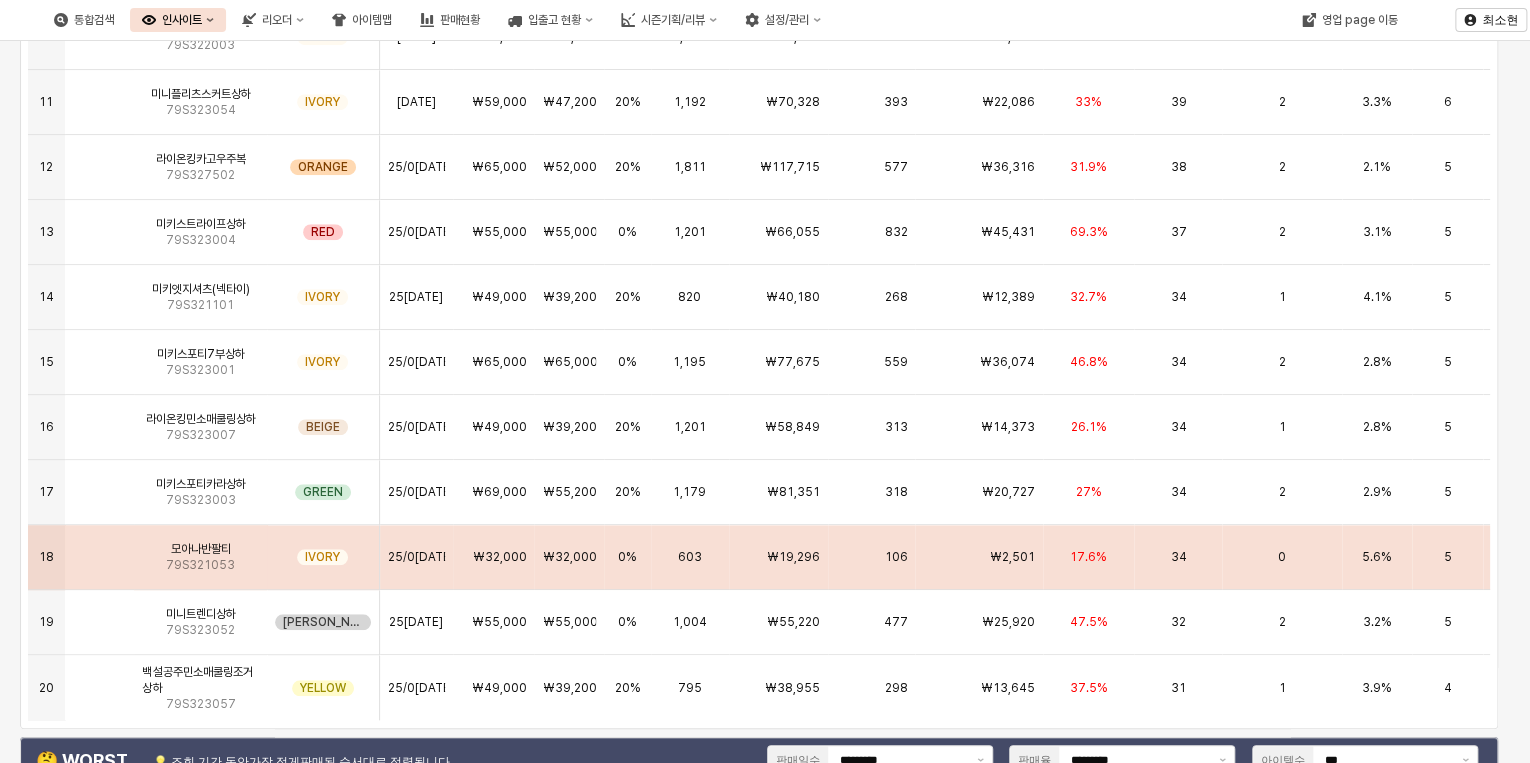 scroll, scrollTop: 320, scrollLeft: 0, axis: vertical 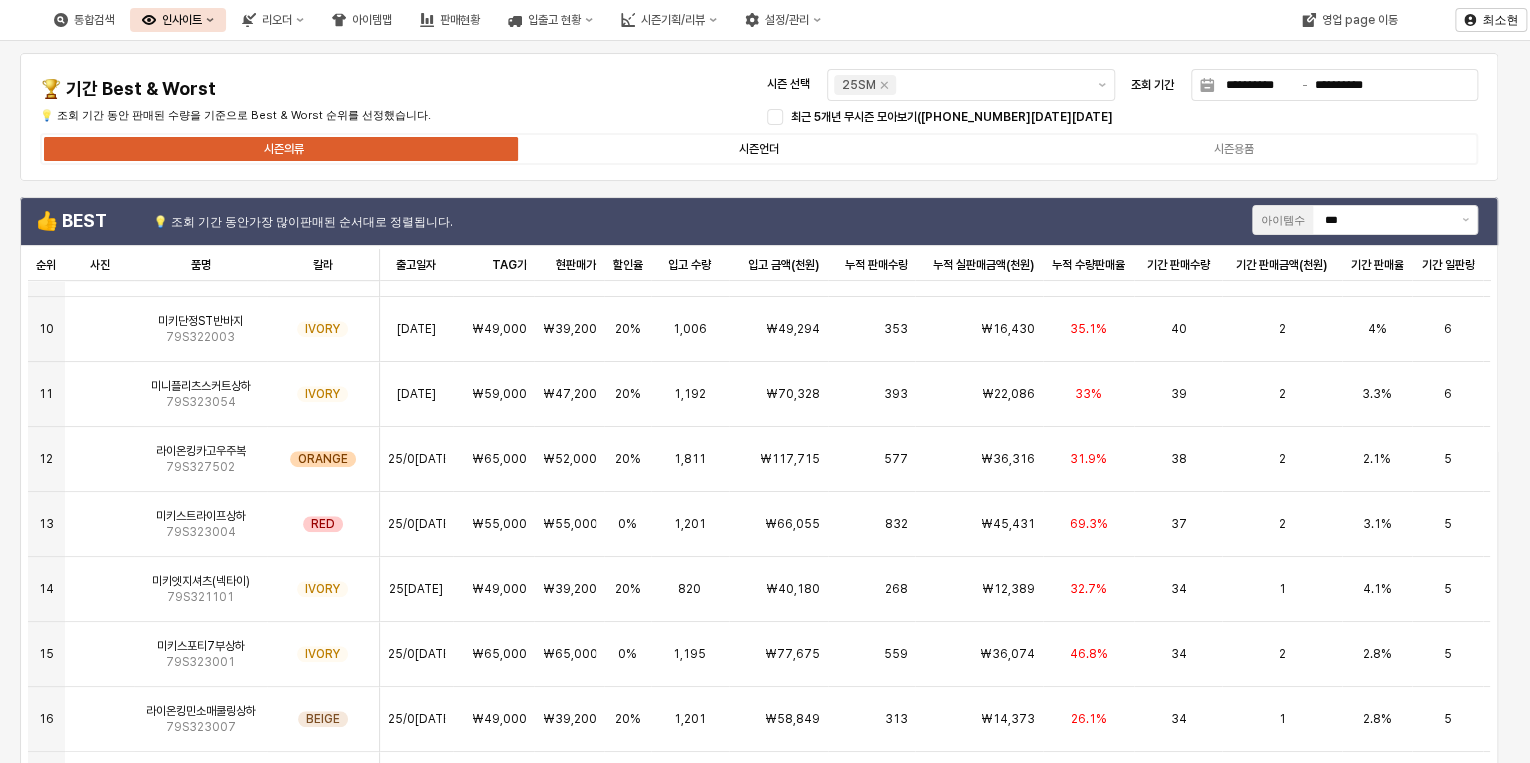 click on "시즌언더" at bounding box center [759, 149] 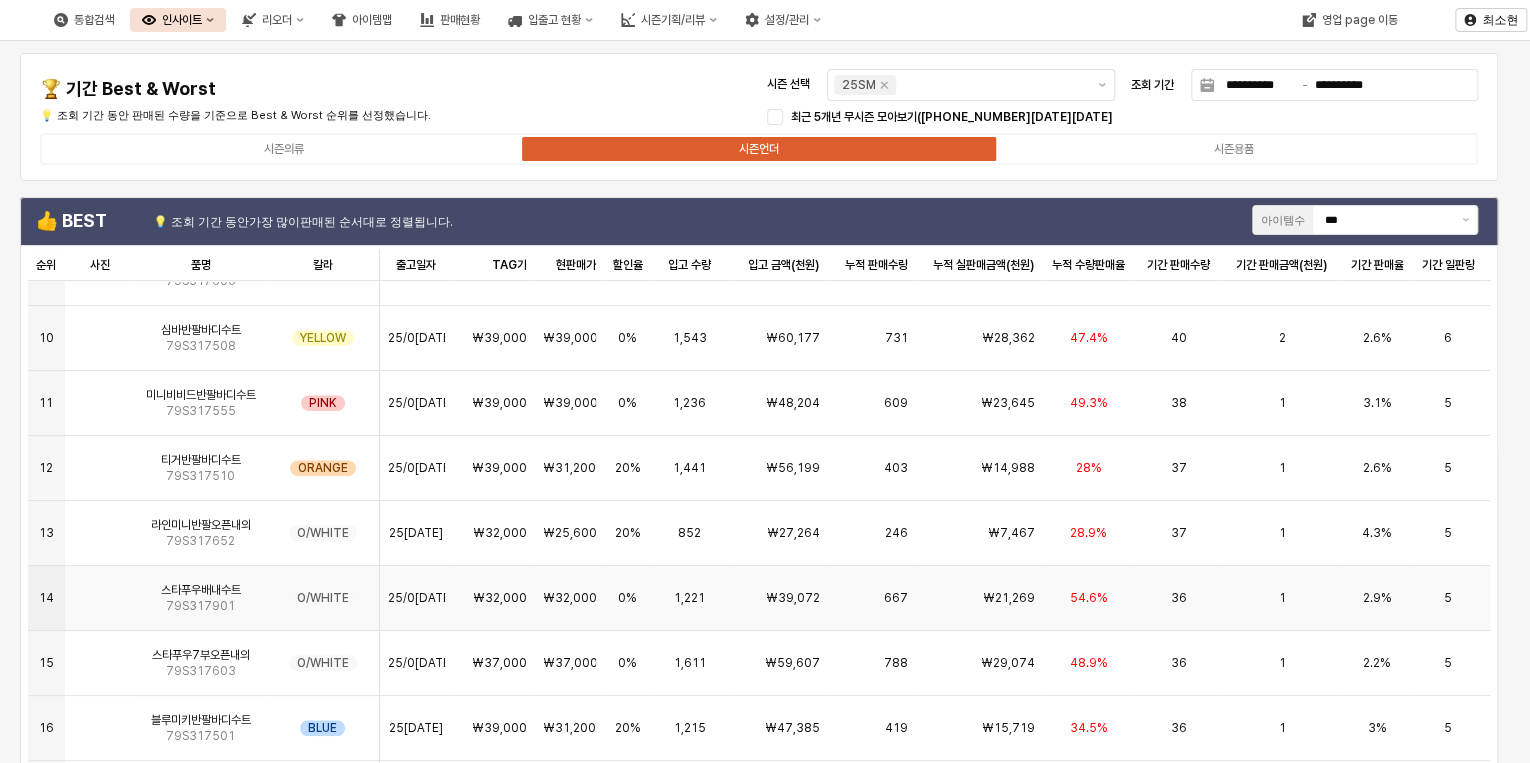 scroll, scrollTop: 580, scrollLeft: 0, axis: vertical 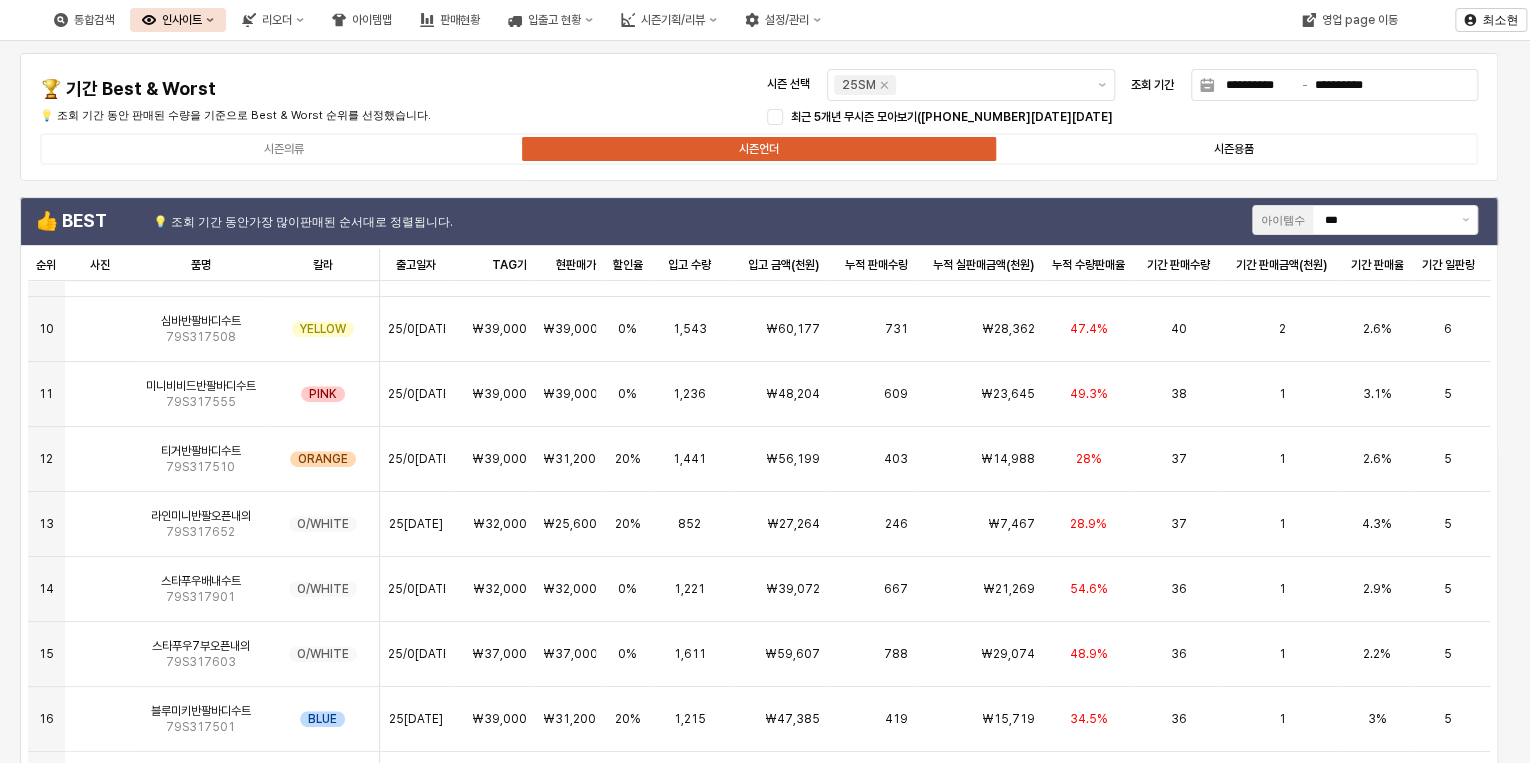 click on "시즌용품" at bounding box center (1234, 149) 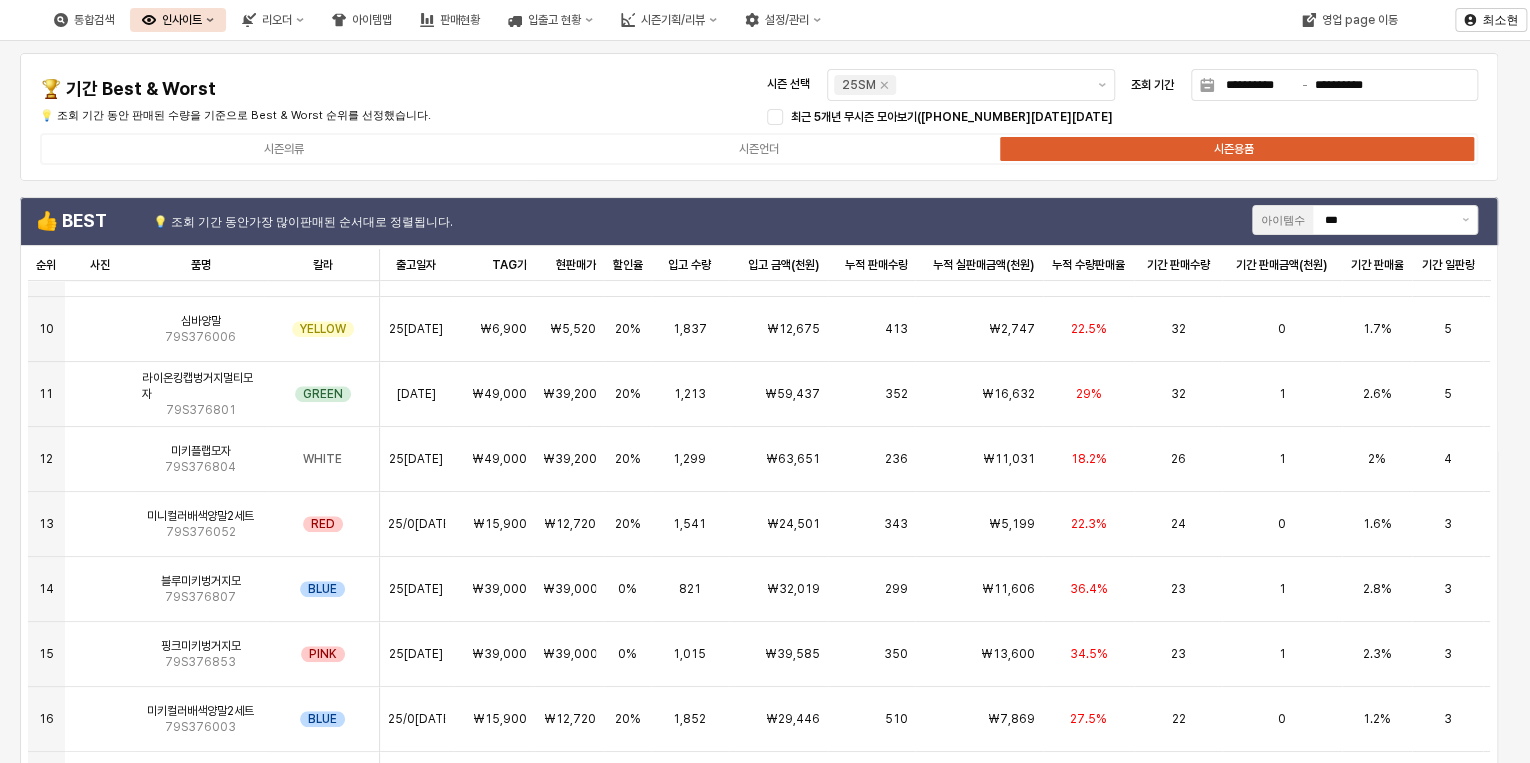 scroll, scrollTop: 0, scrollLeft: 0, axis: both 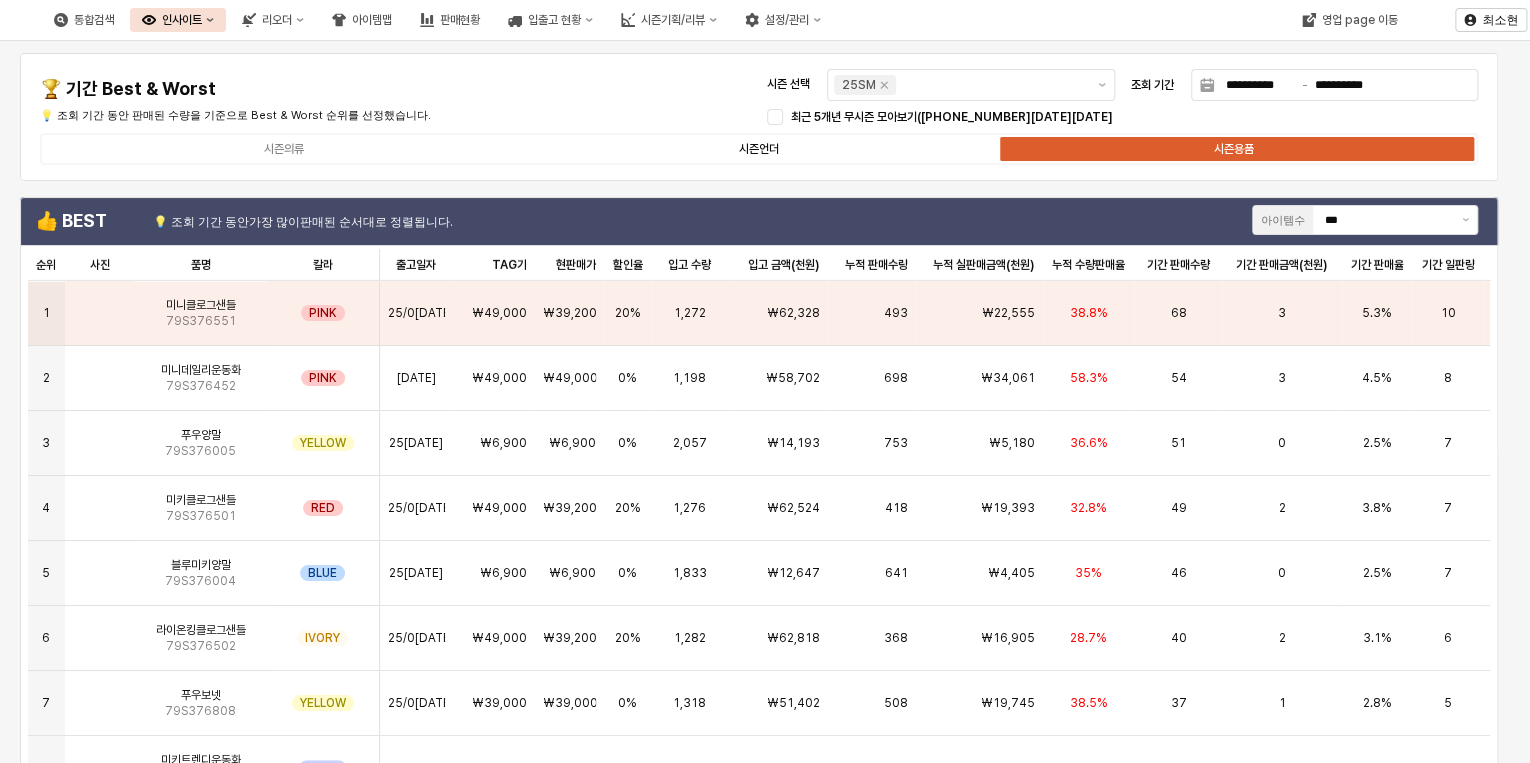 click on "시즌언더" at bounding box center (759, 149) 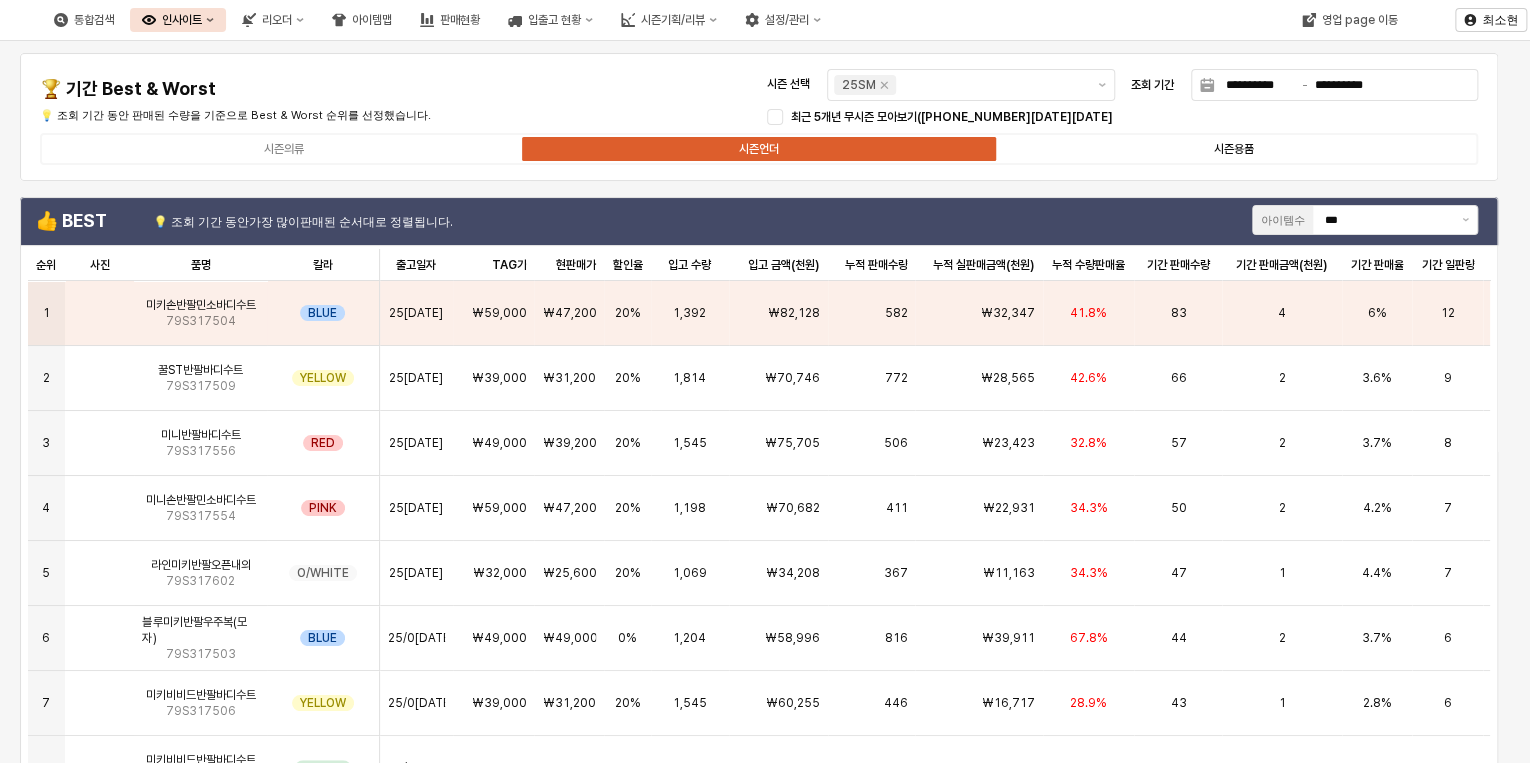 click on "시즌용품" at bounding box center [1233, 149] 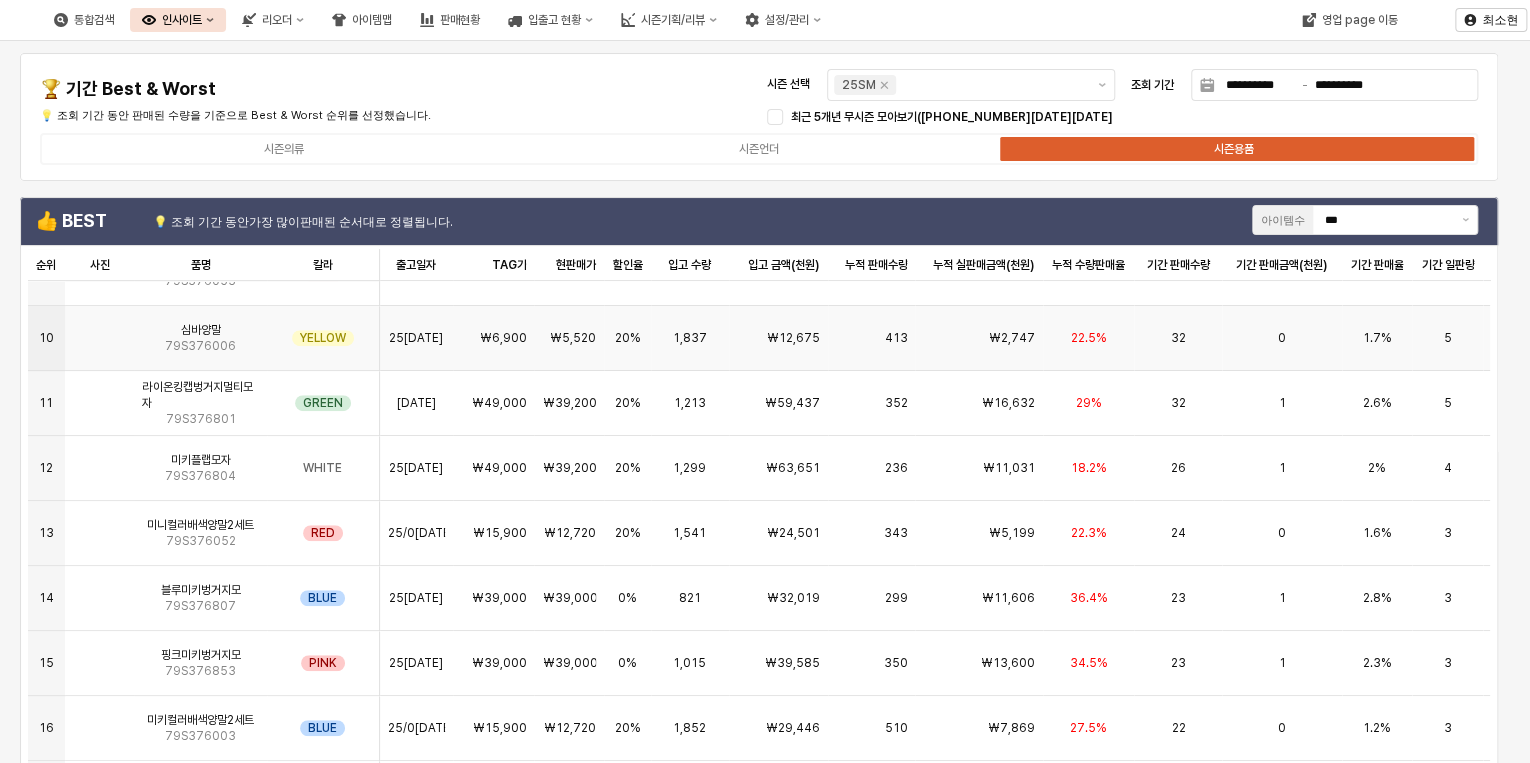 scroll, scrollTop: 580, scrollLeft: 0, axis: vertical 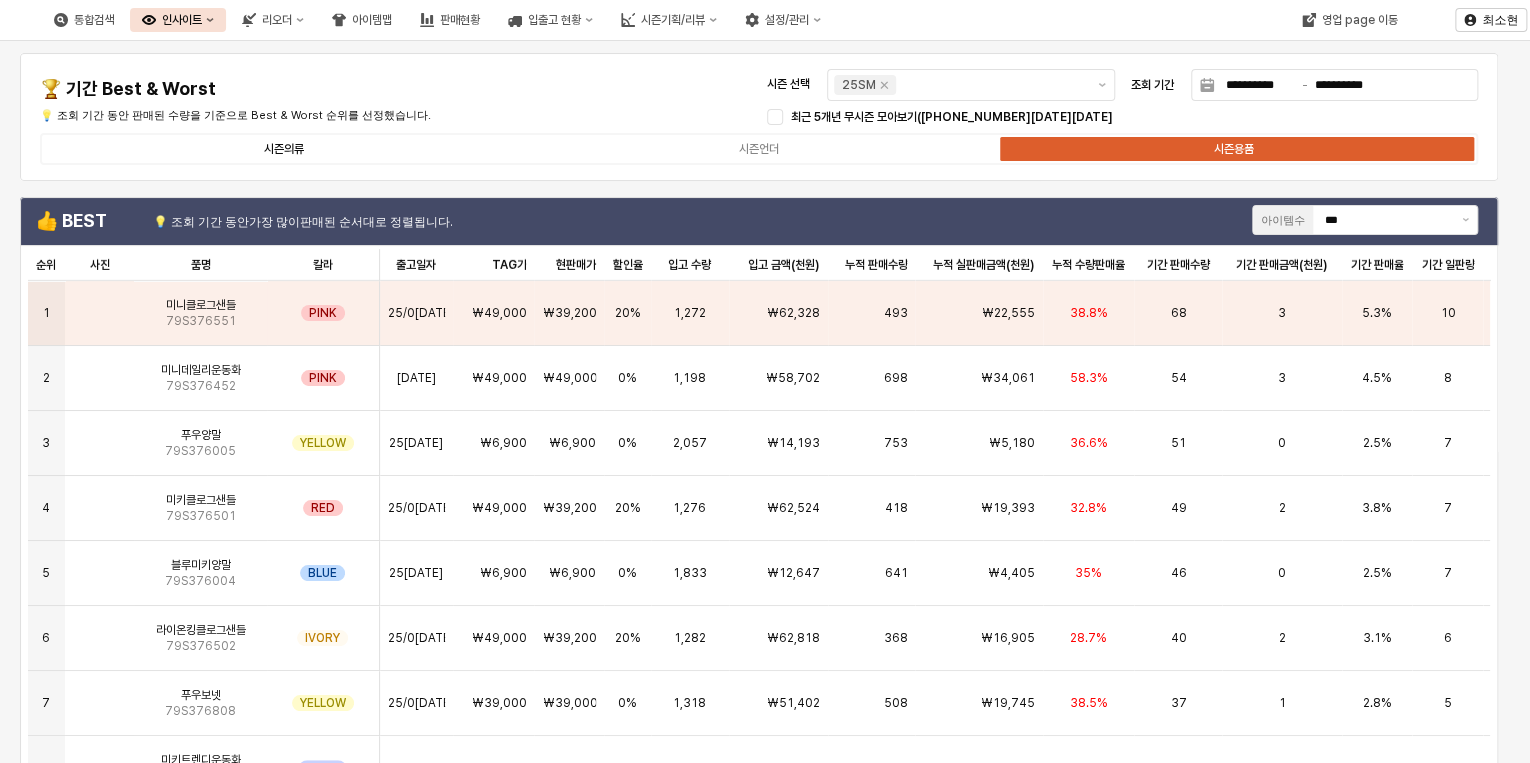 click on "시즌의류" at bounding box center [284, 149] 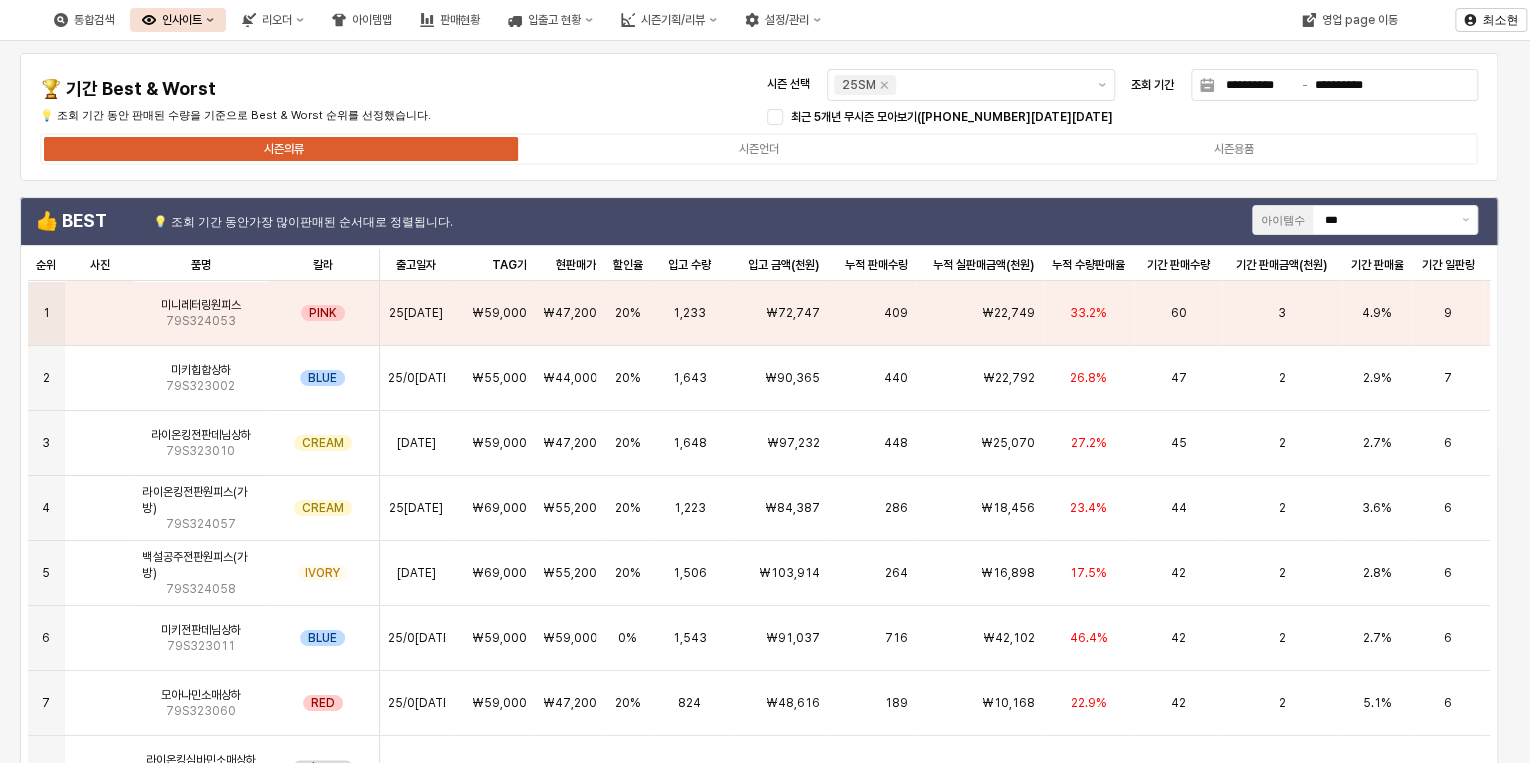 click on "**********" at bounding box center [759, 117] 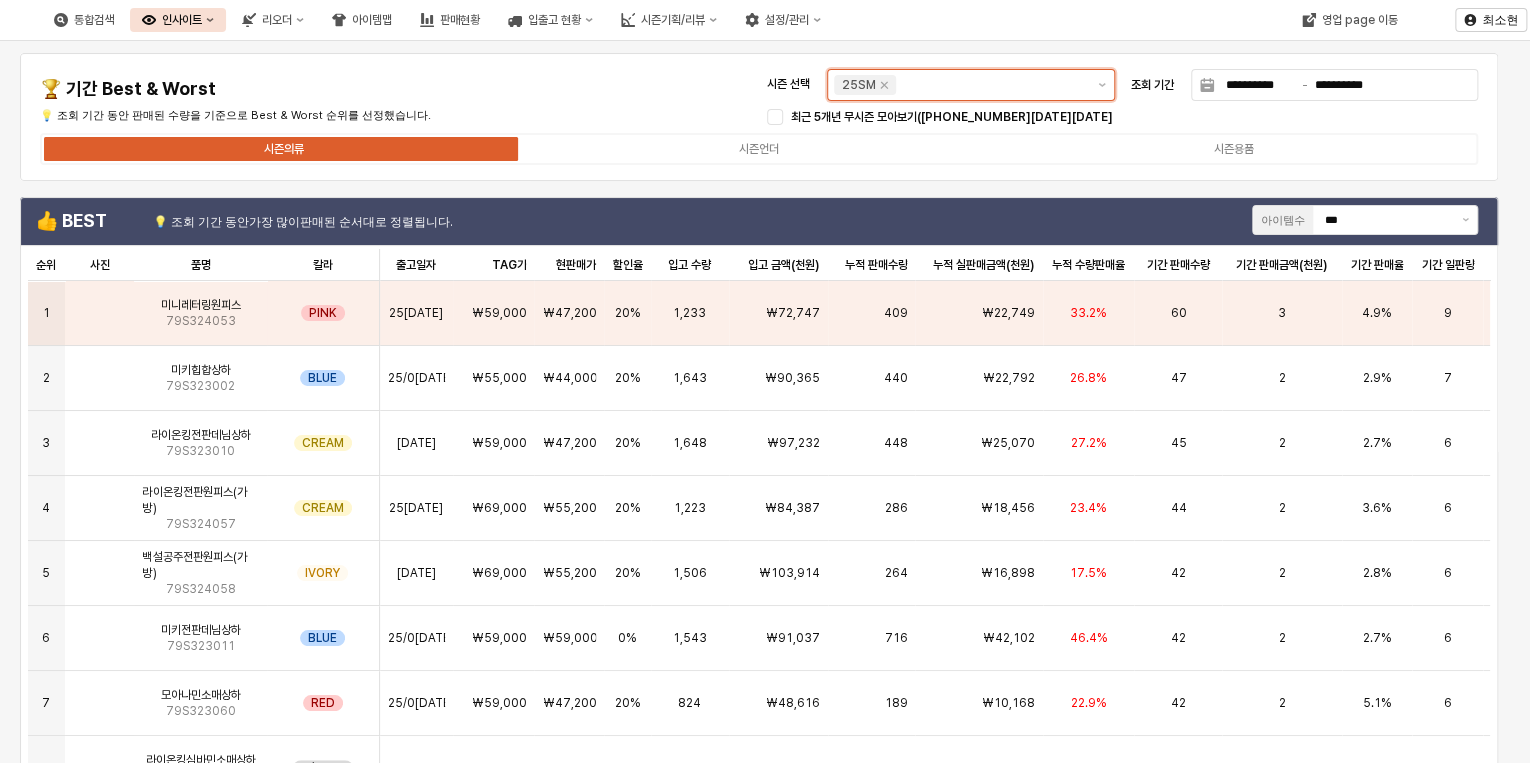 click on "시즌 선택" at bounding box center (992, 85) 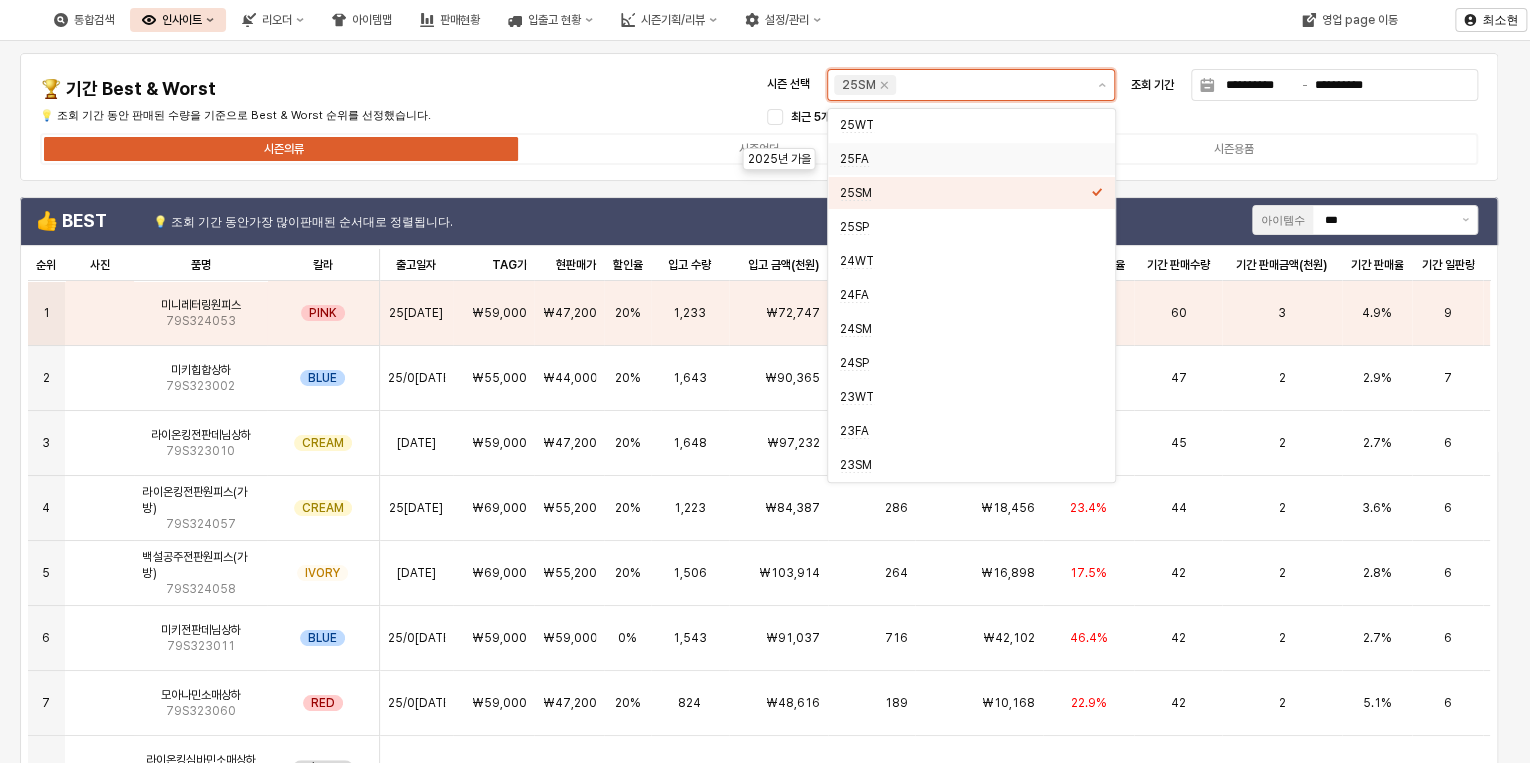 click on "25FA" at bounding box center (965, 159) 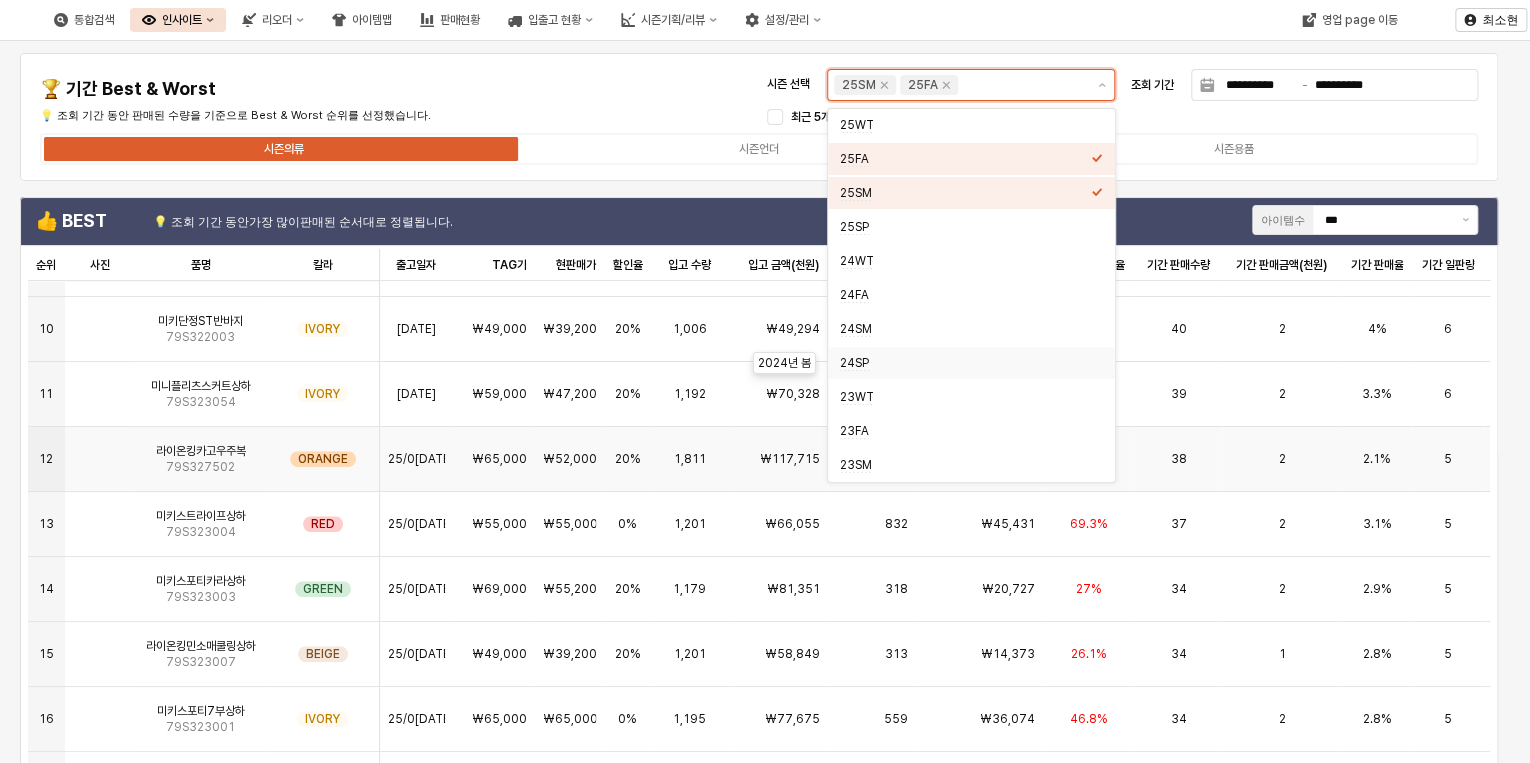 scroll, scrollTop: 580, scrollLeft: 0, axis: vertical 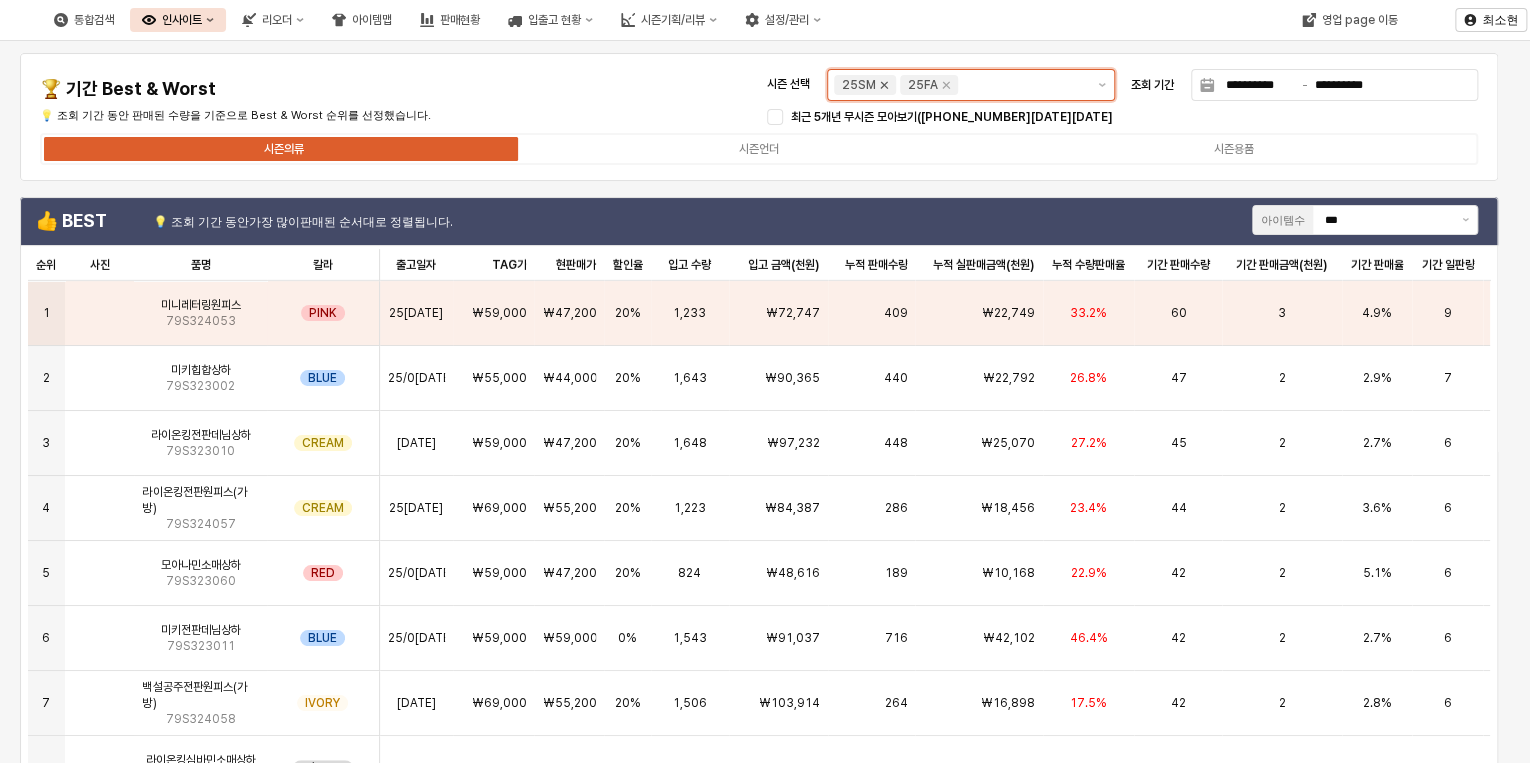 click 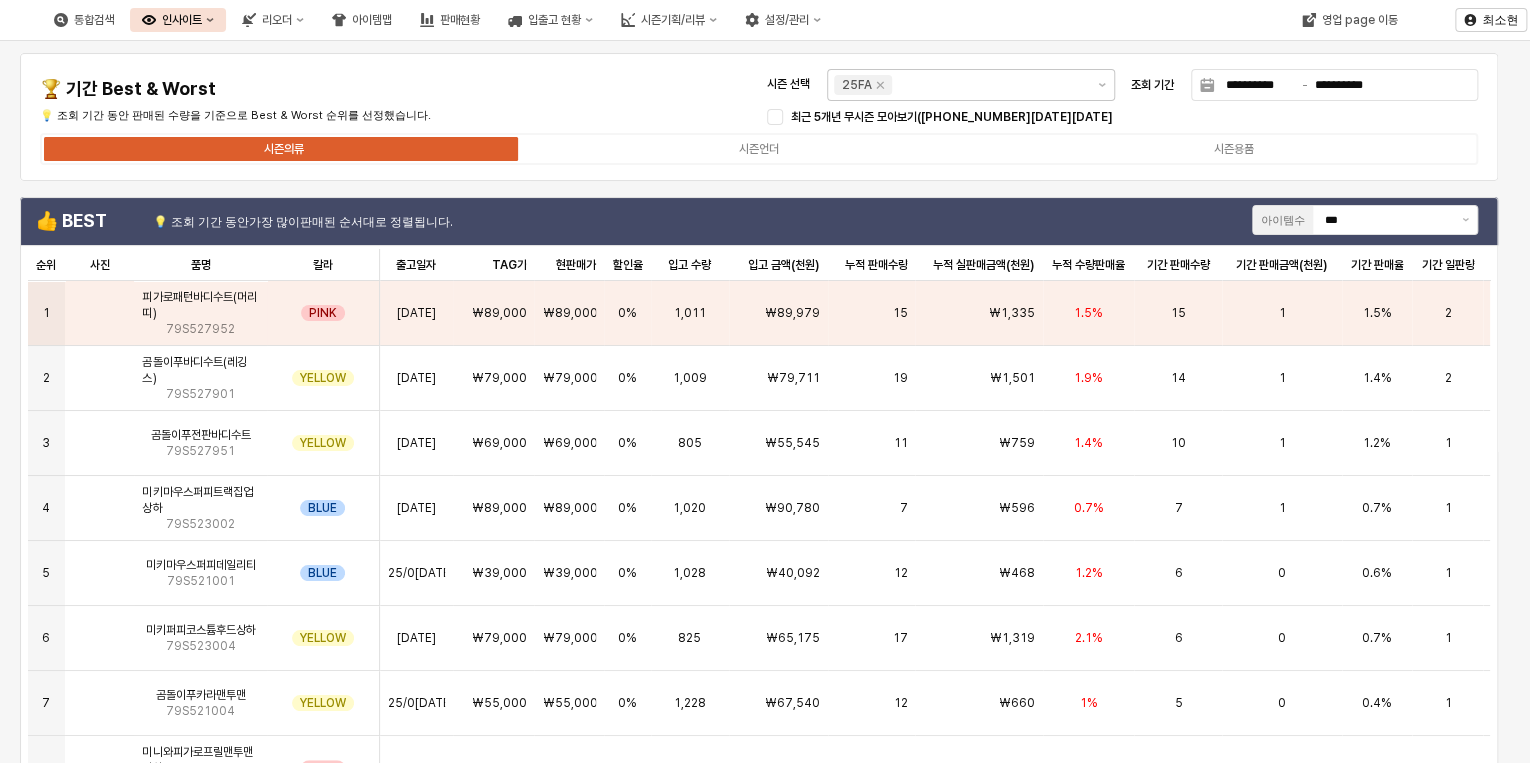 click on "**********" at bounding box center [759, 117] 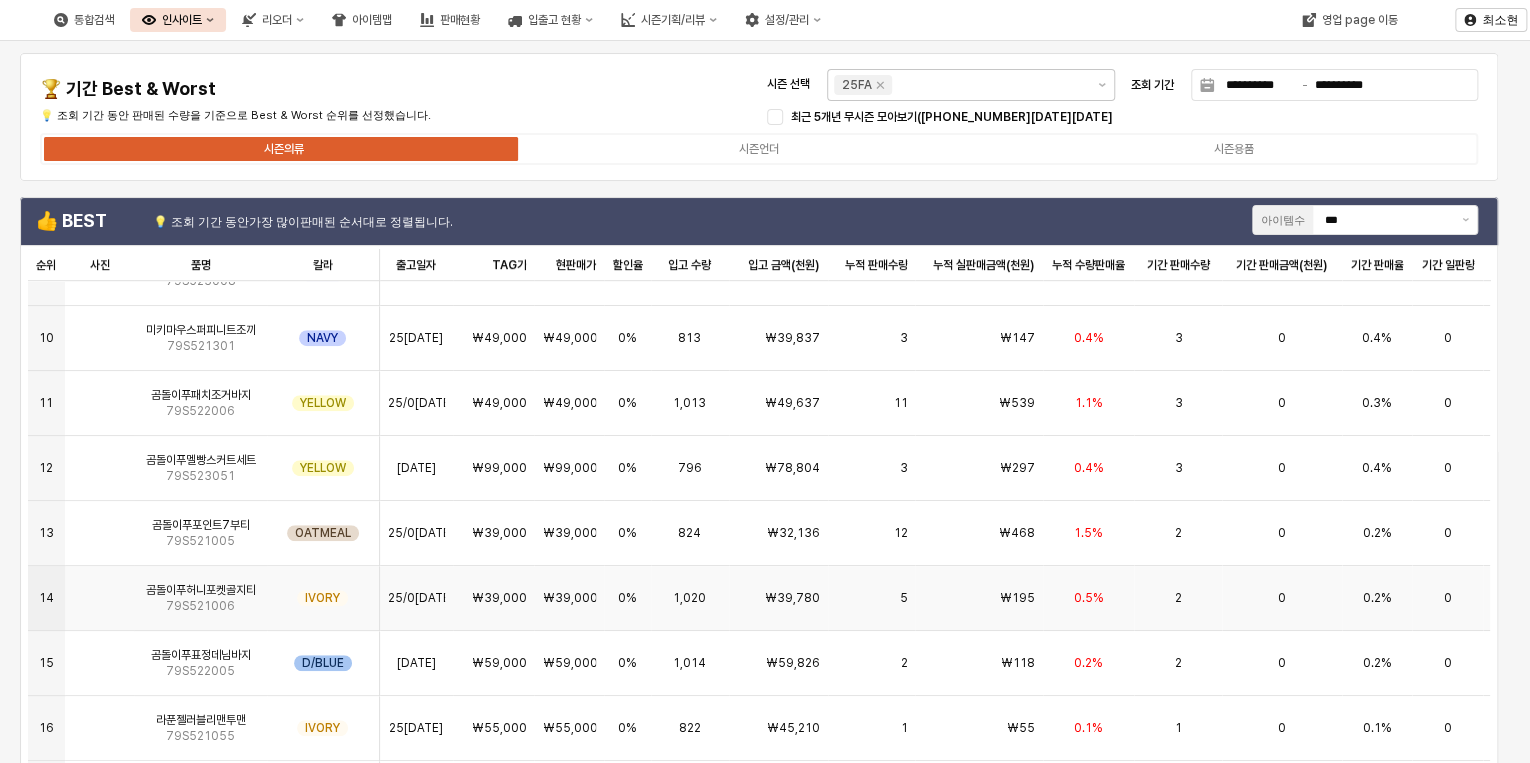 scroll, scrollTop: 580, scrollLeft: 0, axis: vertical 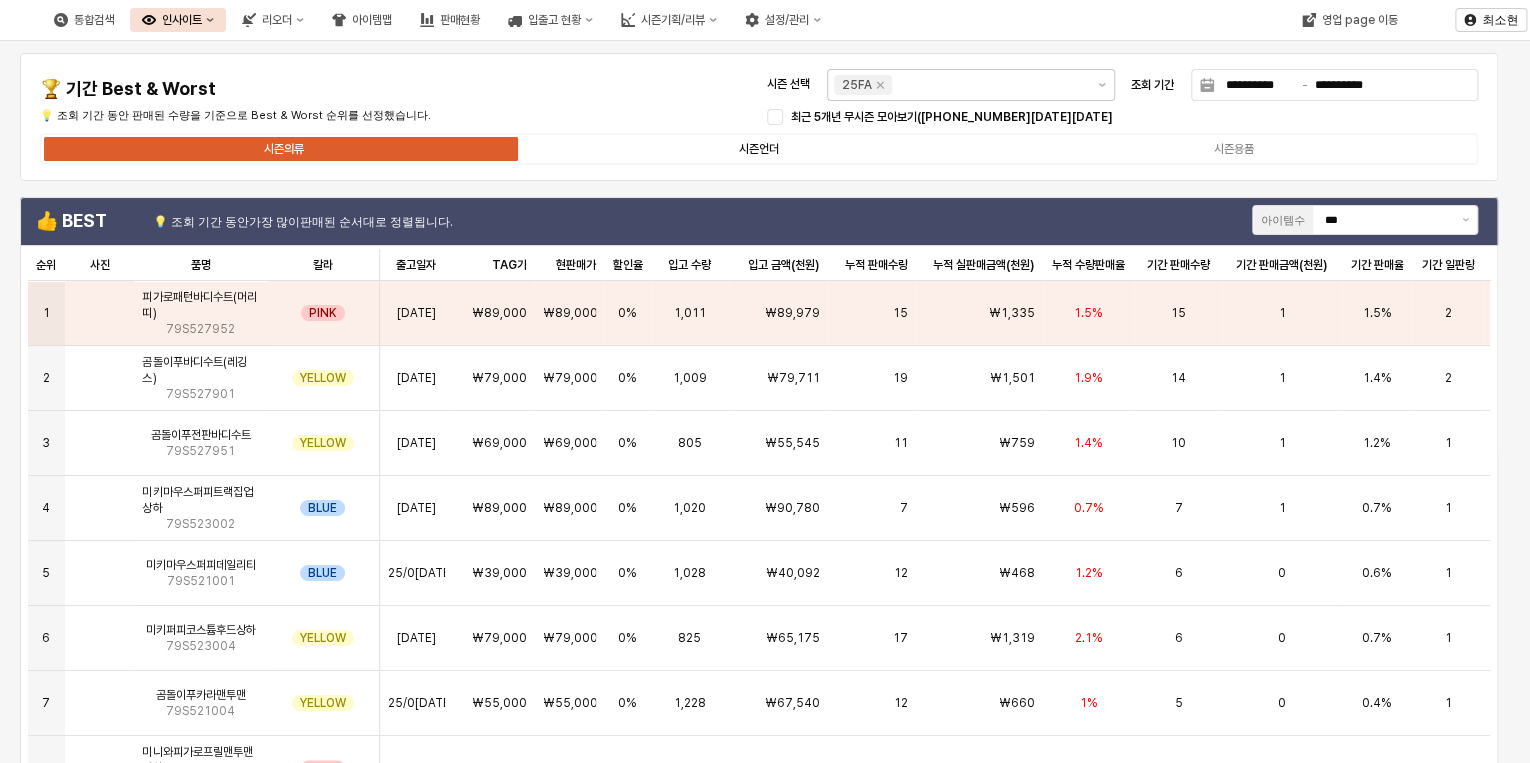 click on "시즌언더" at bounding box center [759, 149] 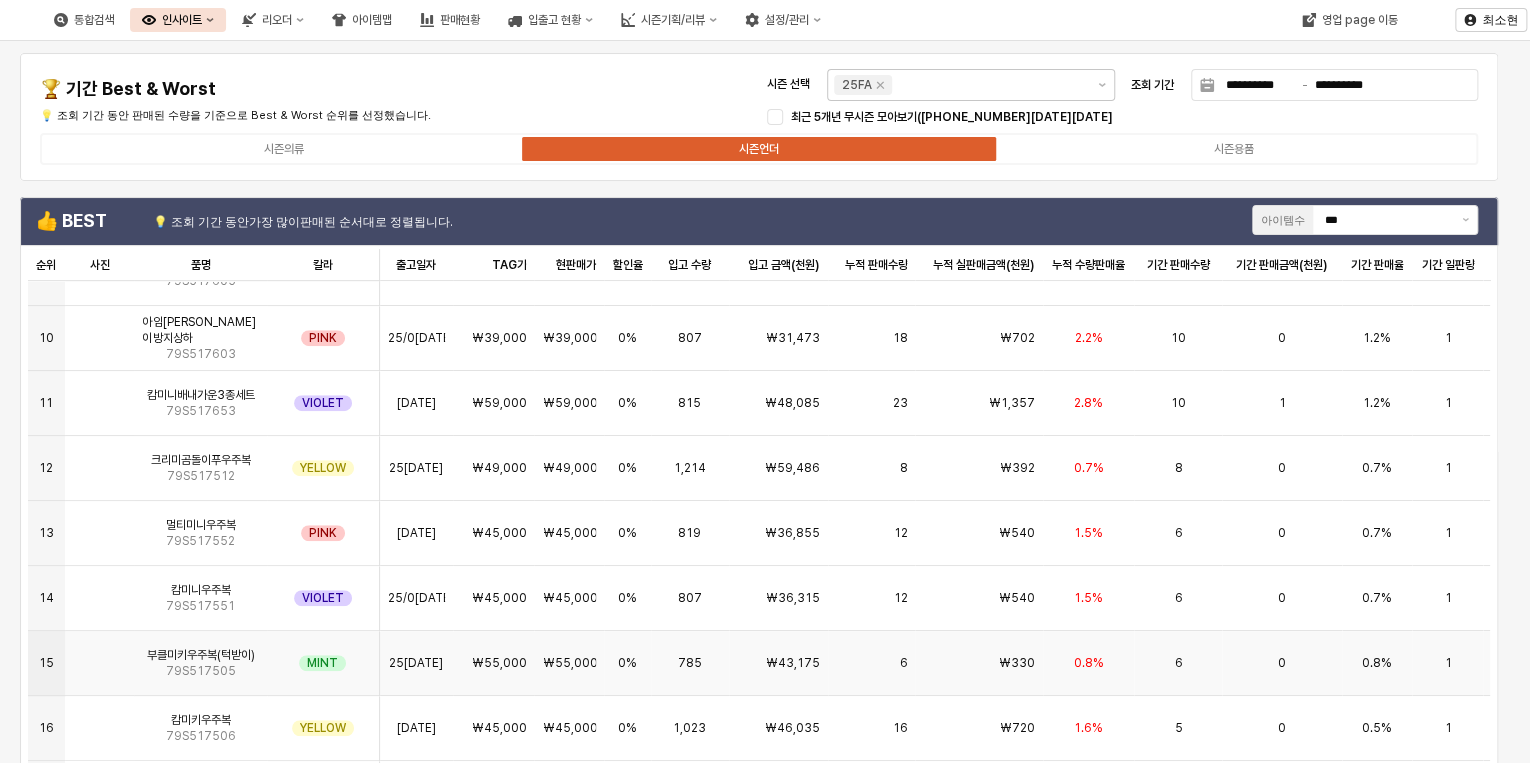 scroll, scrollTop: 580, scrollLeft: 0, axis: vertical 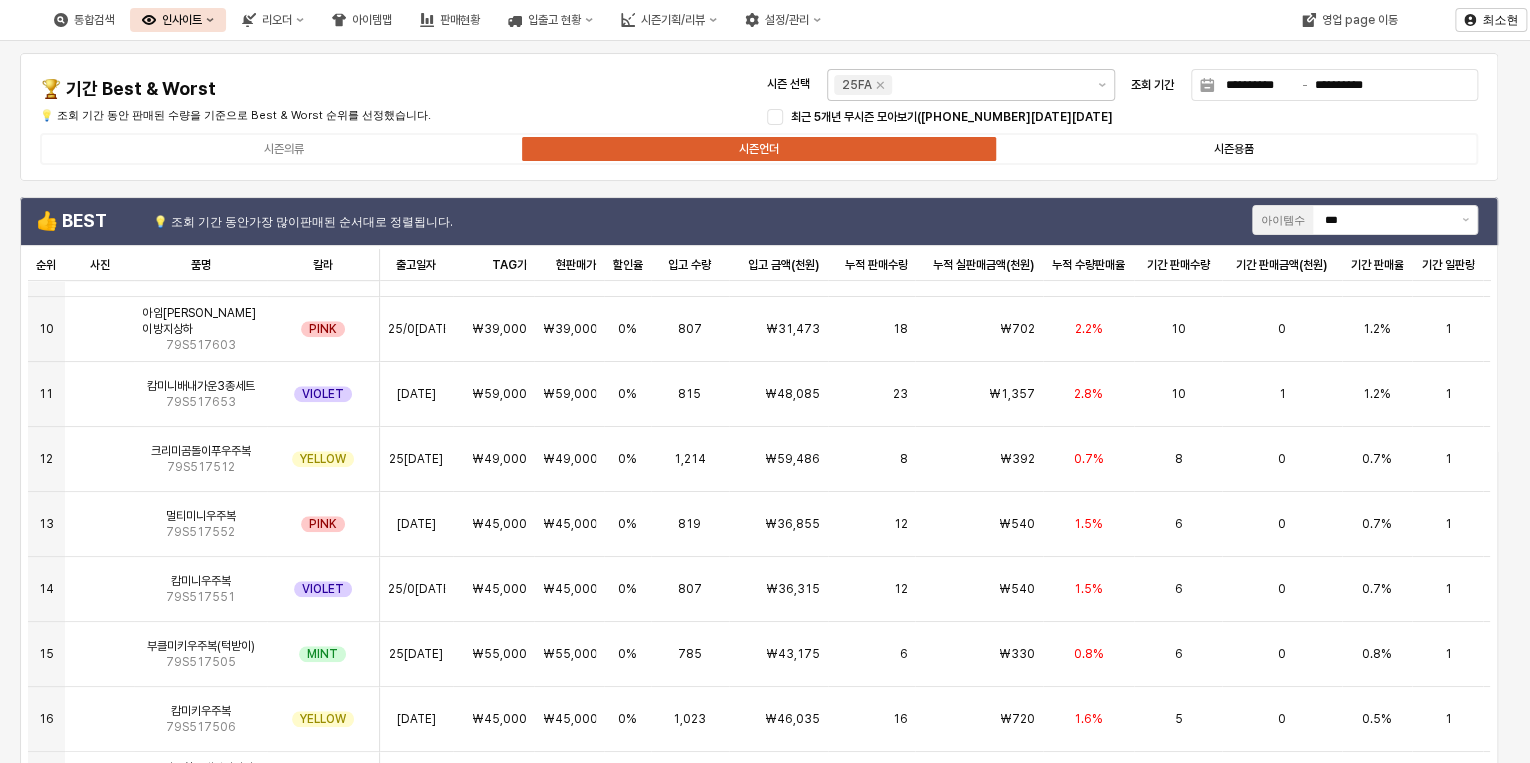 click on "시즌용품" at bounding box center [1234, 149] 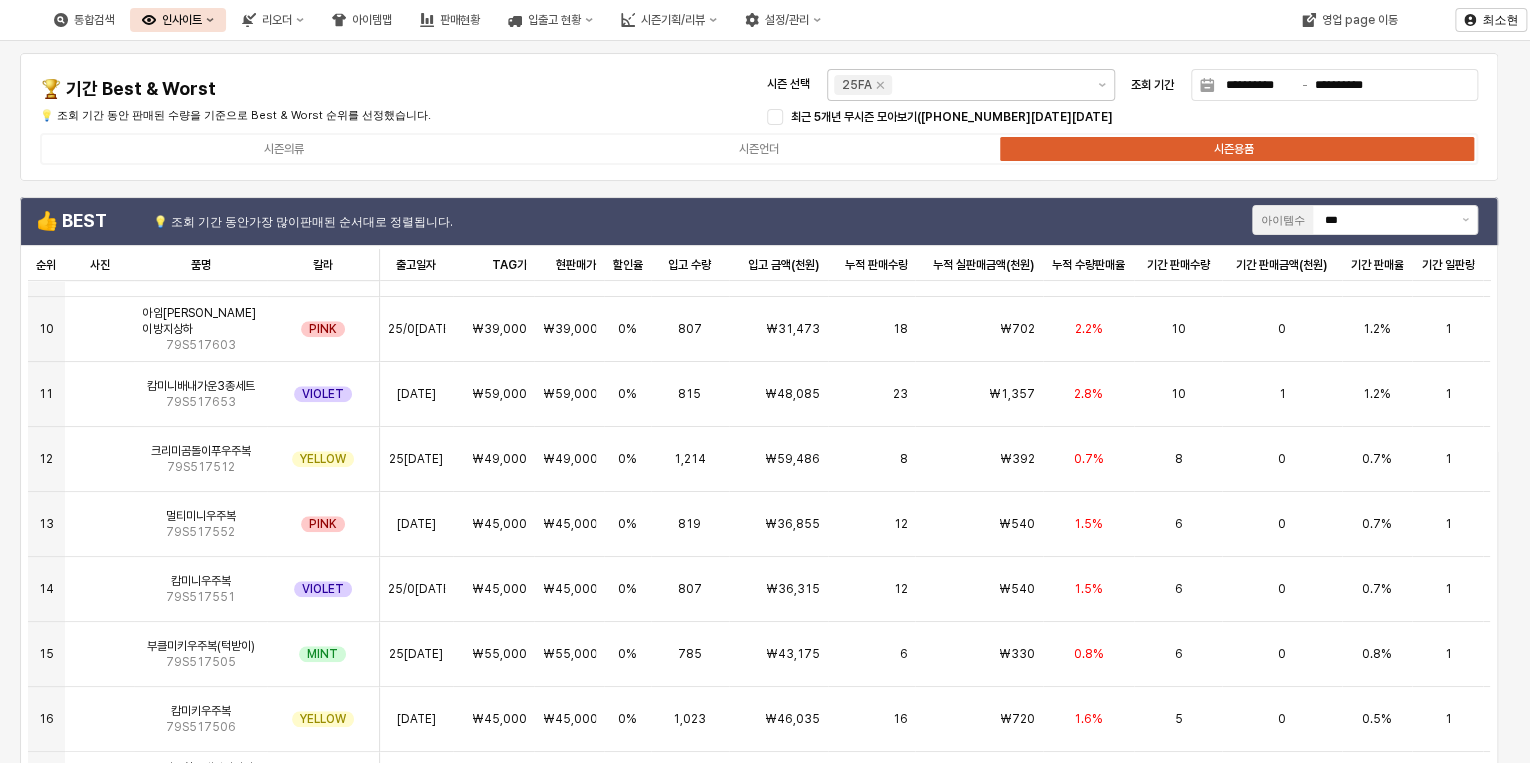 scroll, scrollTop: 0, scrollLeft: 0, axis: both 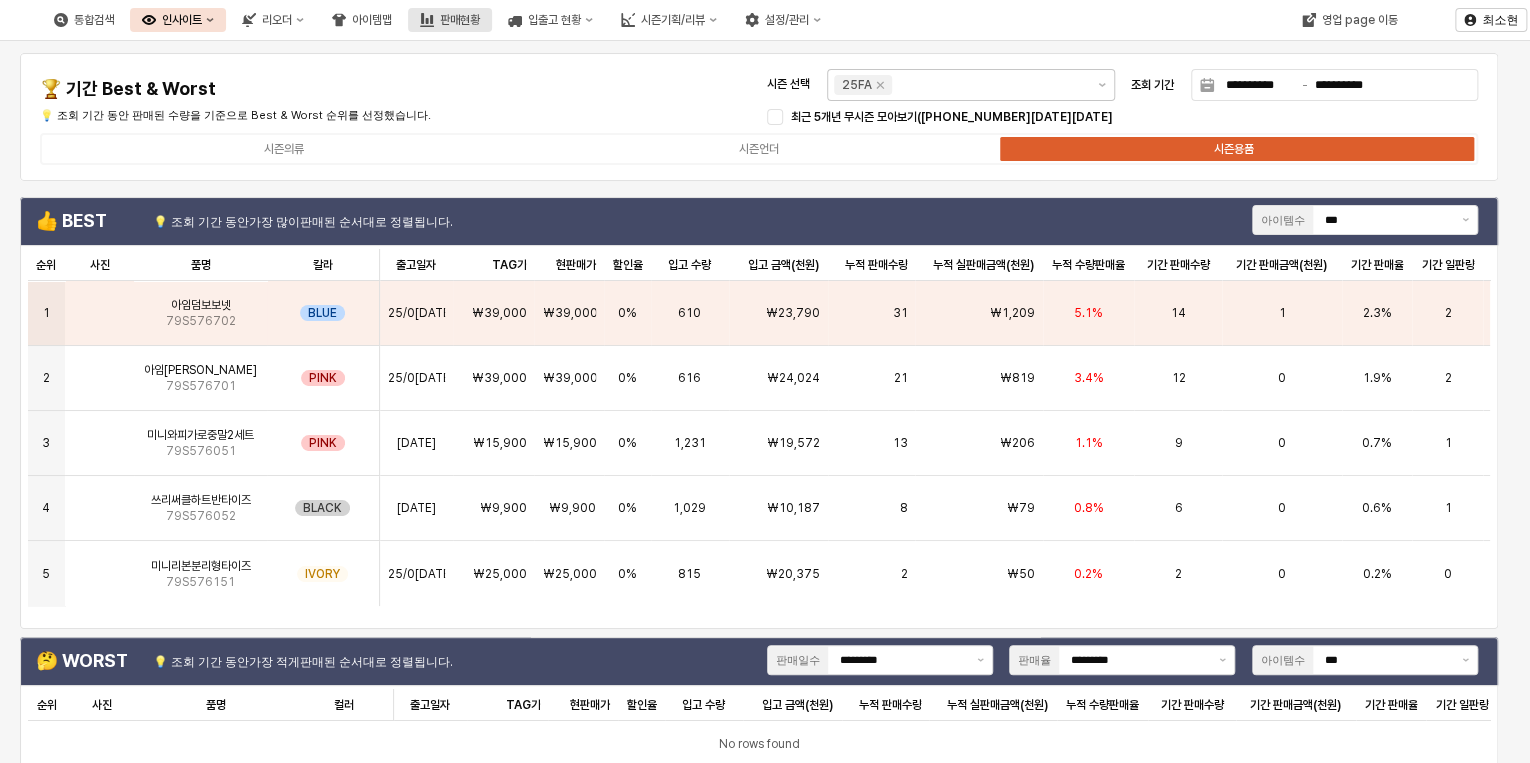 click on "판매현황" at bounding box center (460, 20) 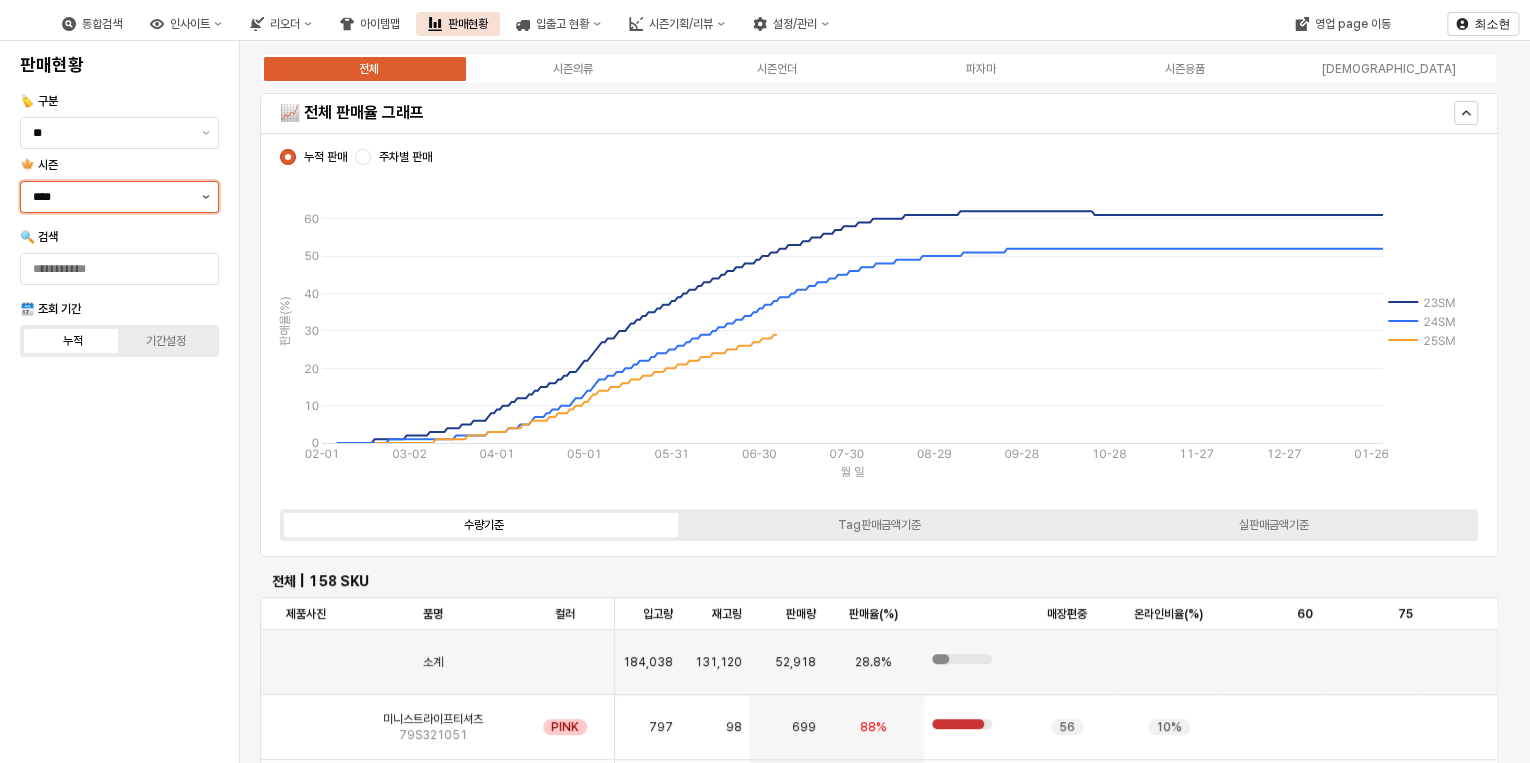 click at bounding box center [206, 197] 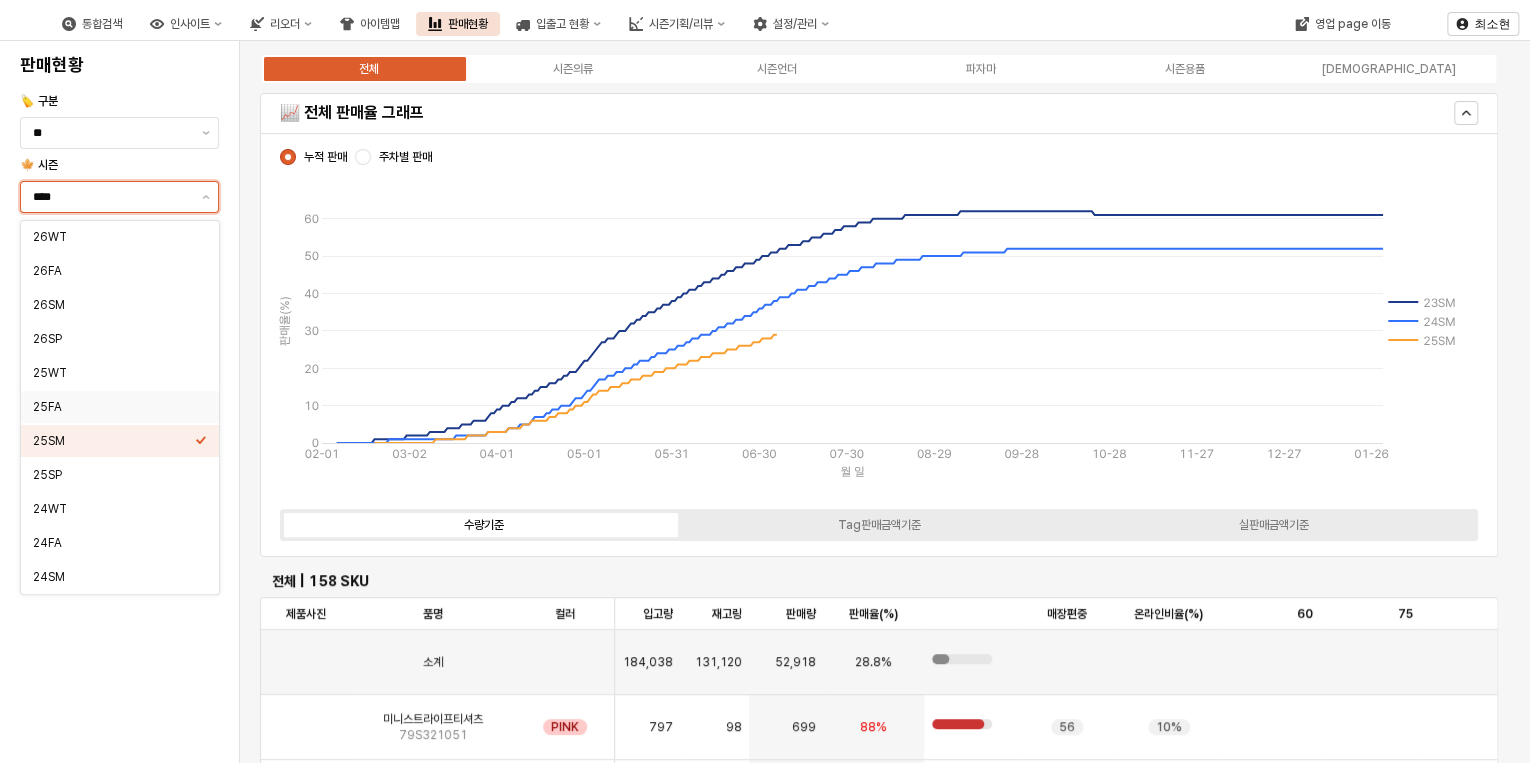 click on "25FA" at bounding box center [114, 407] 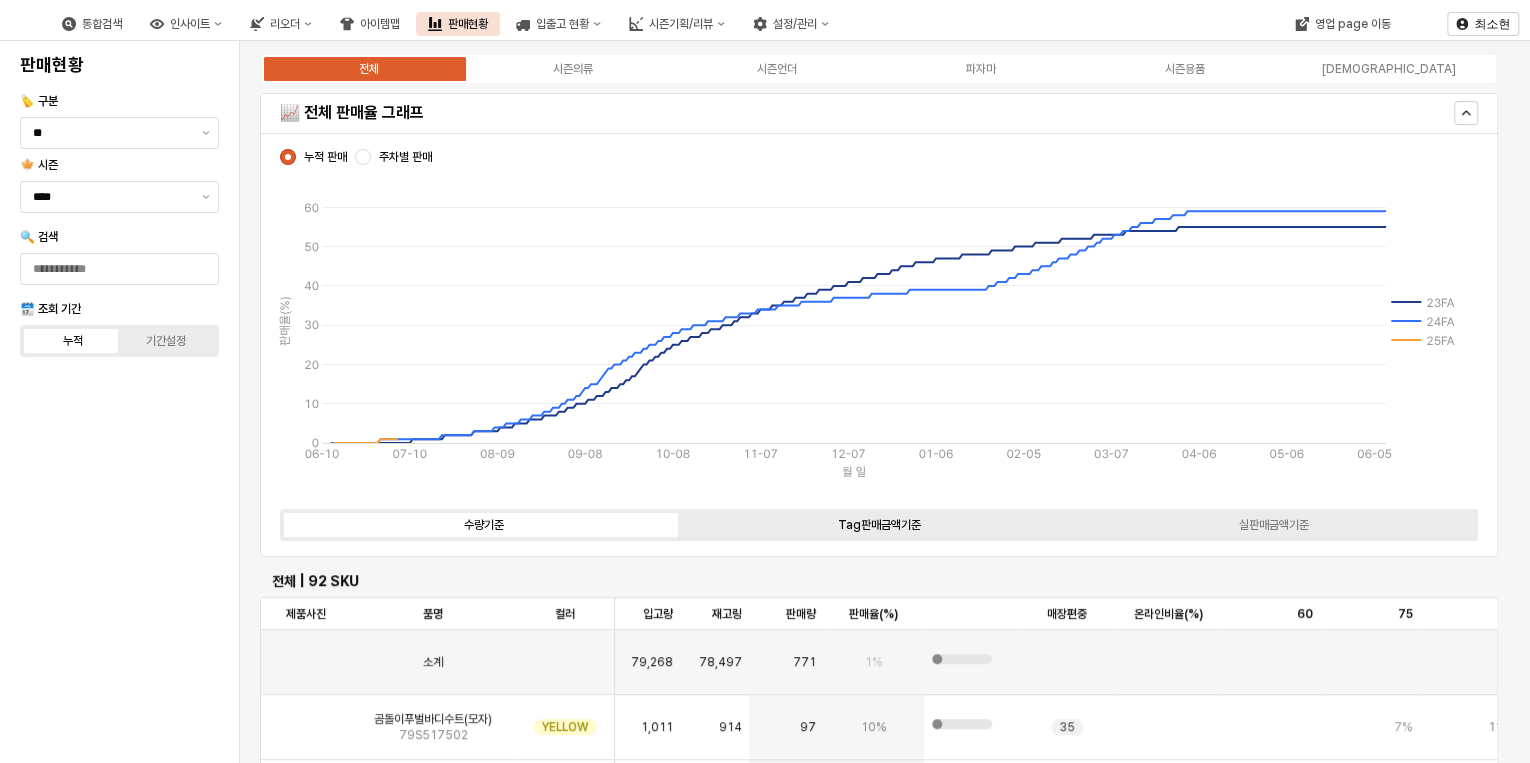 click on "Tag판매금액기준" at bounding box center [879, 525] 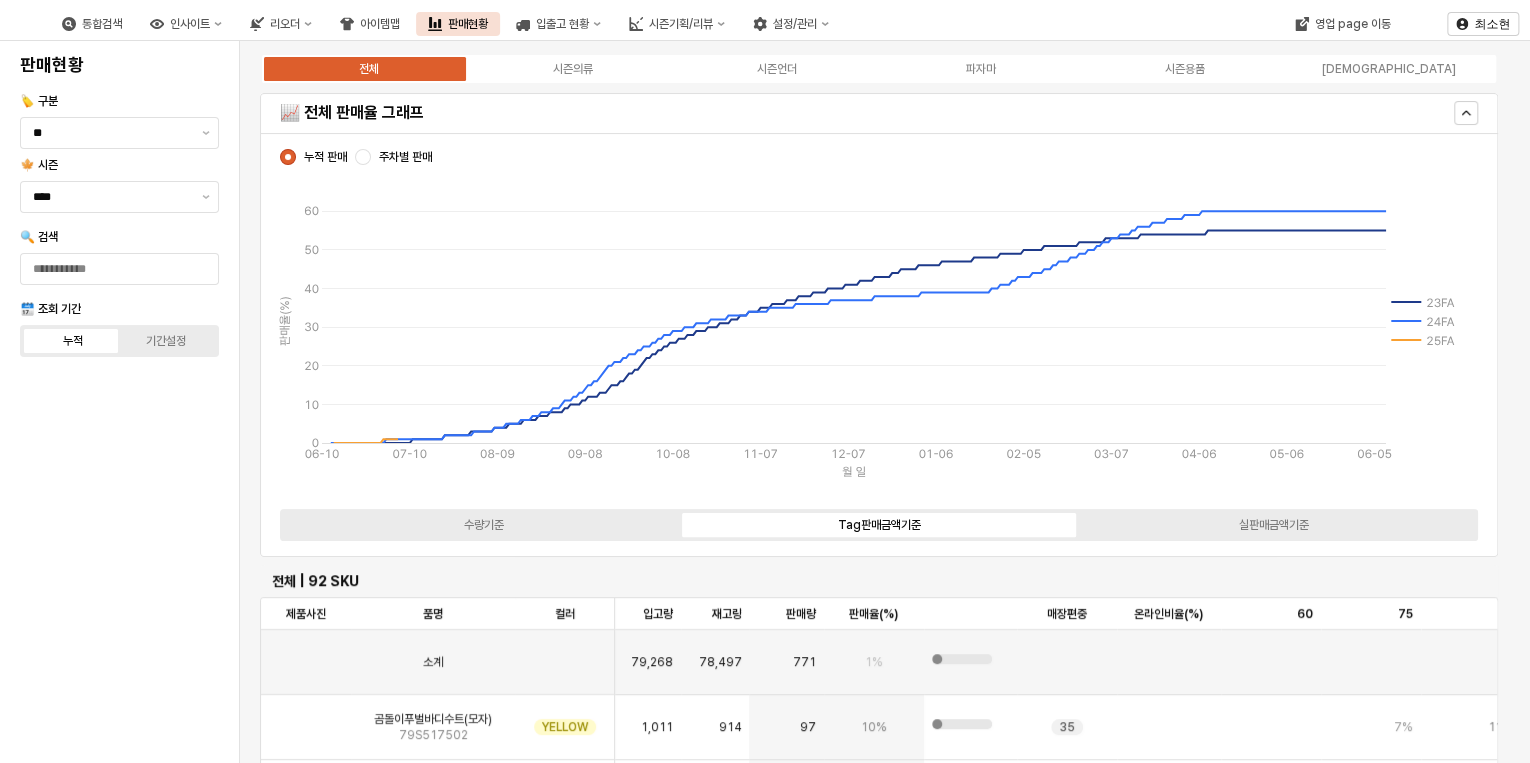 click on "수량기준 Tag판매금액기준 실판매금액기준" at bounding box center [879, 525] 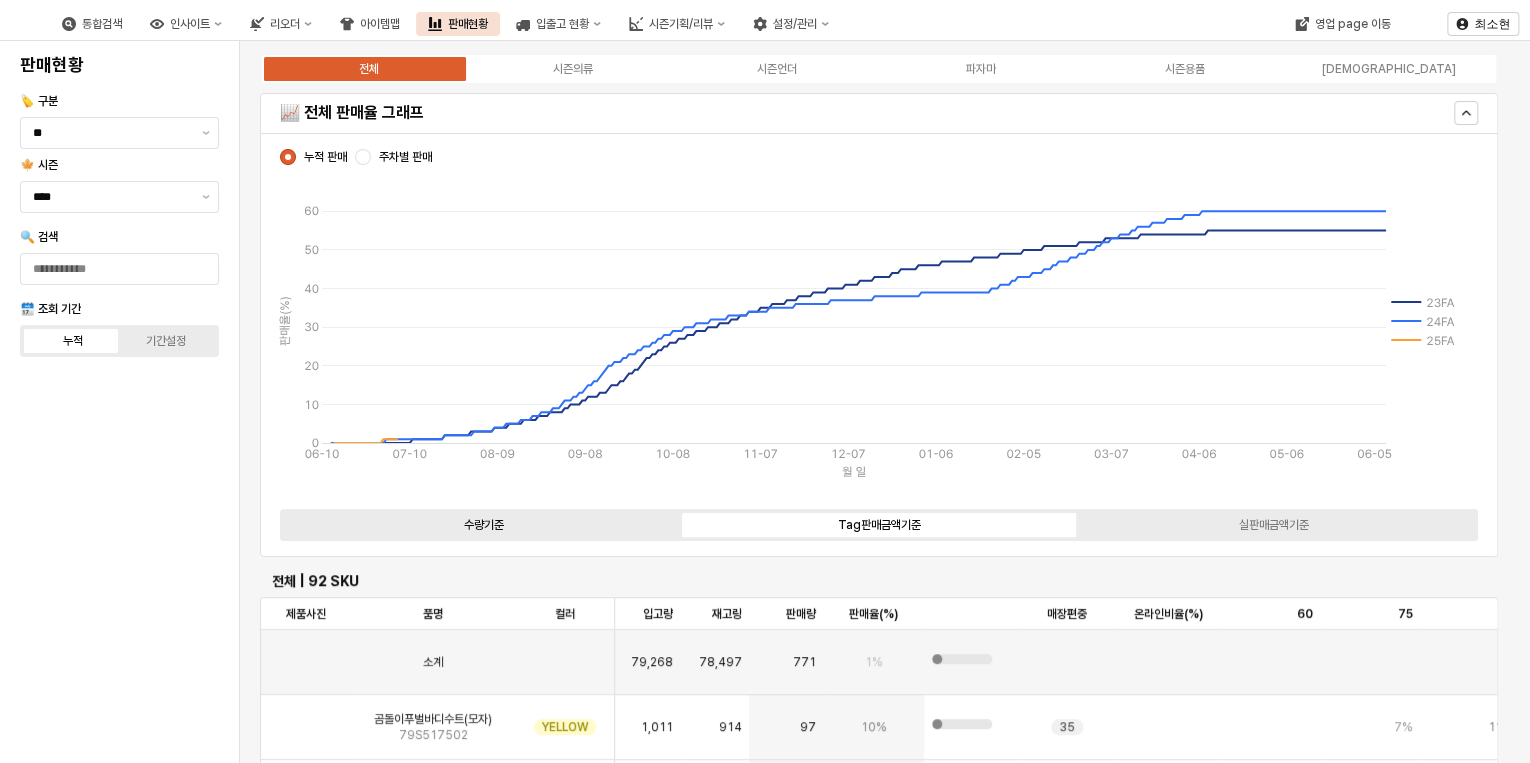 click on "수량기준" at bounding box center [484, 525] 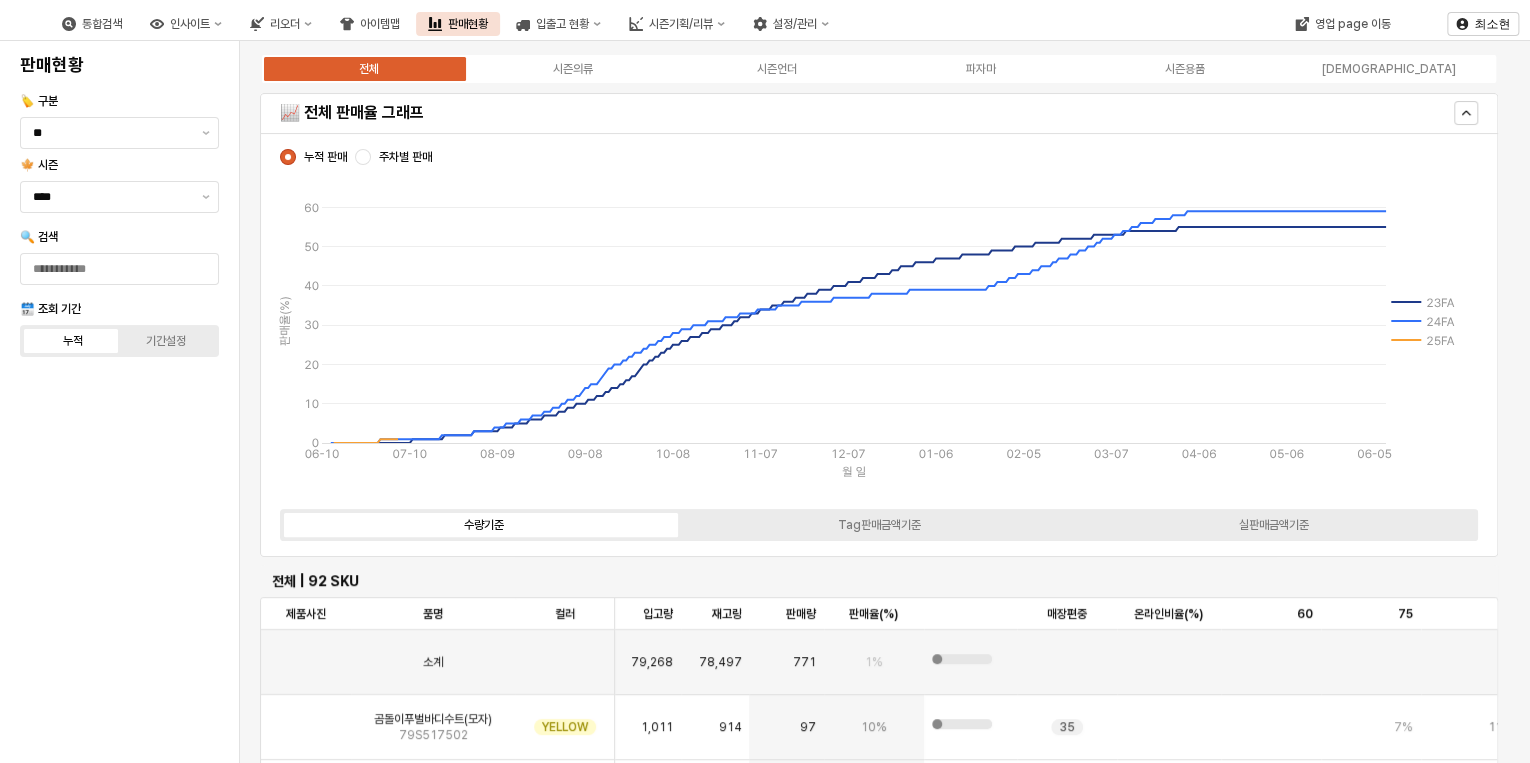 click on "수량기준" at bounding box center (484, 525) 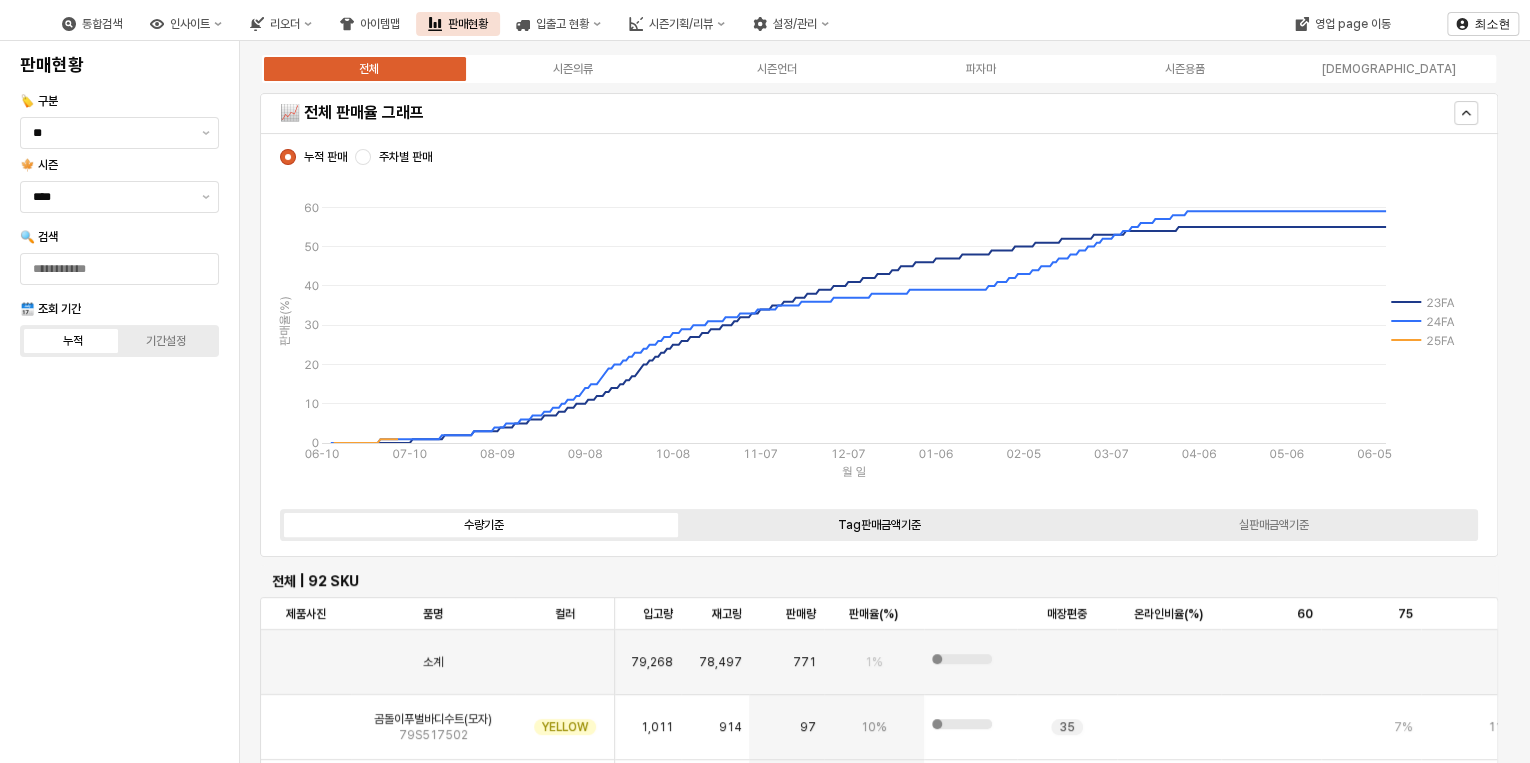 click on "Tag판매금액기준" at bounding box center [879, 525] 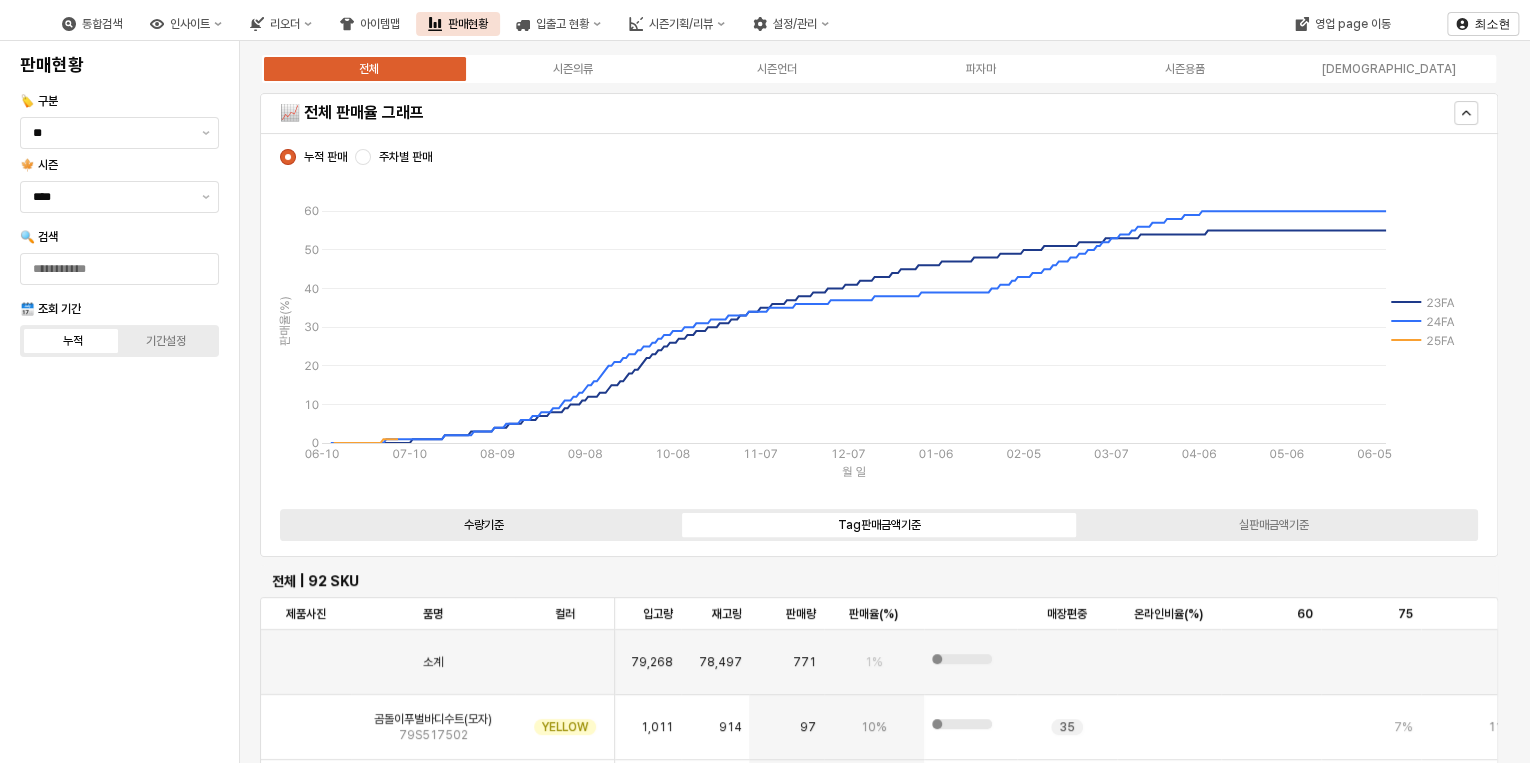 click on "수량기준" at bounding box center (484, 525) 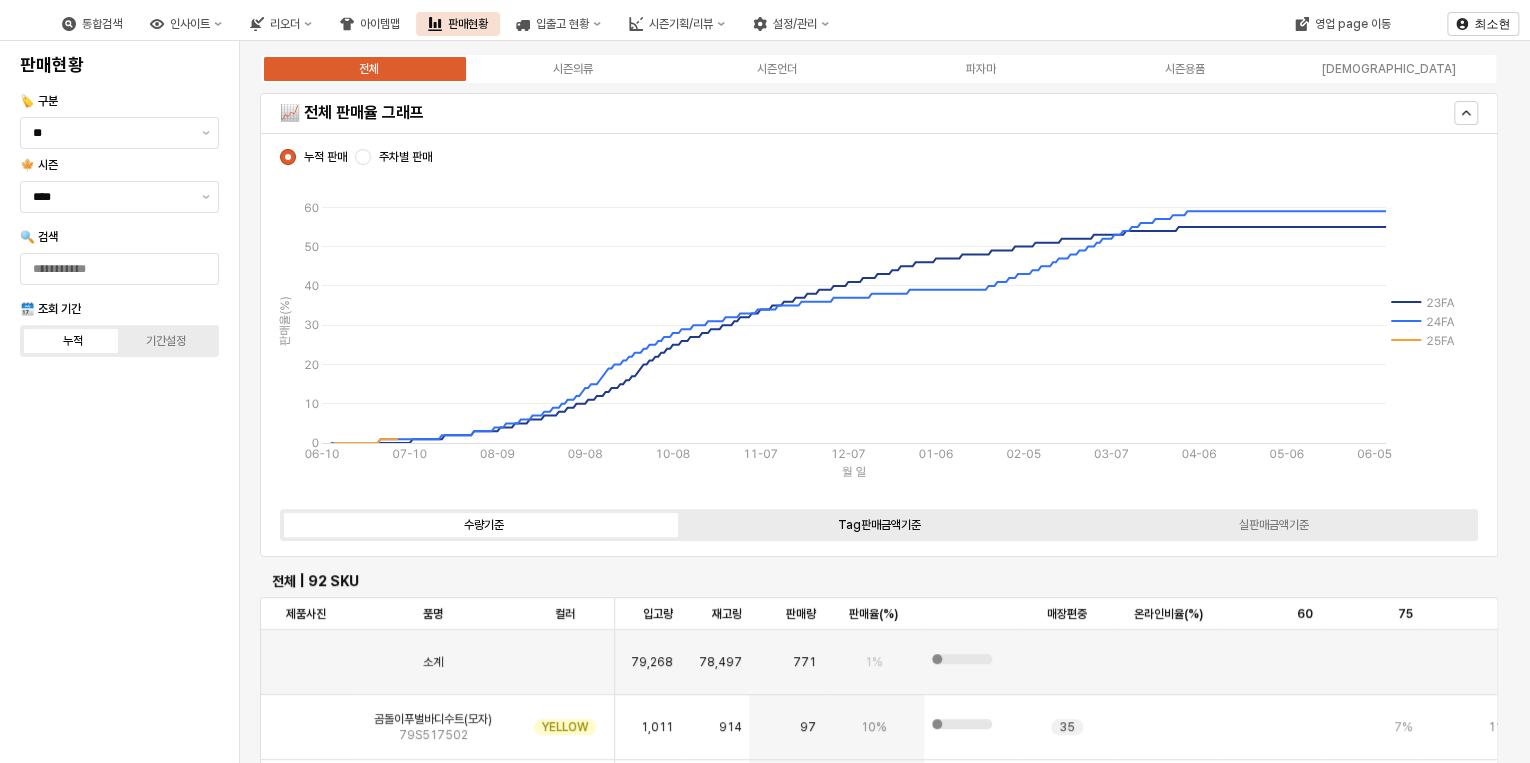 click on "Tag판매금액기준" at bounding box center (879, 525) 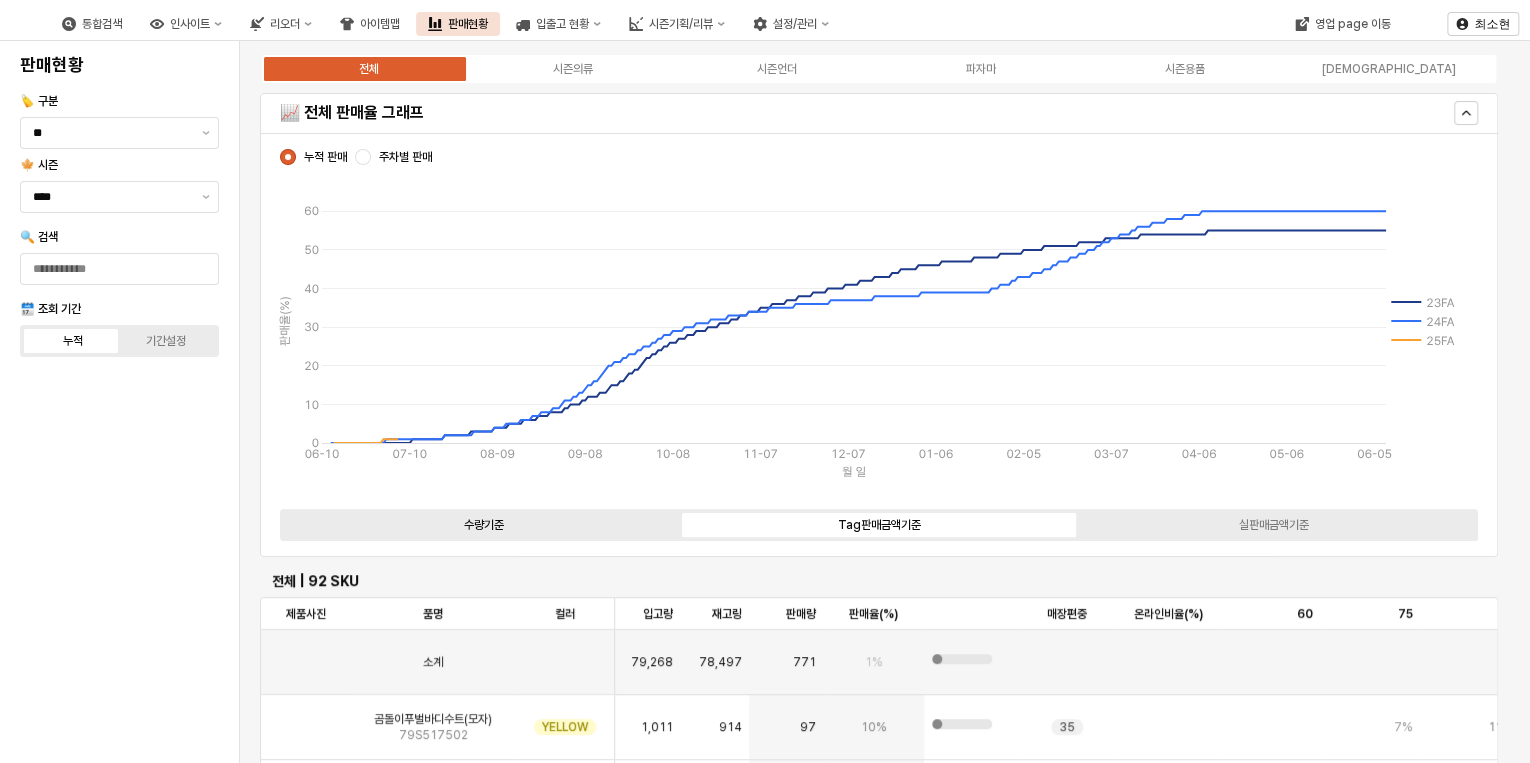 click on "수량기준" at bounding box center [484, 525] 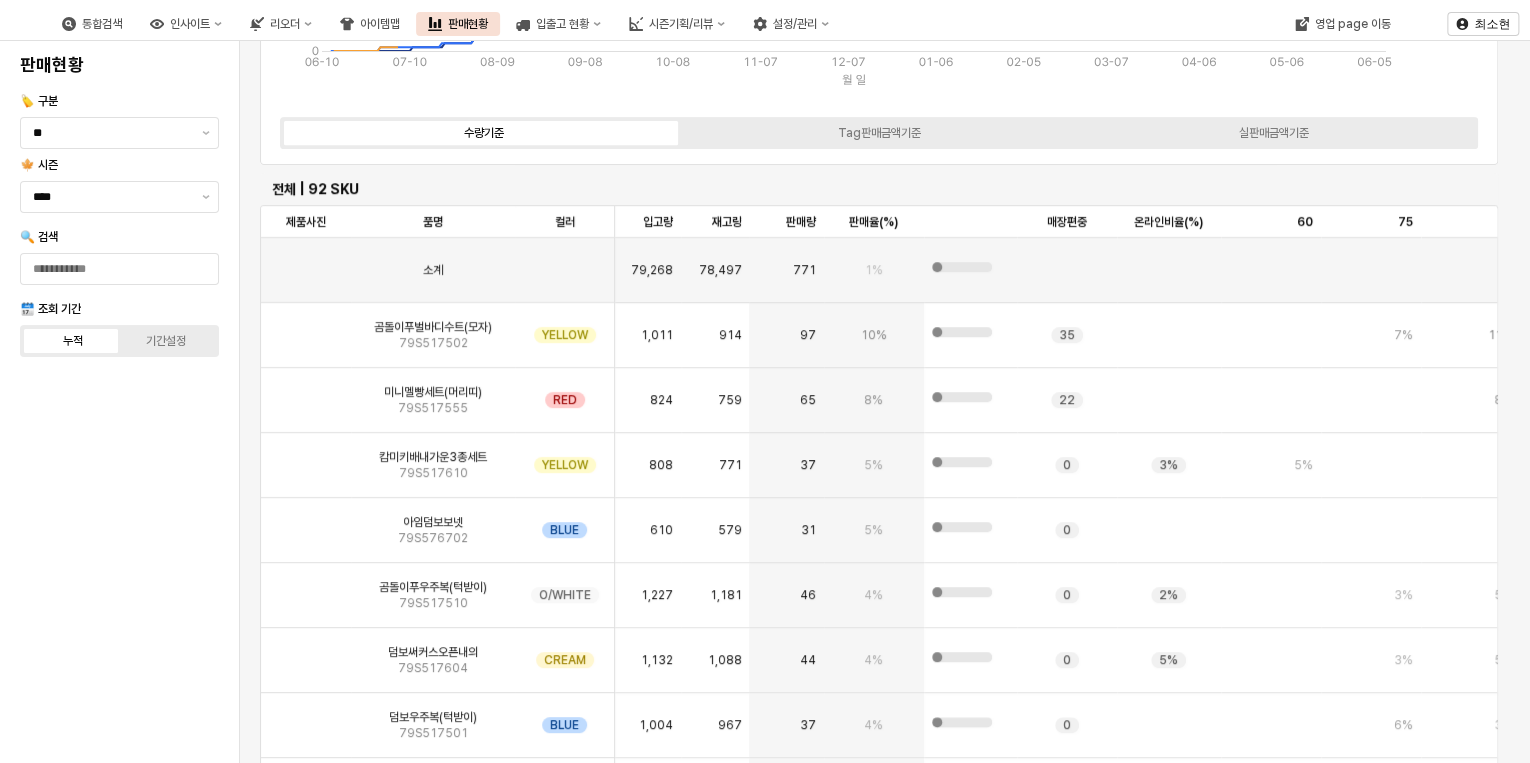 scroll, scrollTop: 400, scrollLeft: 0, axis: vertical 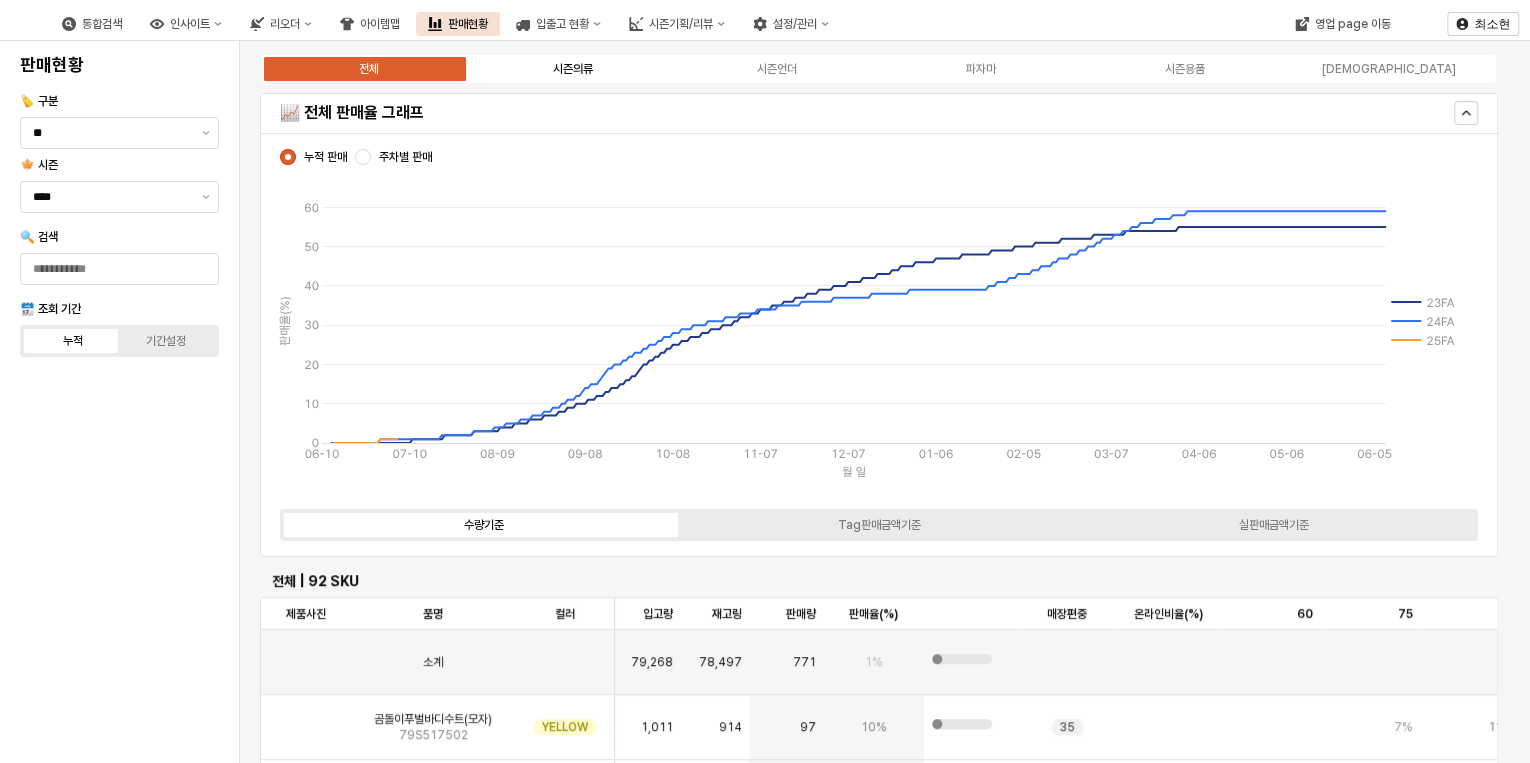 click on "시즌의류" at bounding box center [573, 69] 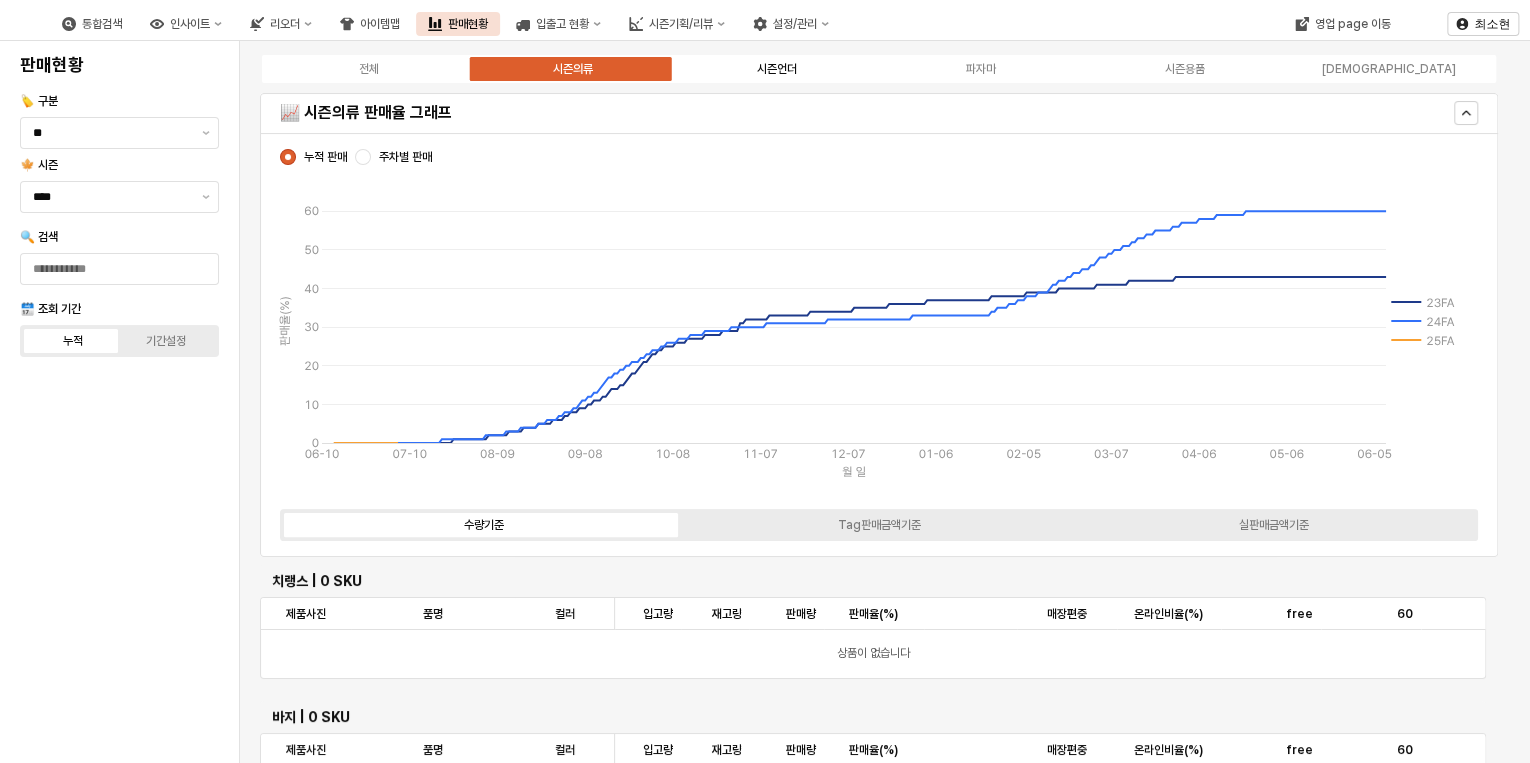 click on "시즌언더" at bounding box center [777, 69] 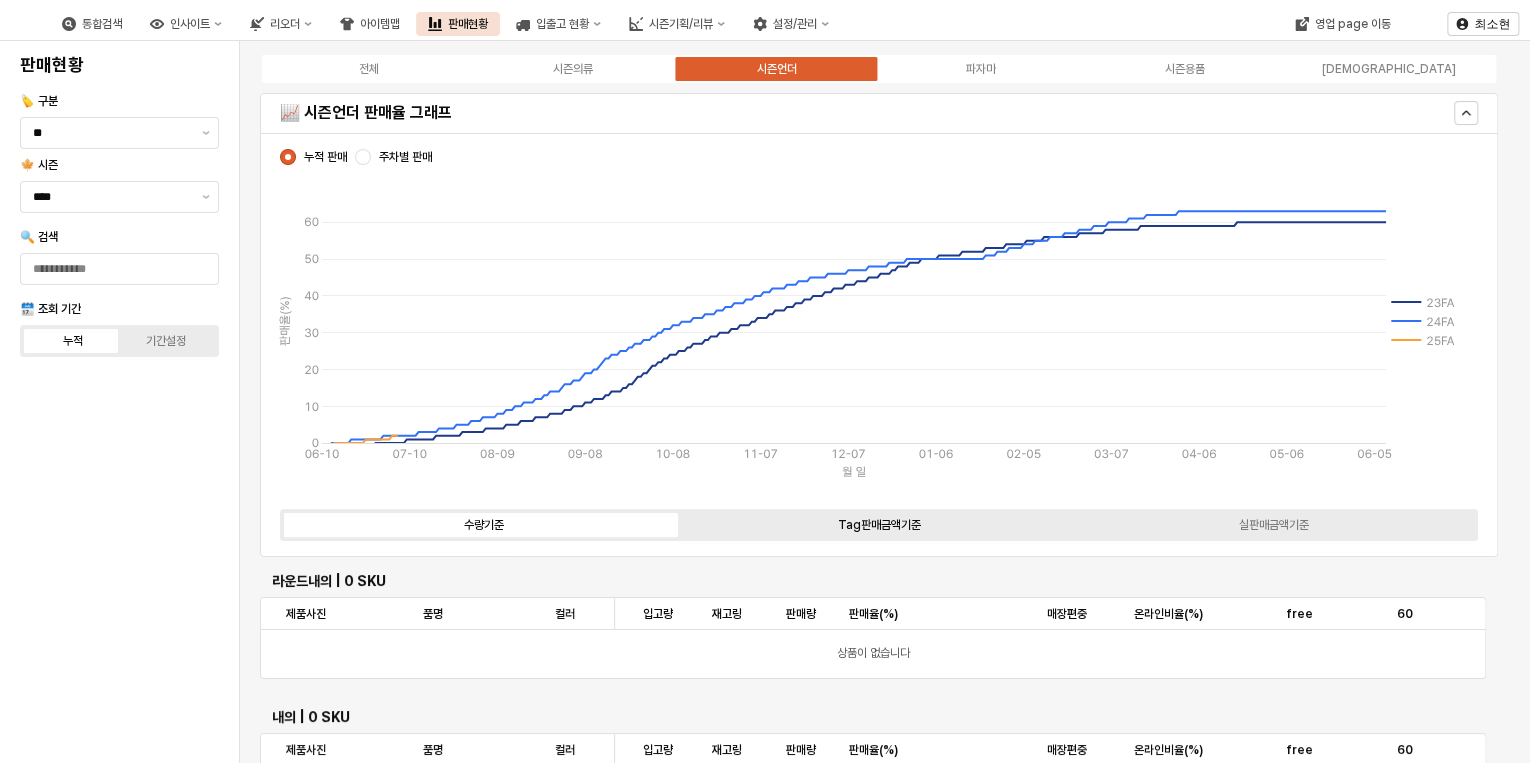 click on "Tag판매금액기준" at bounding box center [879, 525] 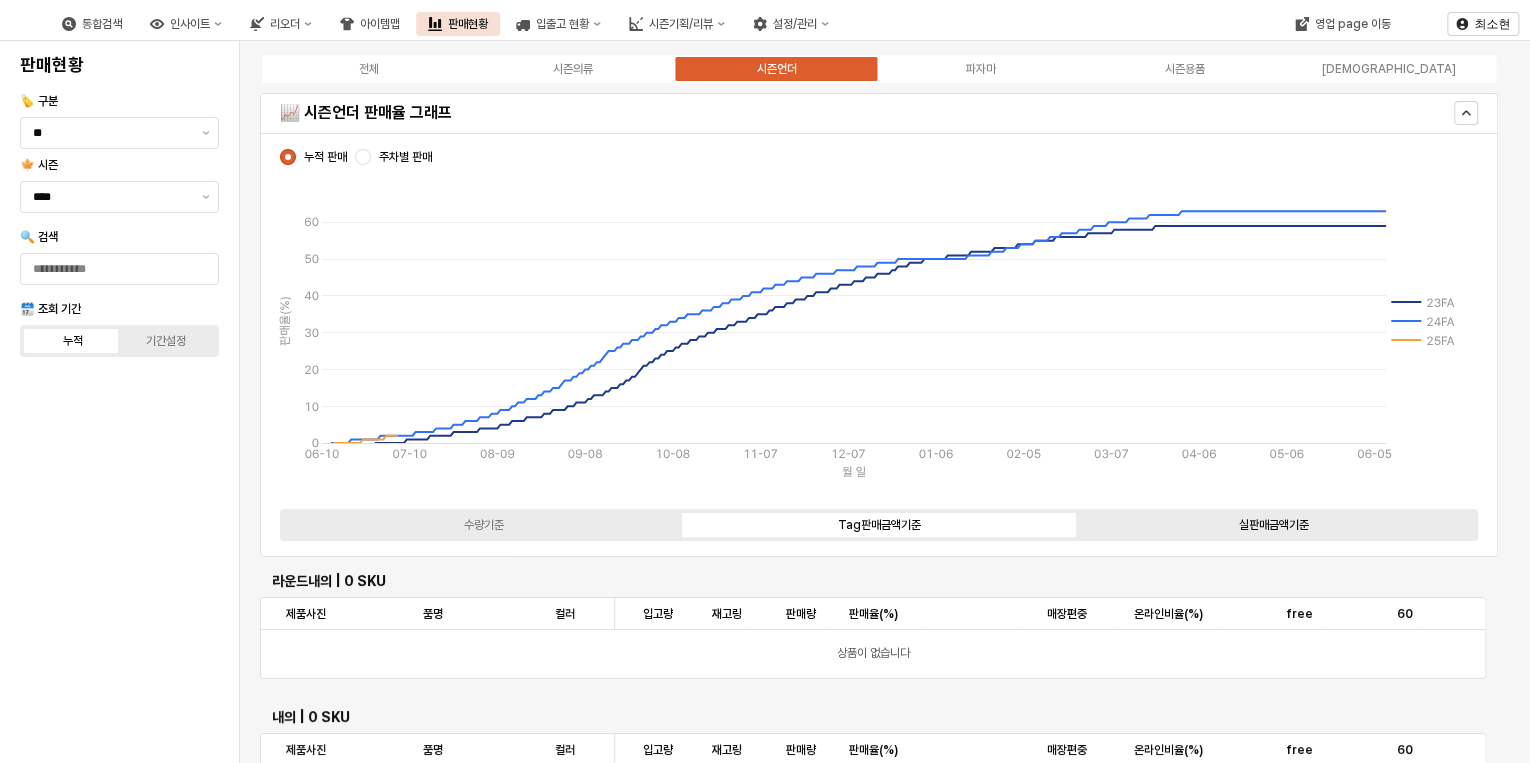 click on "실판매금액기준" at bounding box center [1274, 525] 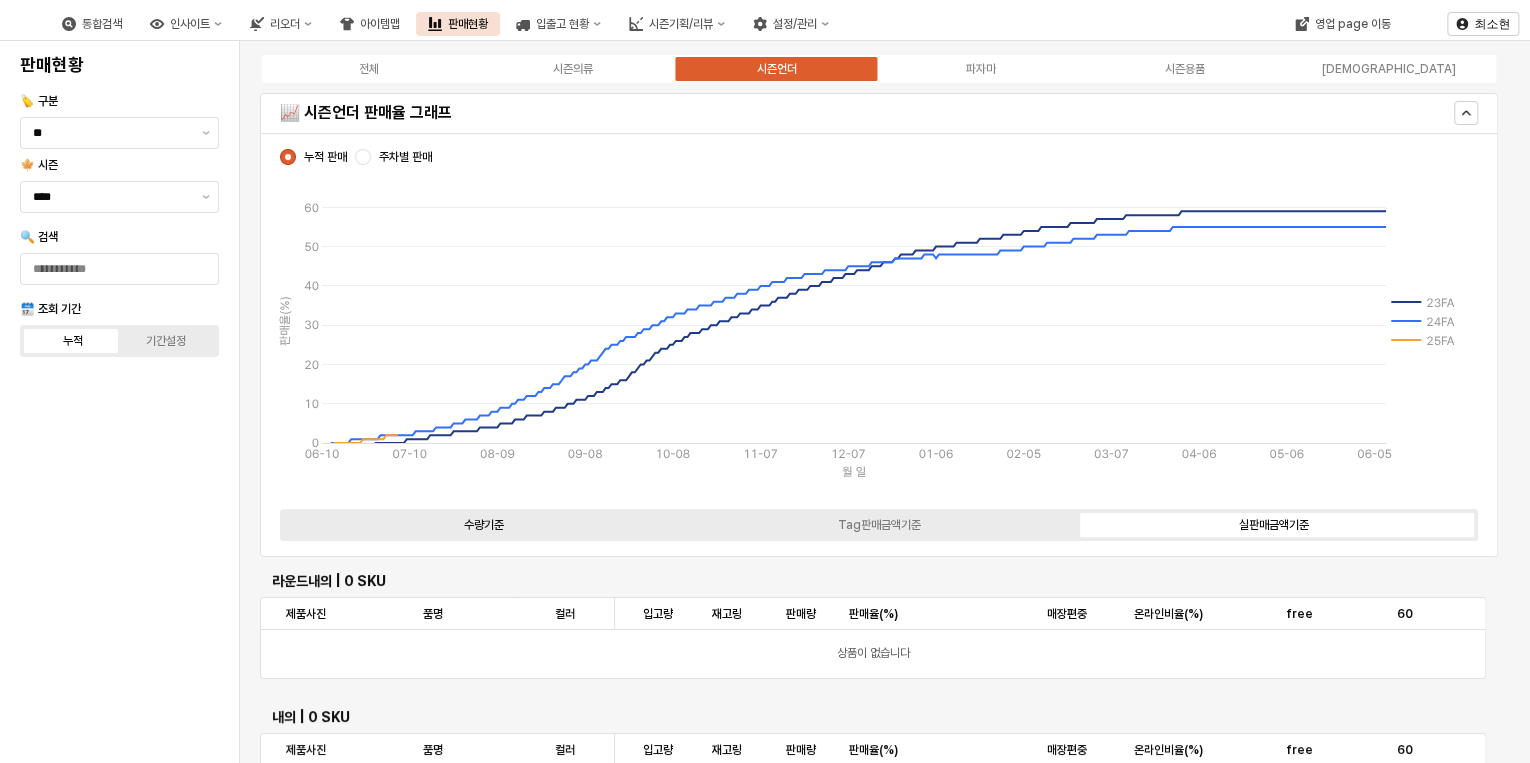 click on "수량기준" at bounding box center [484, 525] 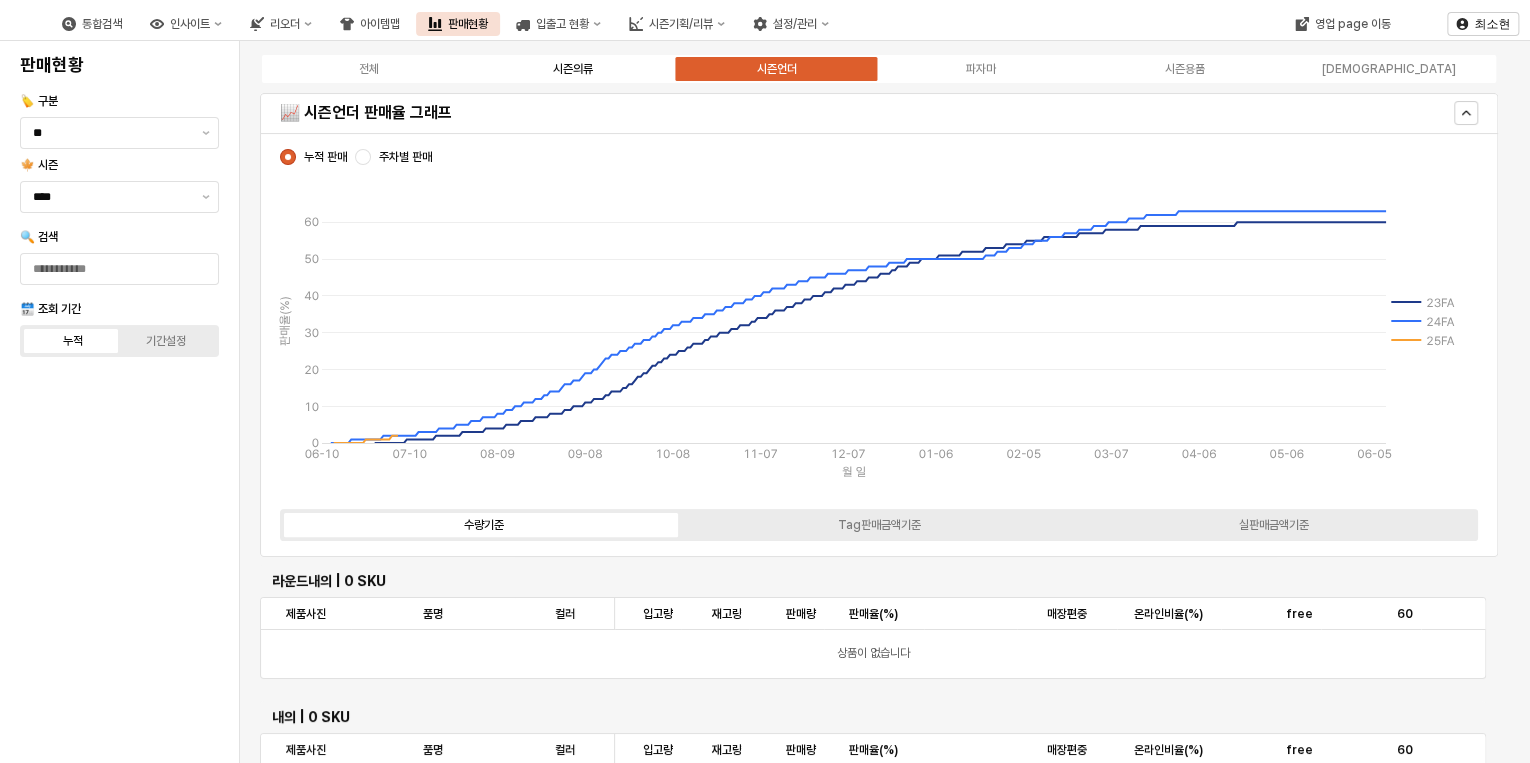 click on "시즌의류" at bounding box center (573, 69) 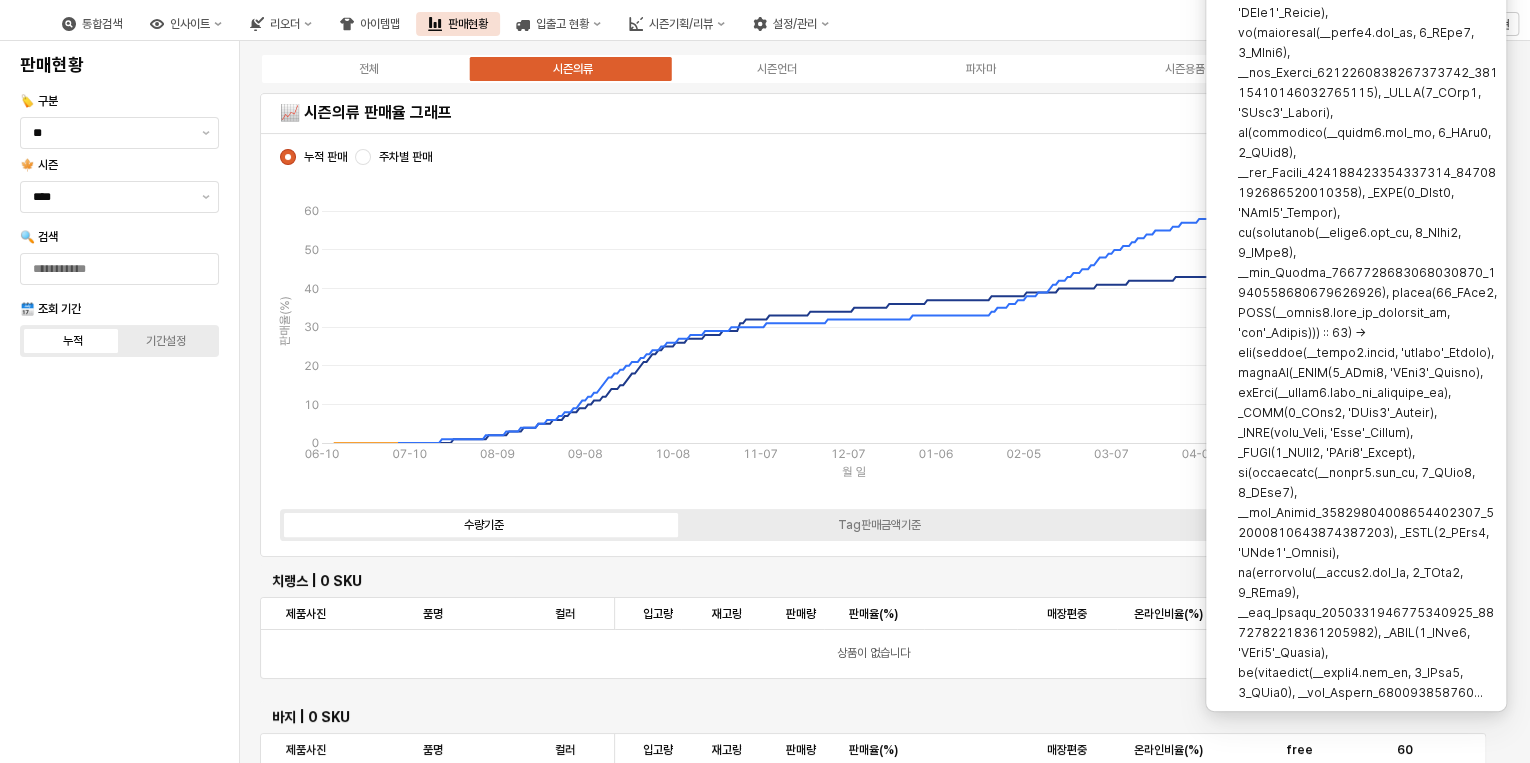 click on "📈 시즌의류 판매율 그래프" at bounding box center [727, 113] 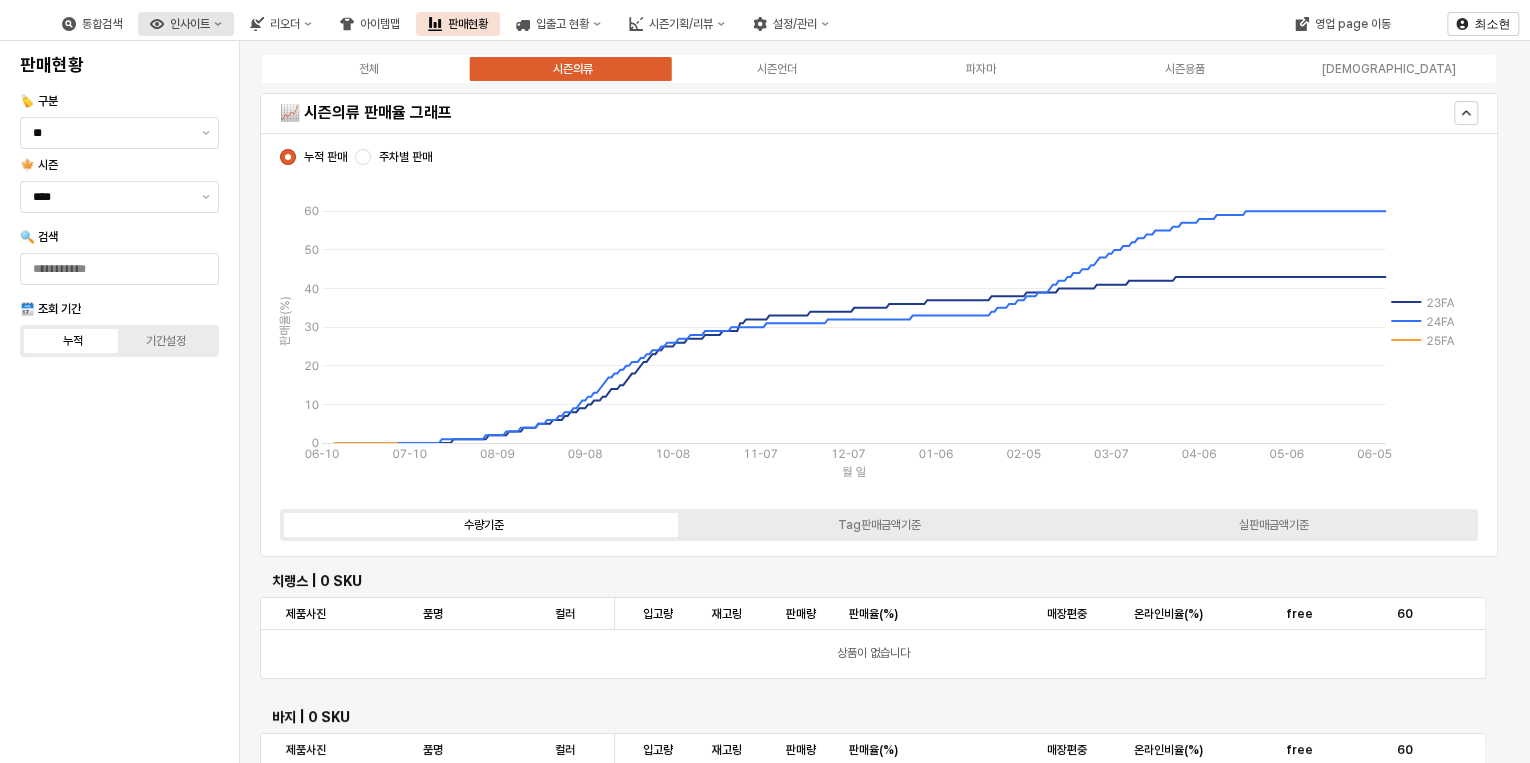 click on "인사이트" at bounding box center (190, 24) 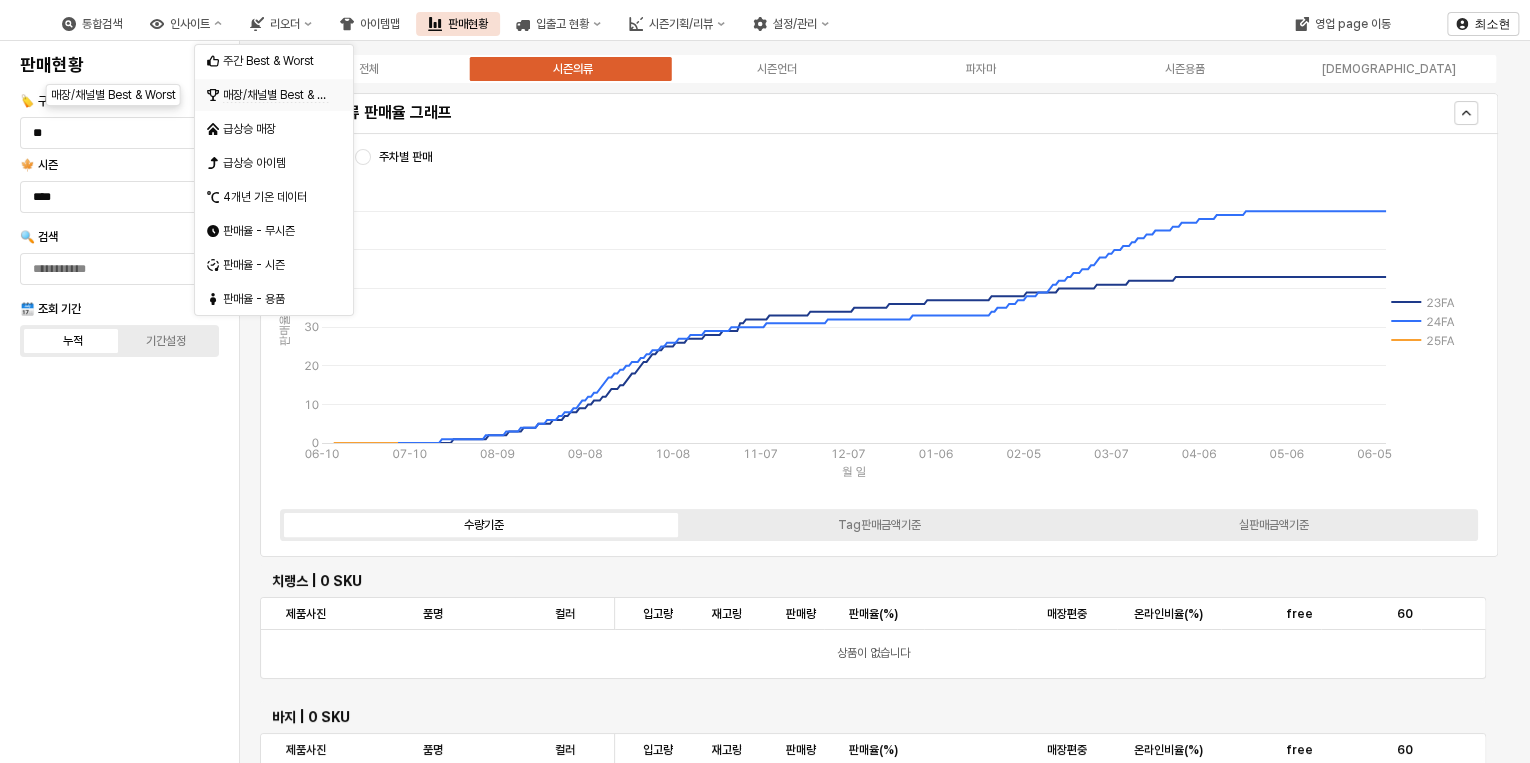 click on "매장/채널별 Best & Worst" at bounding box center [285, 95] 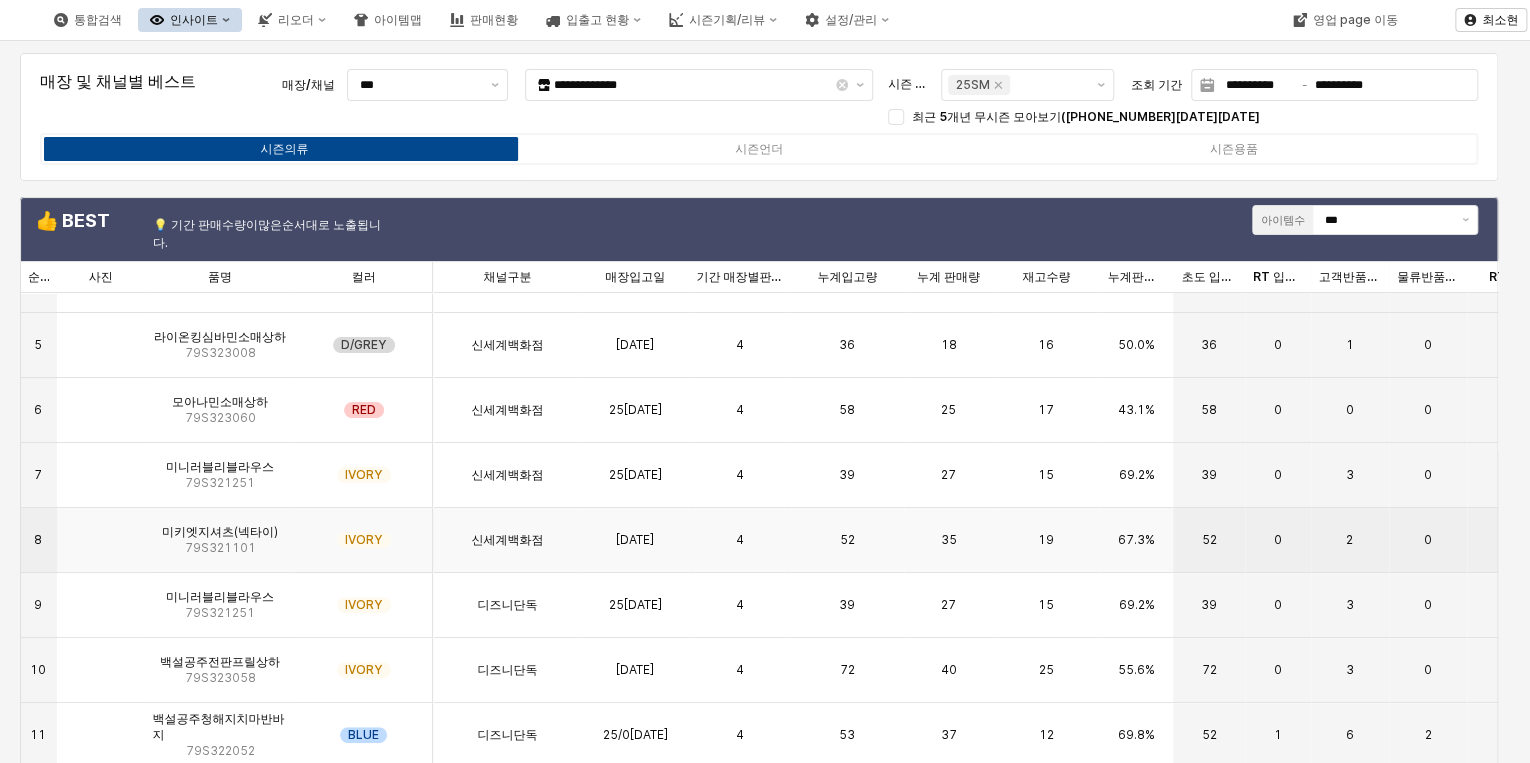 scroll, scrollTop: 256, scrollLeft: 0, axis: vertical 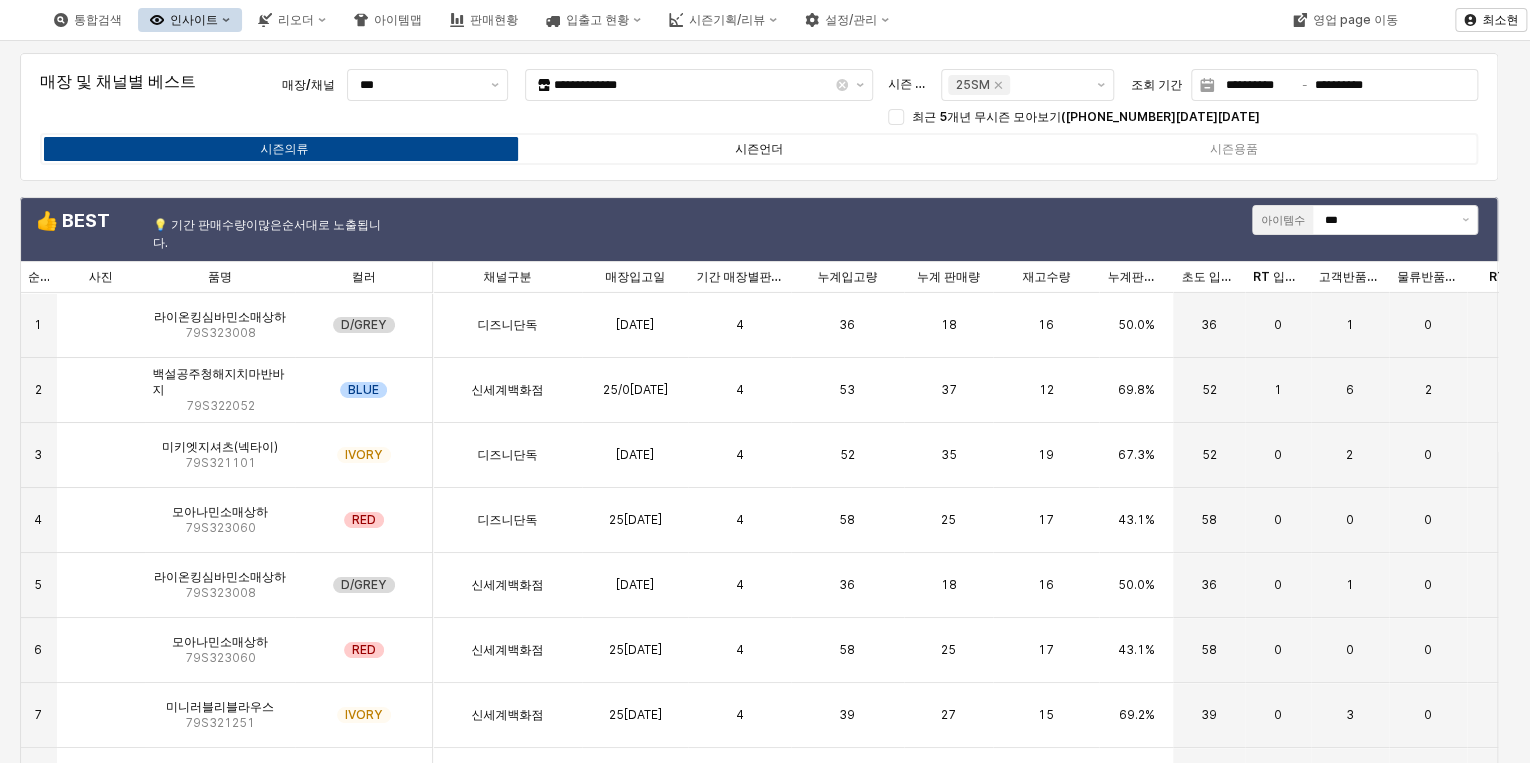 click on "시즌언더" at bounding box center [759, 149] 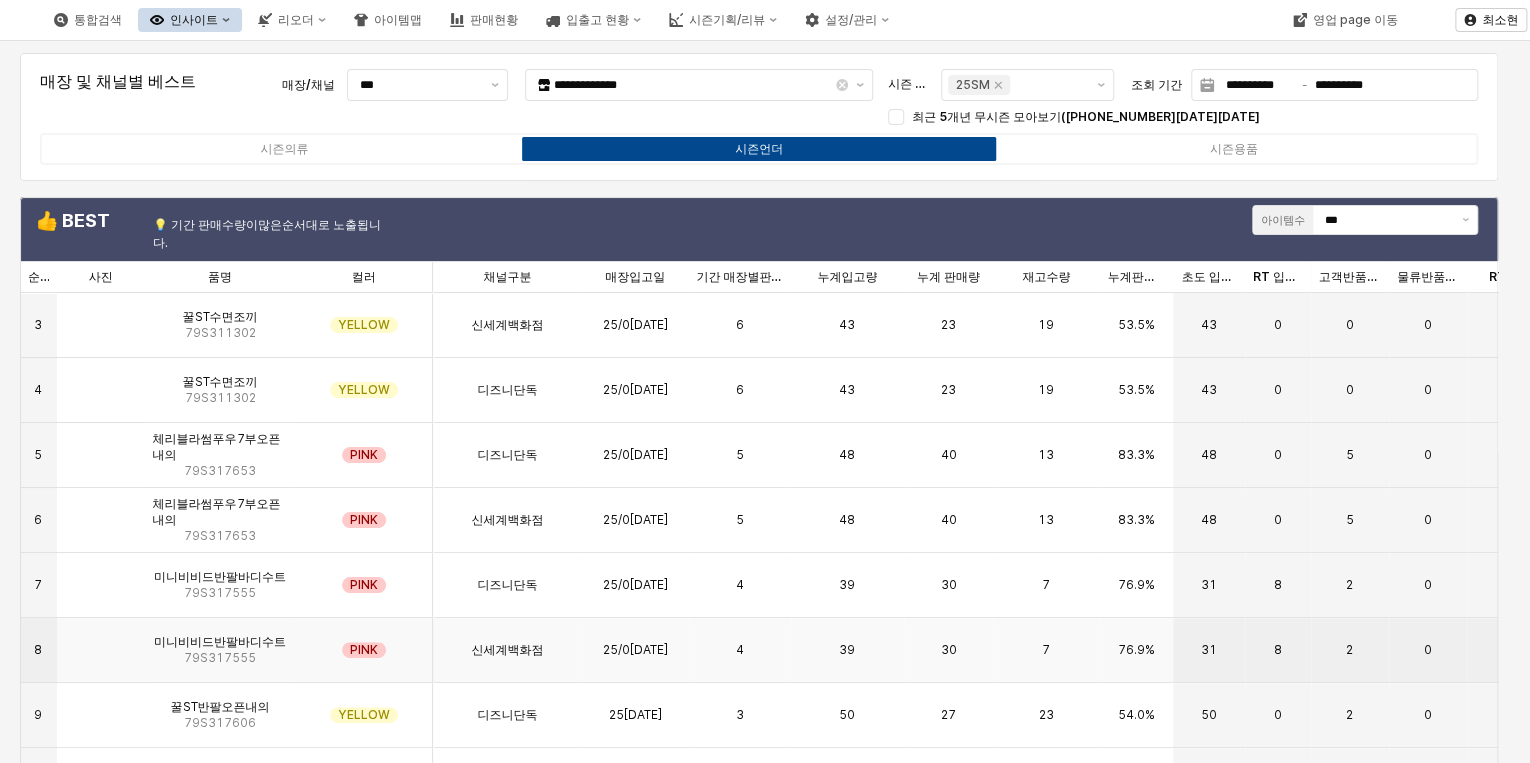scroll, scrollTop: 0, scrollLeft: 0, axis: both 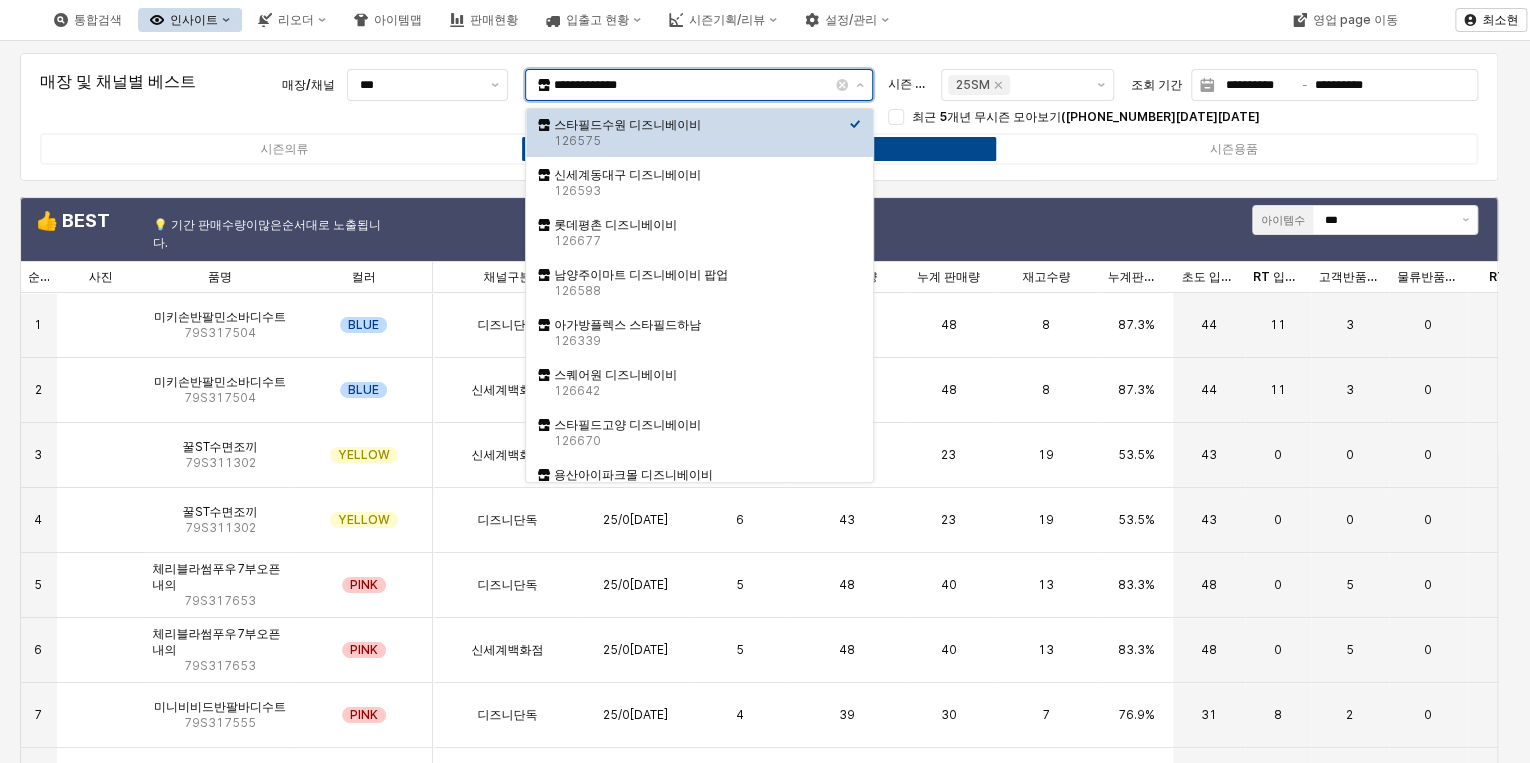 click on "**********" at bounding box center [693, 85] 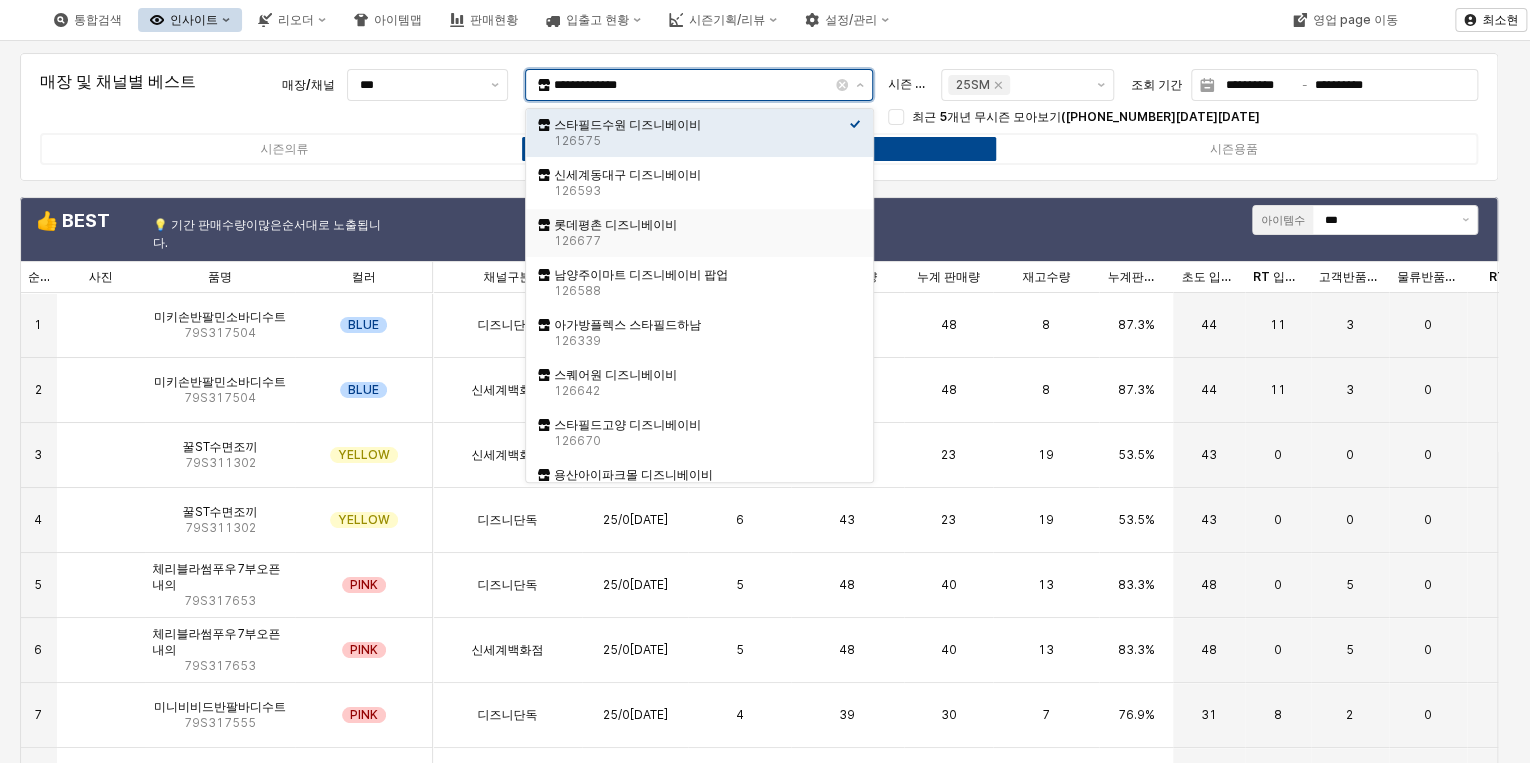 click on "롯데평촌 디즈니베이비" at bounding box center [701, 225] 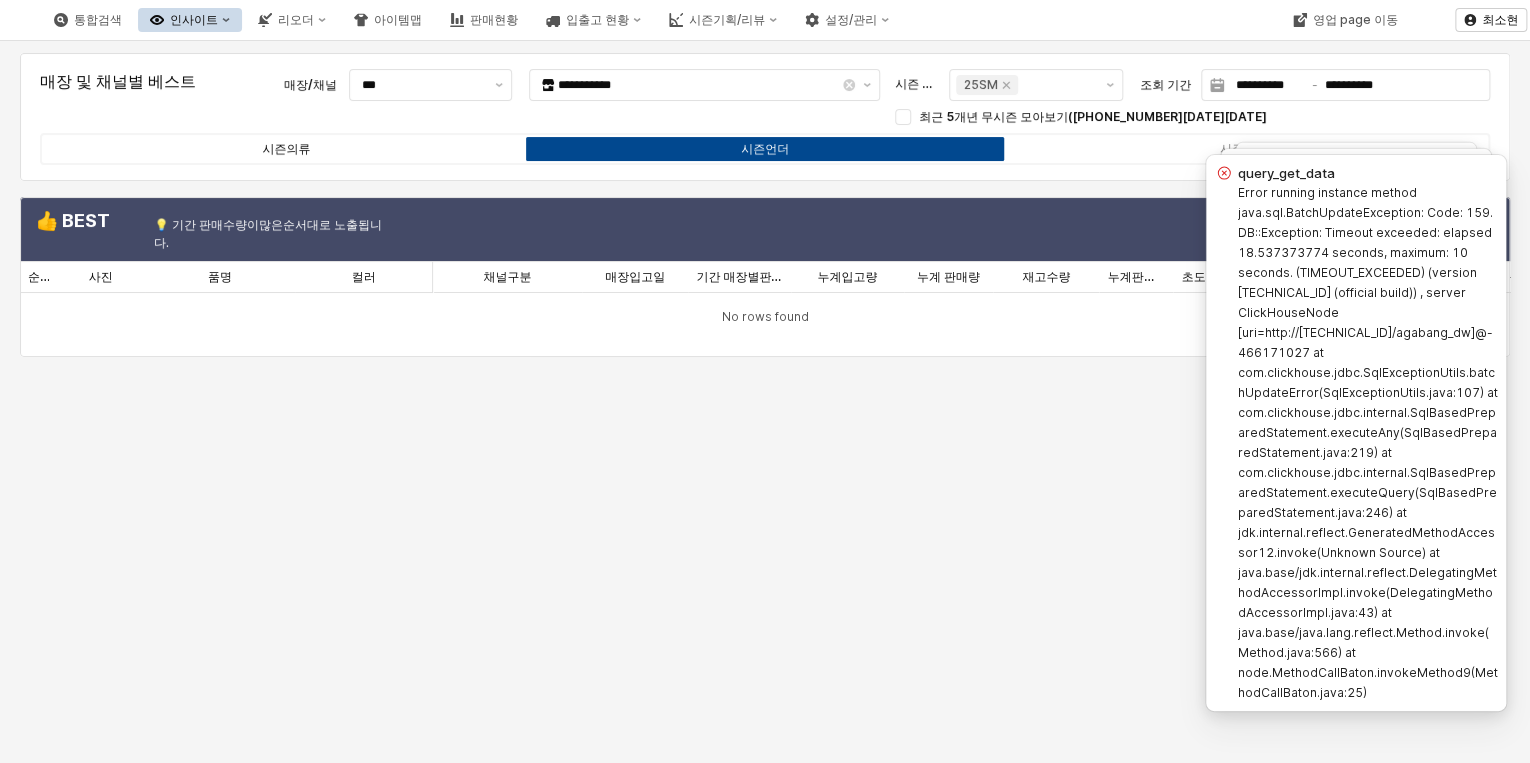 click on "시즌의류" at bounding box center (286, 149) 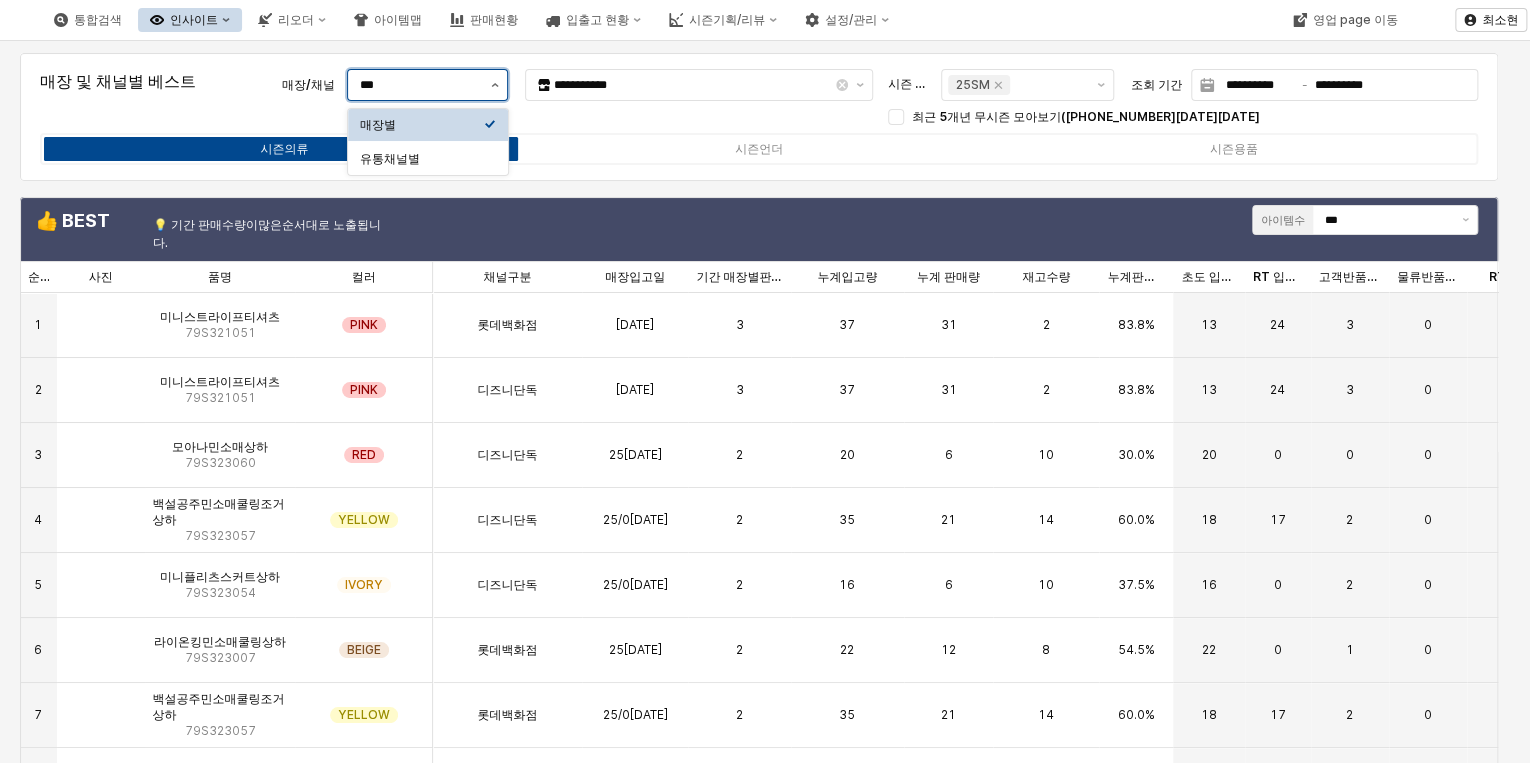 click at bounding box center (495, 85) 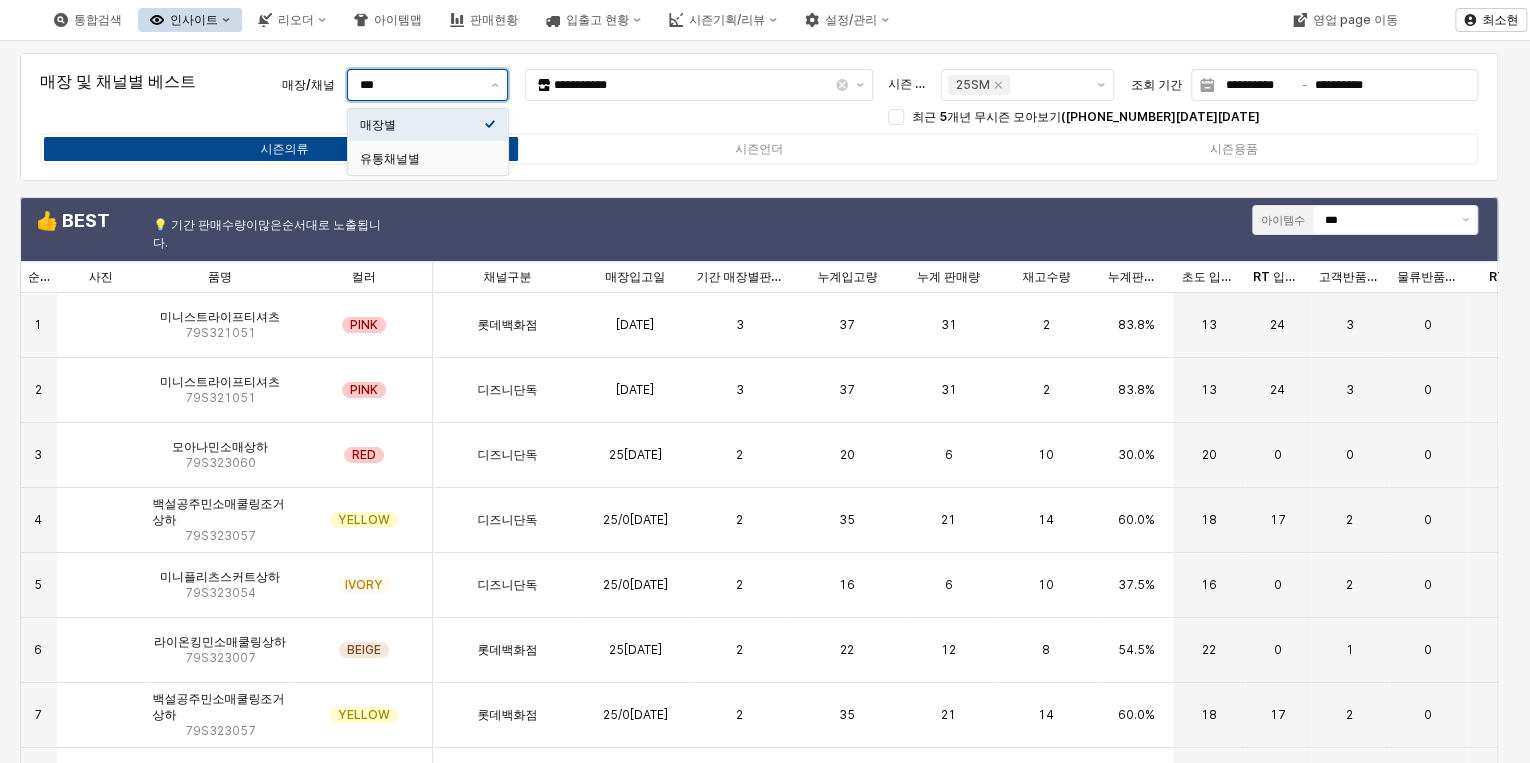 click on "유통채널별" at bounding box center [422, 159] 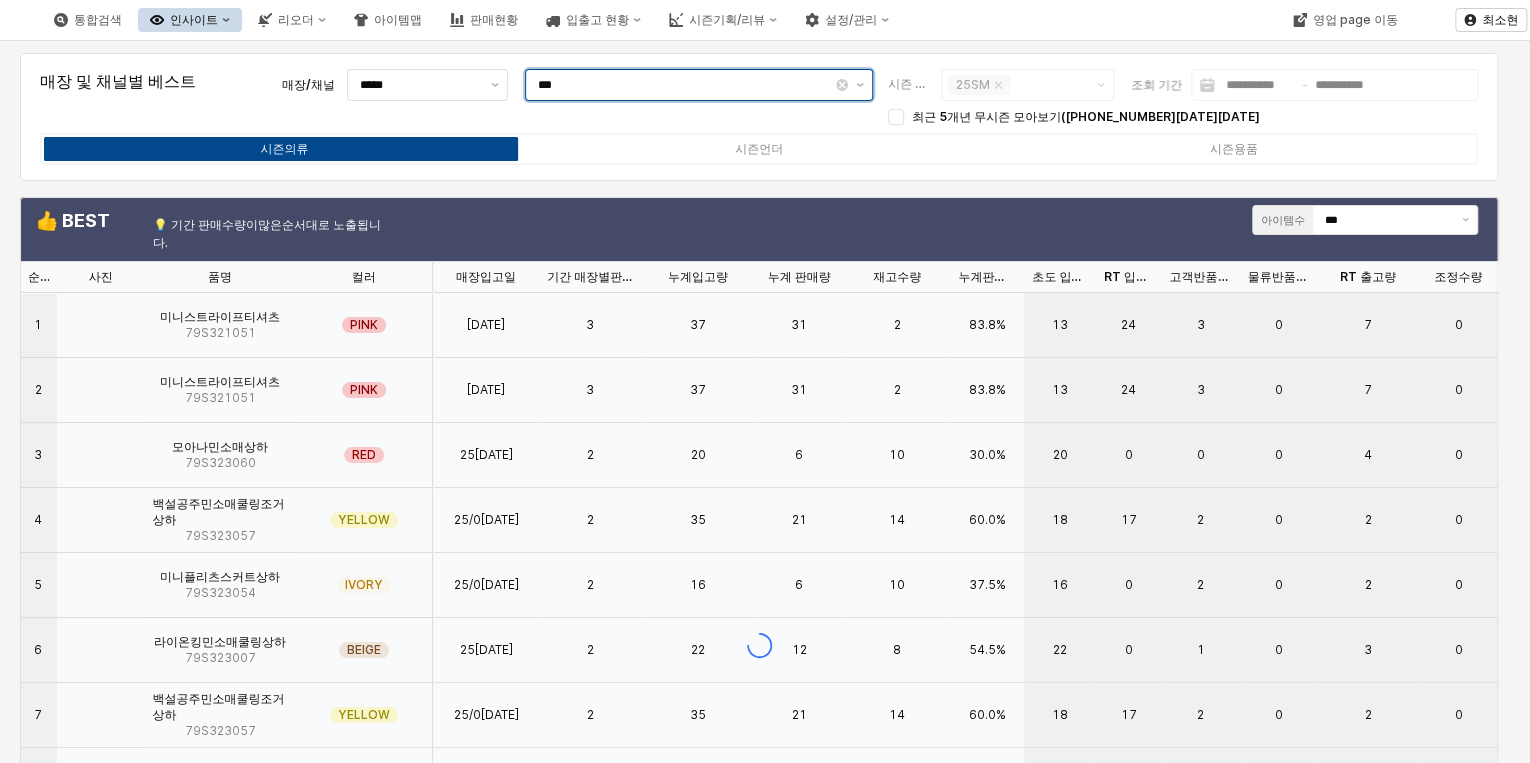 click on "***" at bounding box center (685, 85) 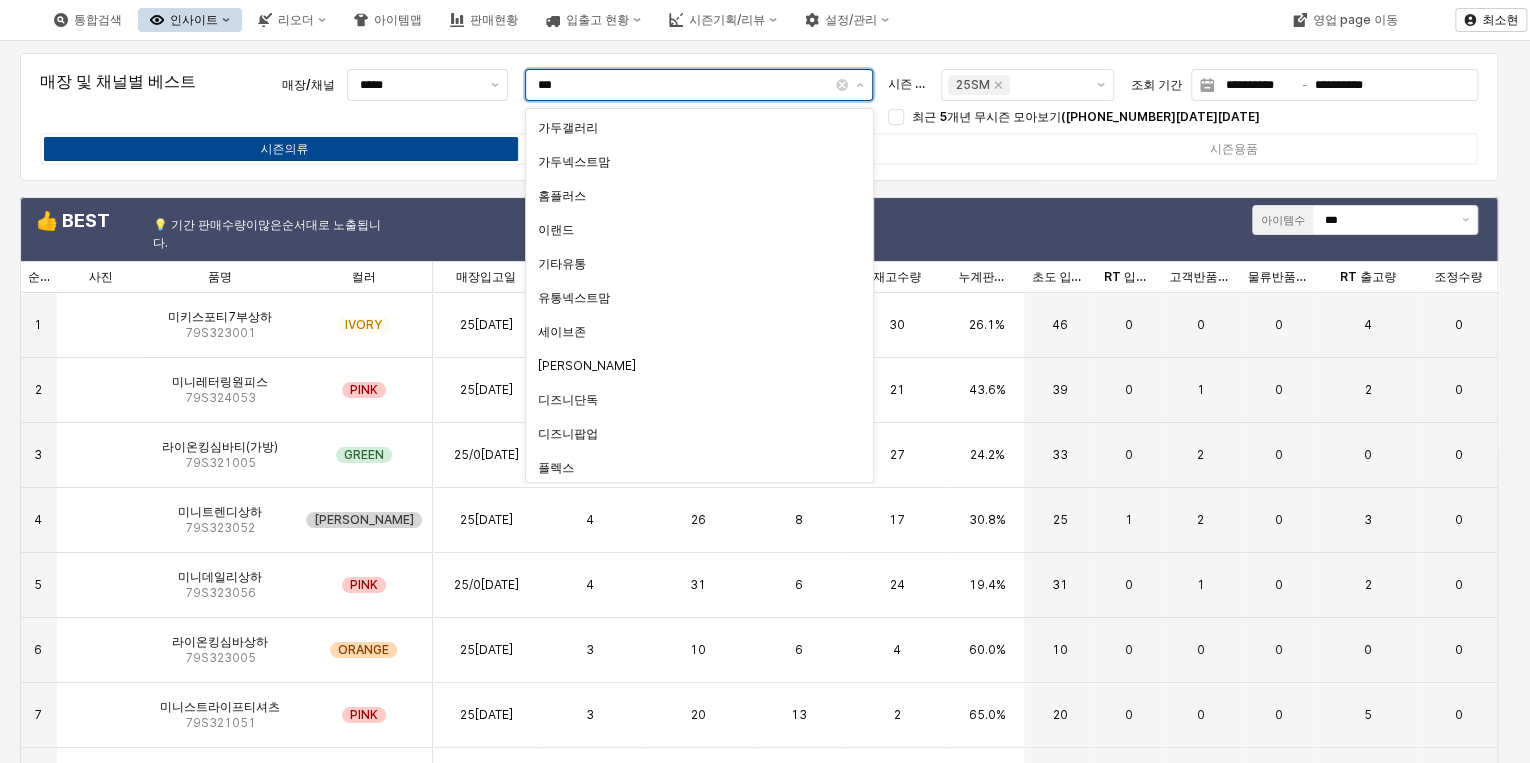 scroll, scrollTop: 576, scrollLeft: 0, axis: vertical 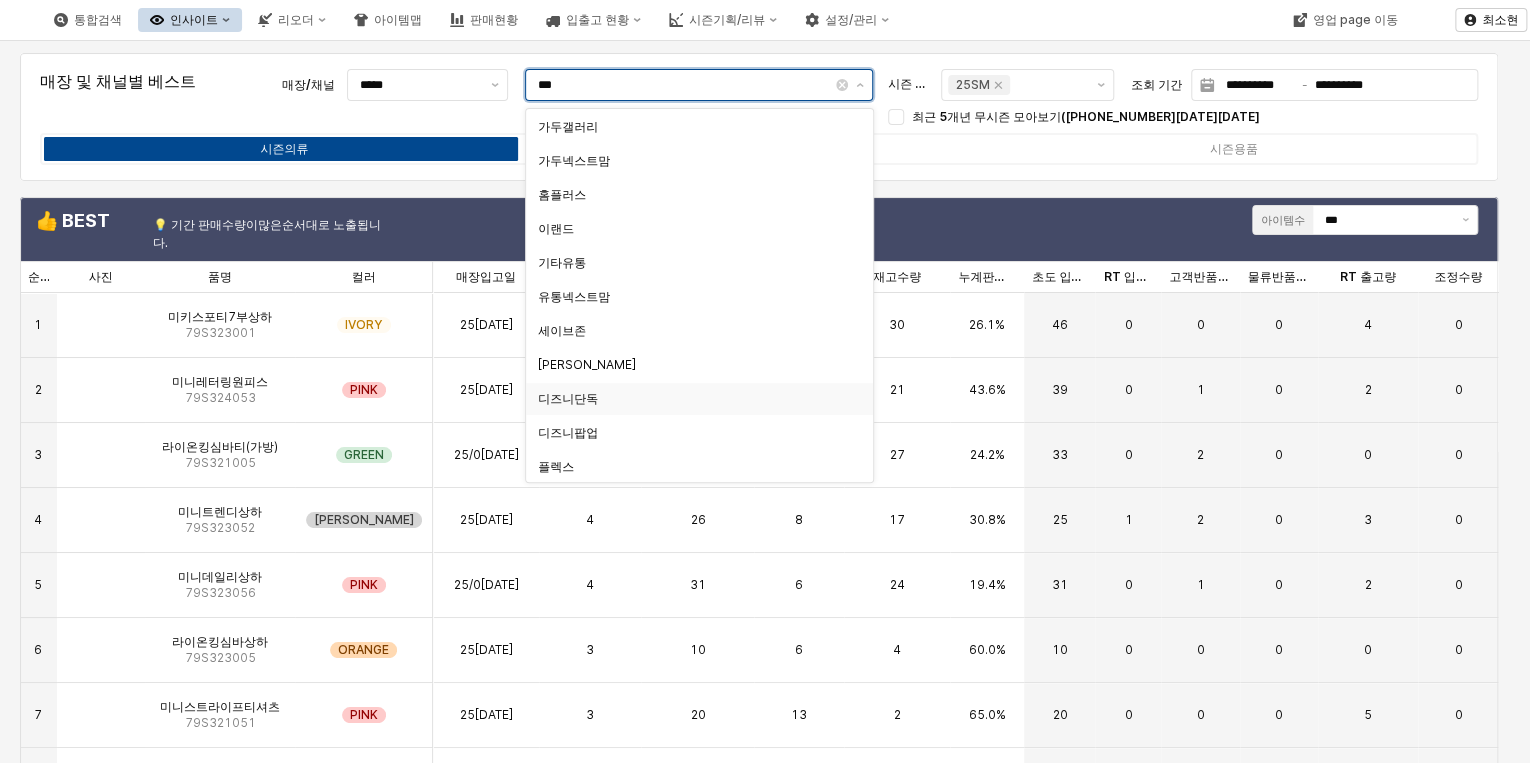 click on "디즈니단독" at bounding box center (693, 399) 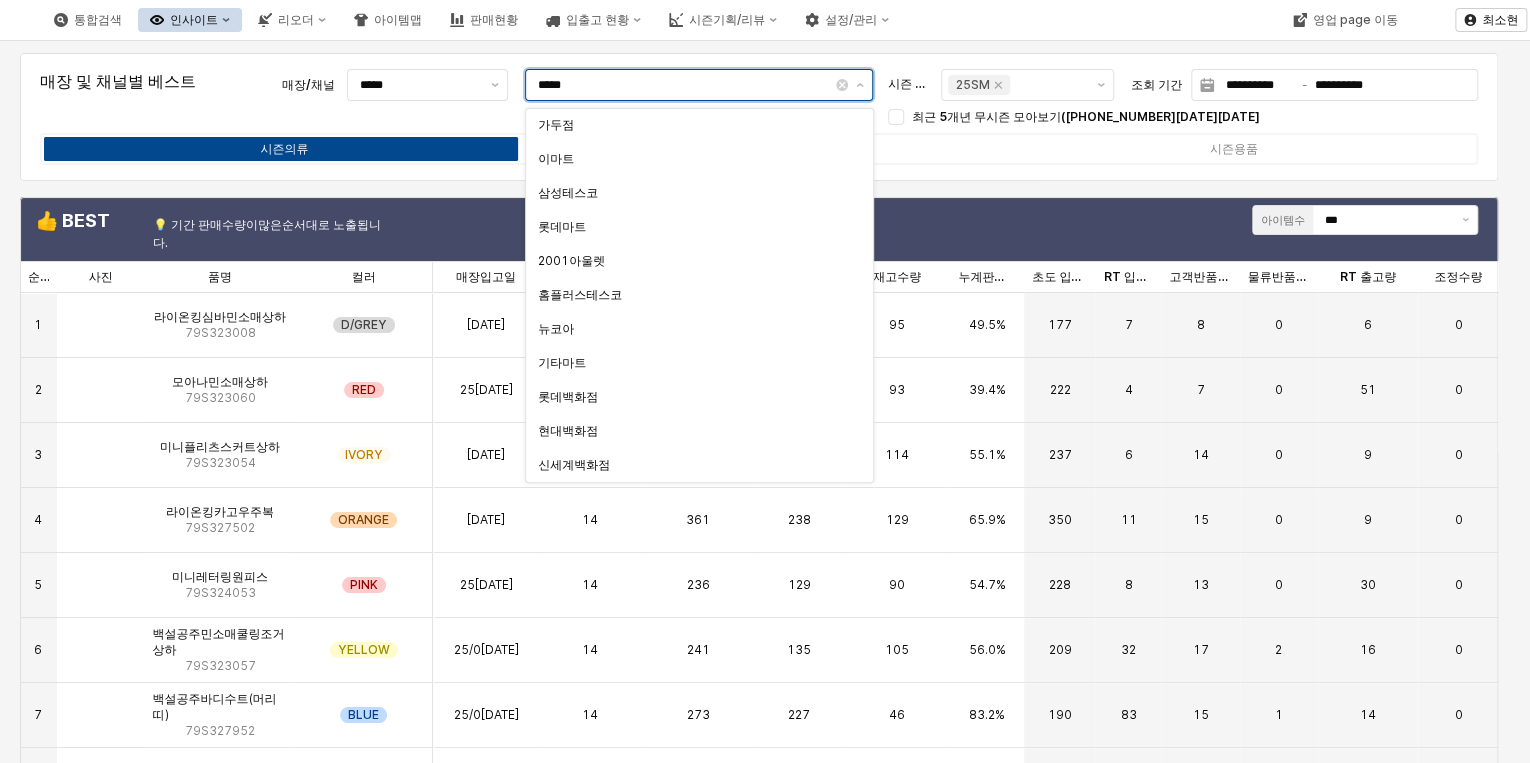 scroll, scrollTop: 508, scrollLeft: 0, axis: vertical 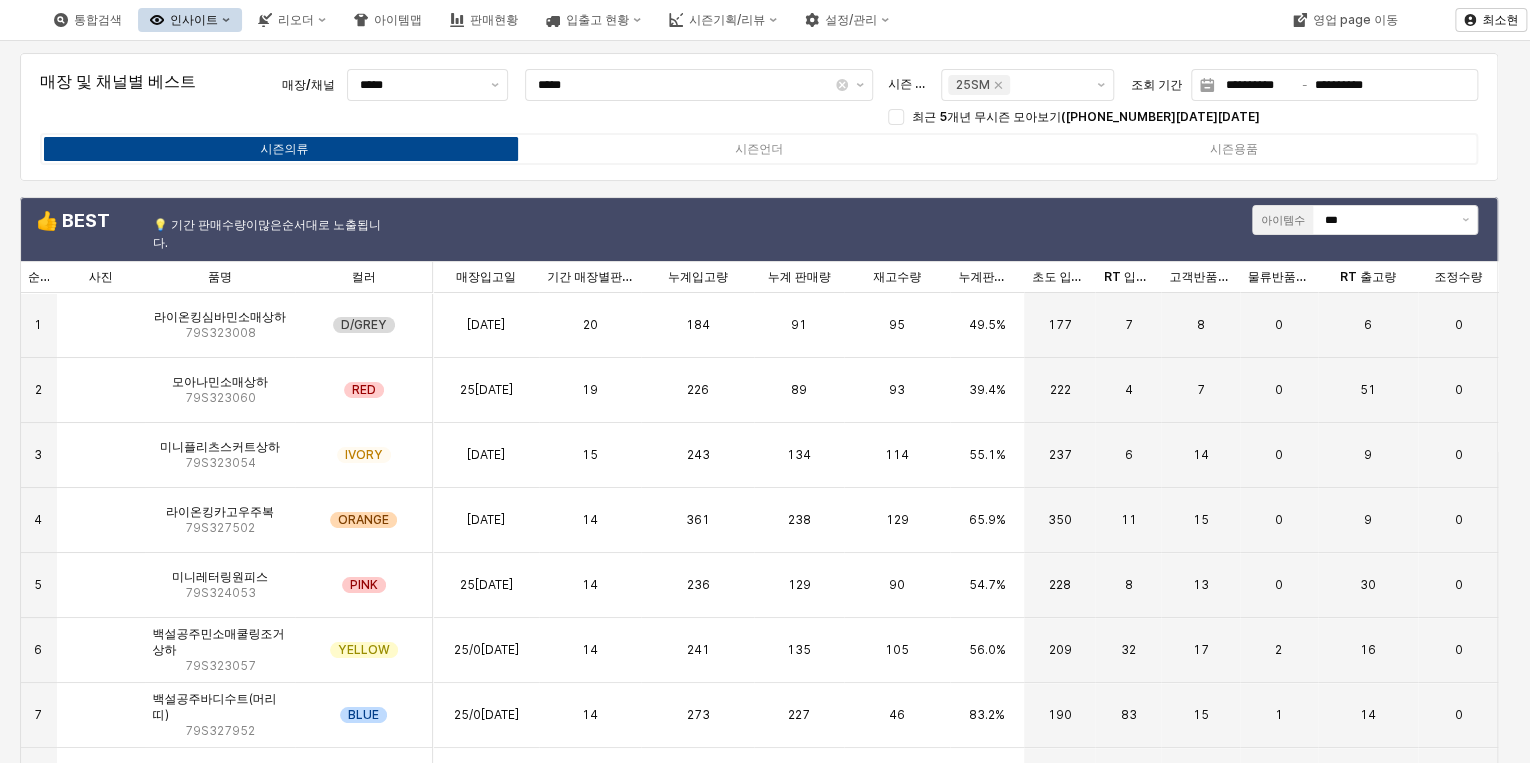 click on "**********" at bounding box center [759, 117] 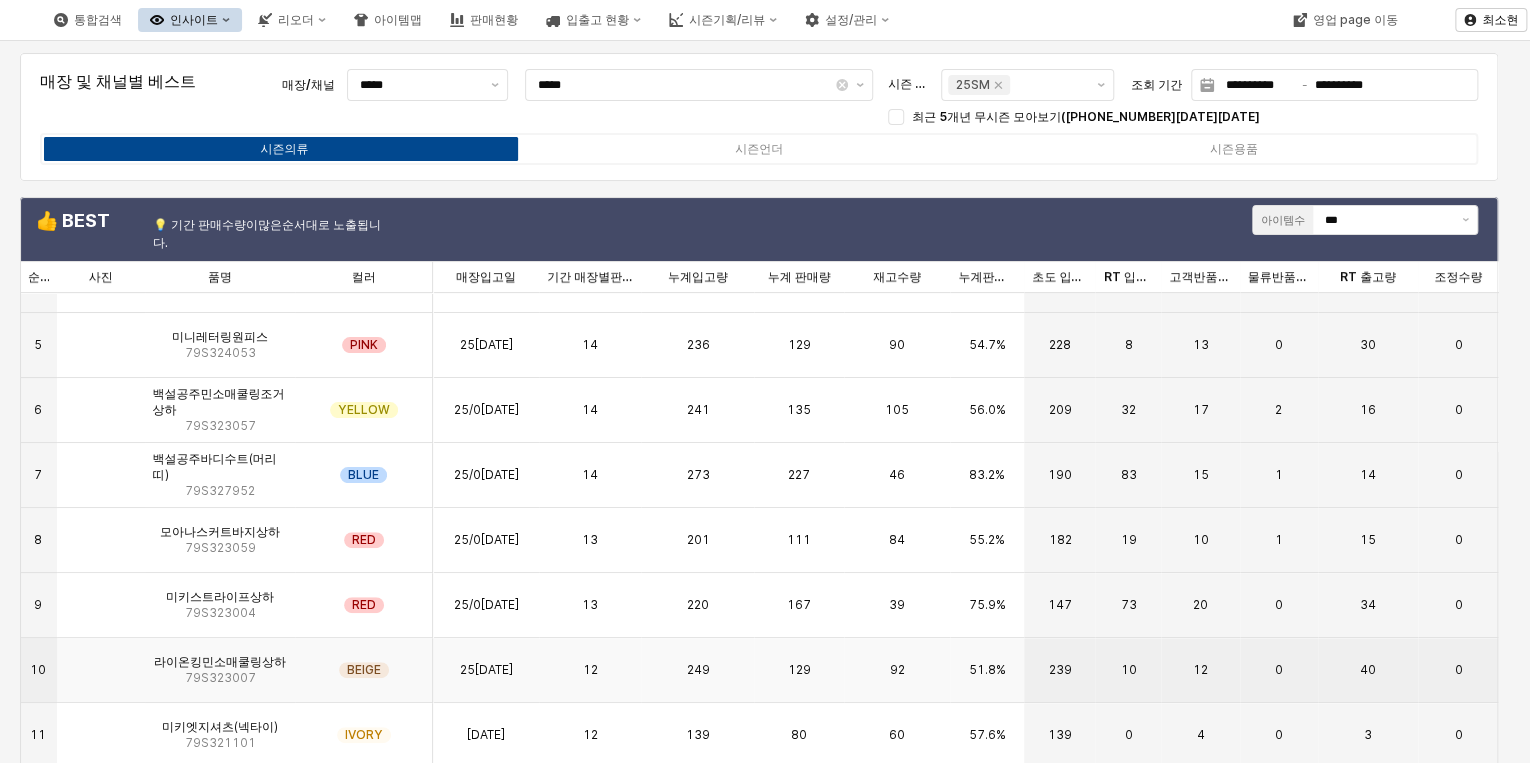 scroll, scrollTop: 256, scrollLeft: 0, axis: vertical 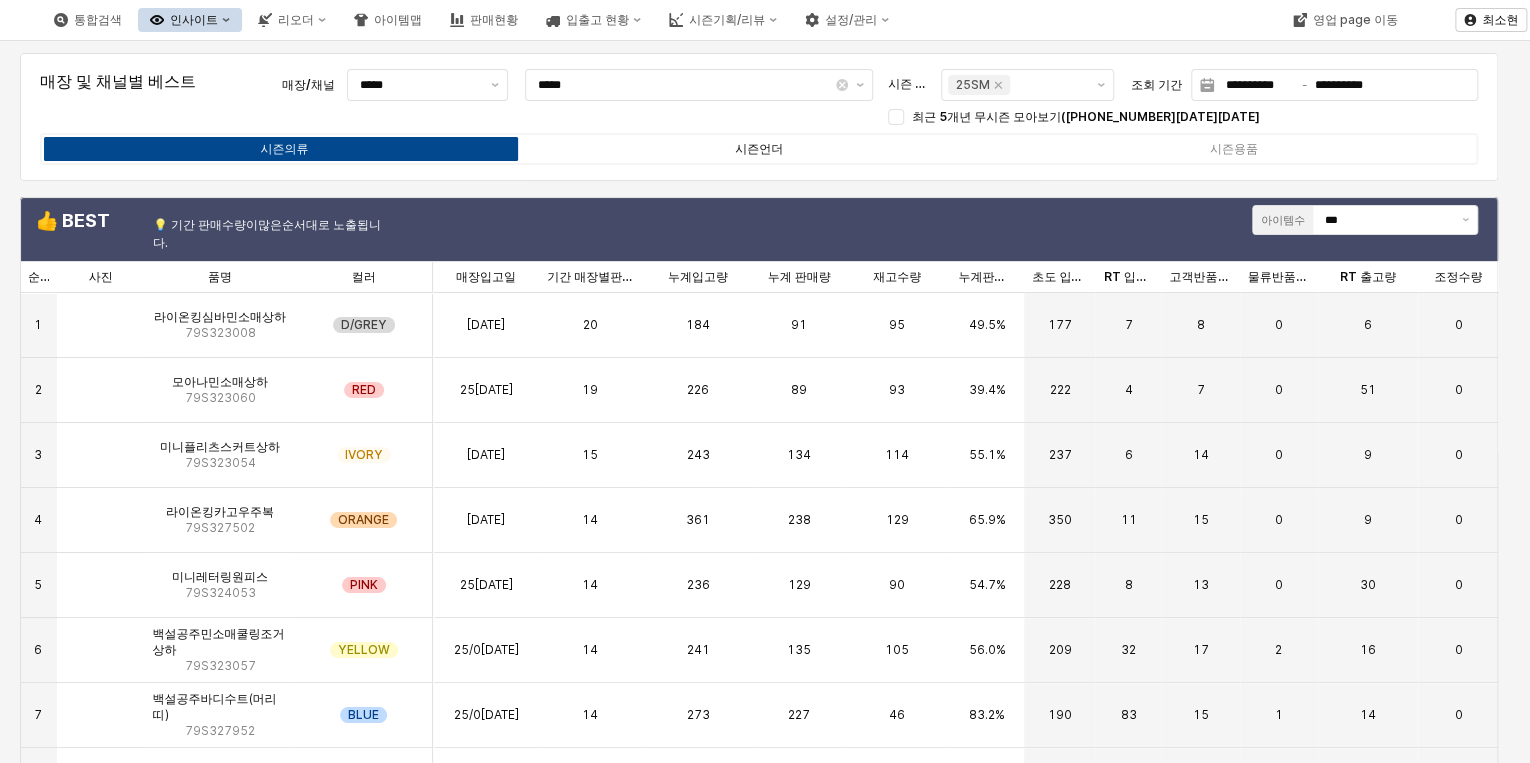 click on "시즌언더" at bounding box center [759, 149] 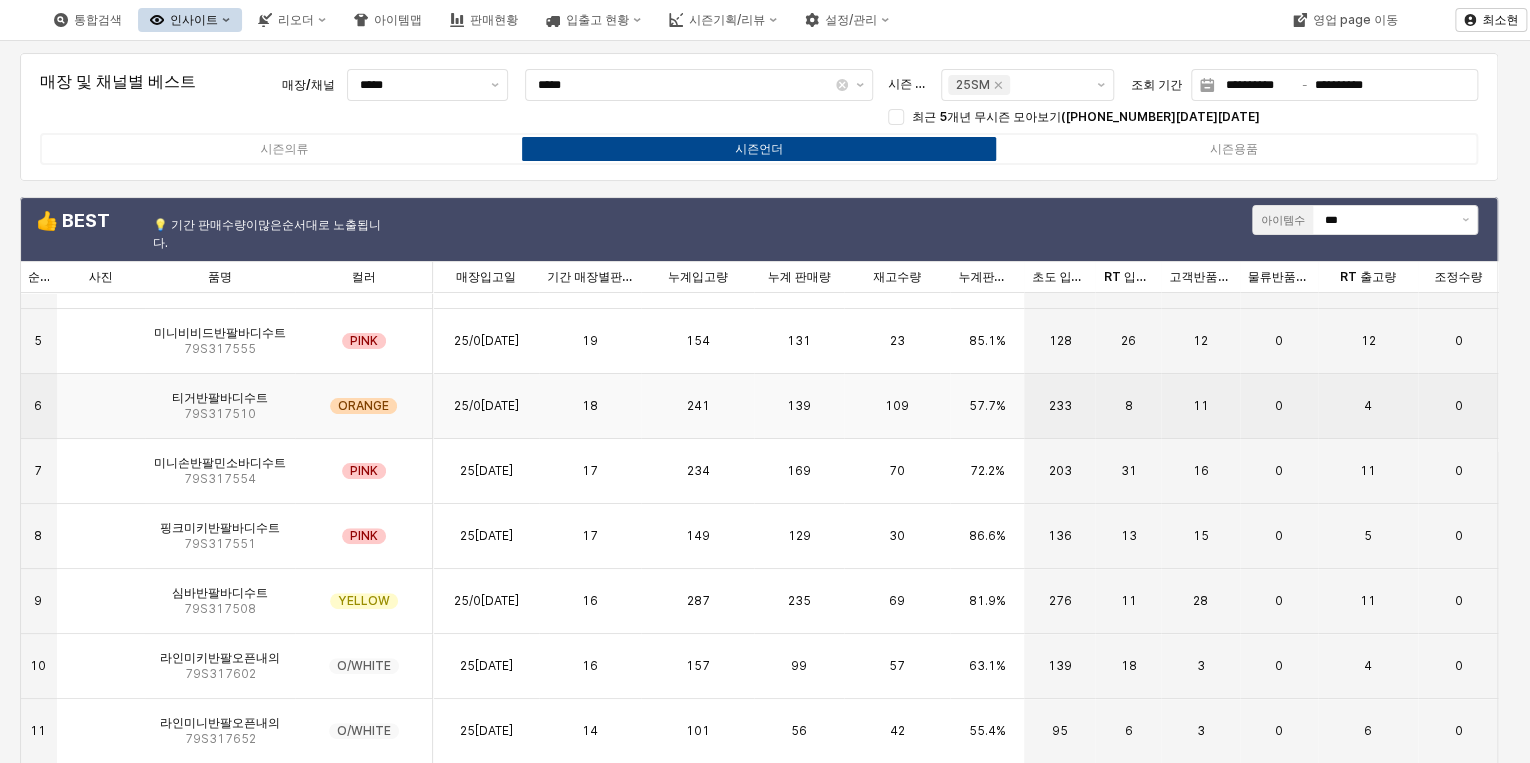 scroll, scrollTop: 256, scrollLeft: 0, axis: vertical 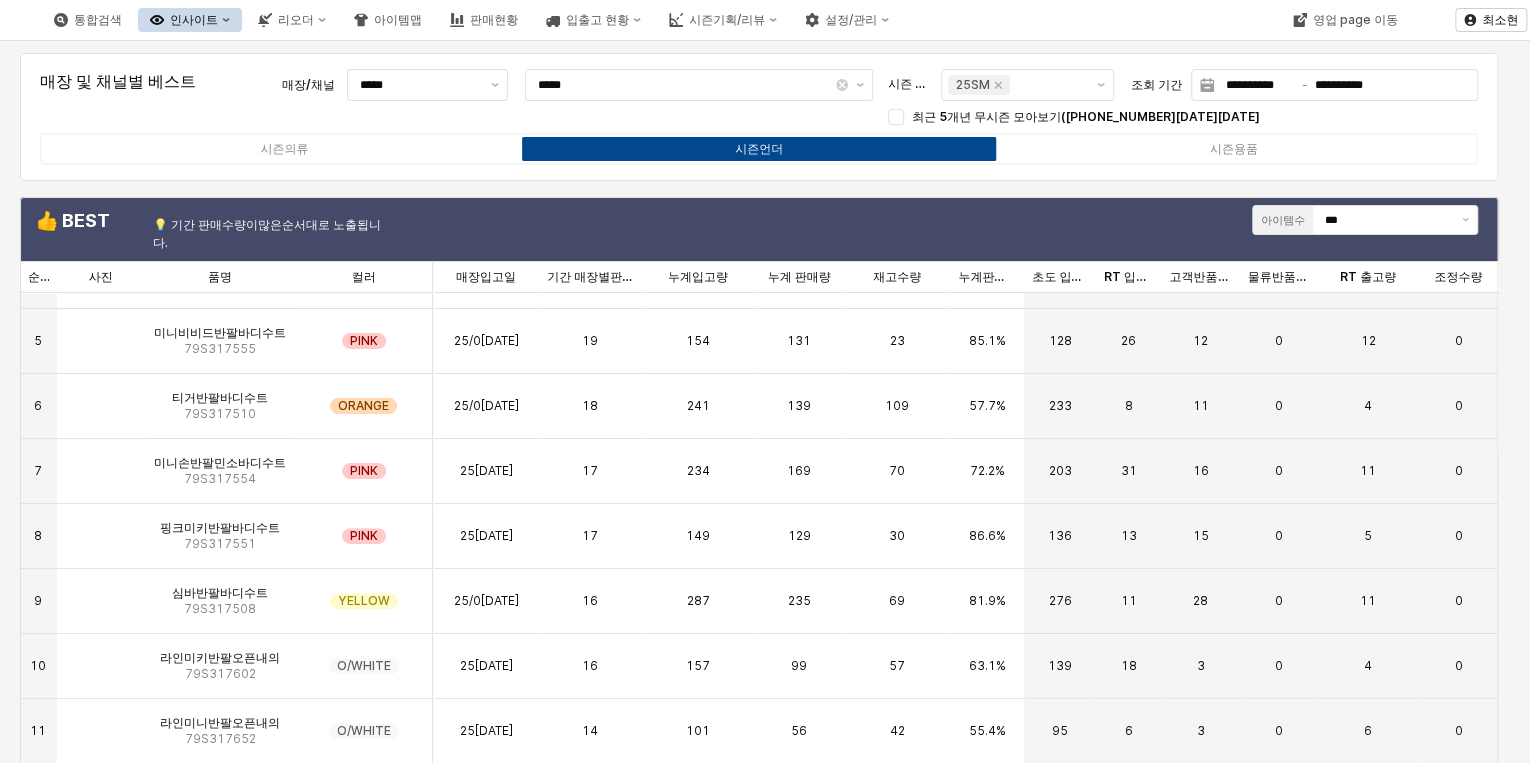 click on "인사이트" at bounding box center (194, 20) 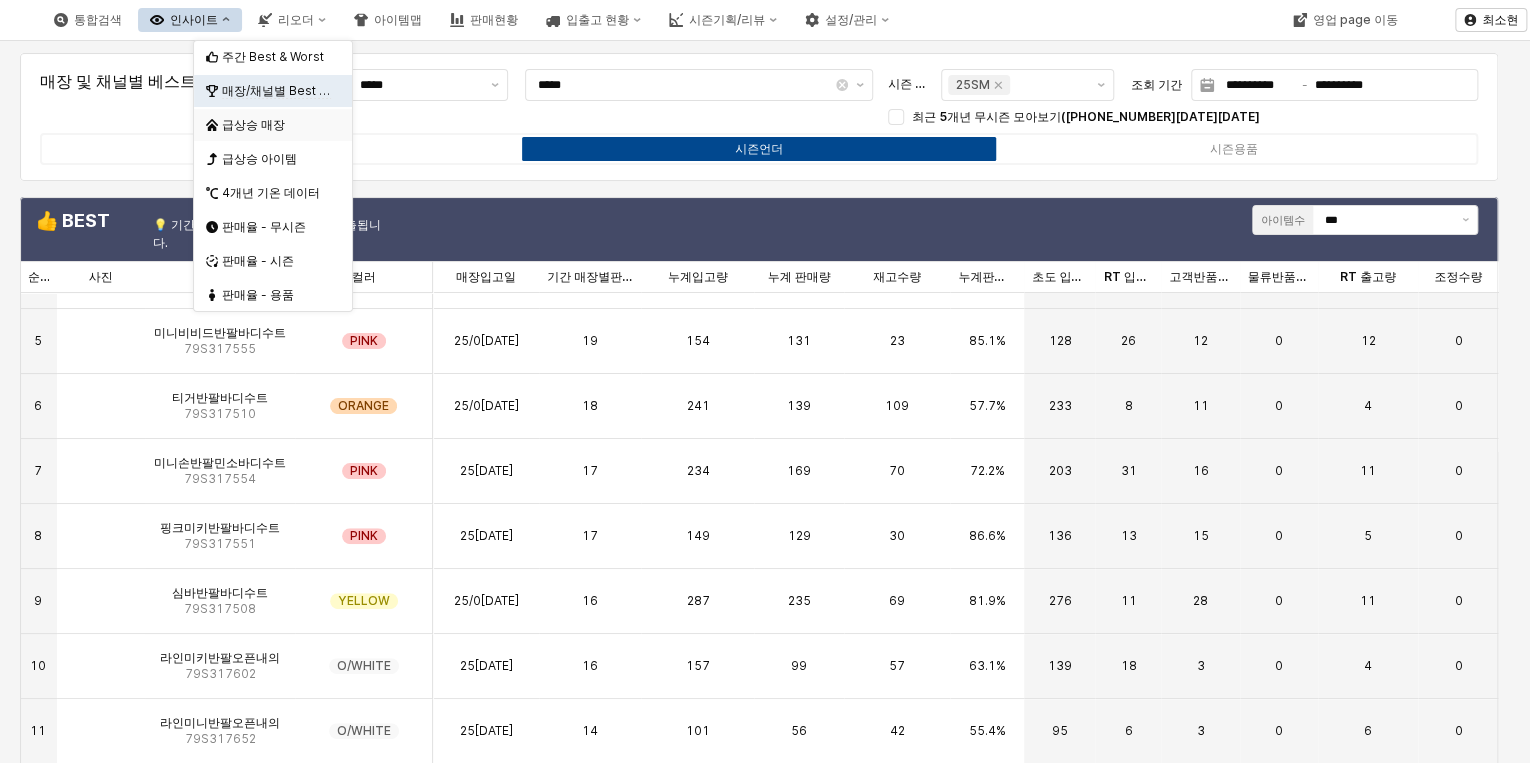 click on "급상승 매장" at bounding box center [275, 125] 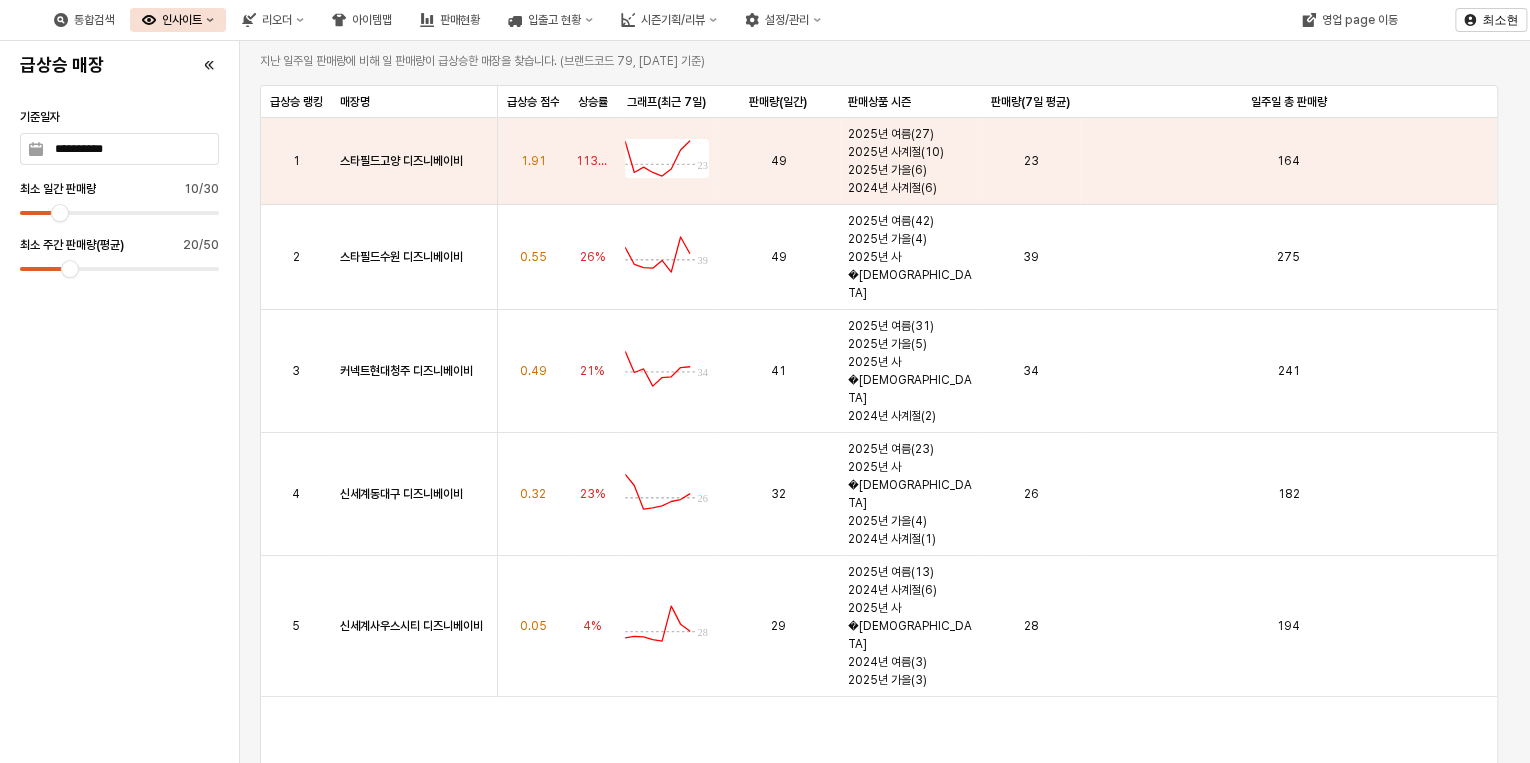 click 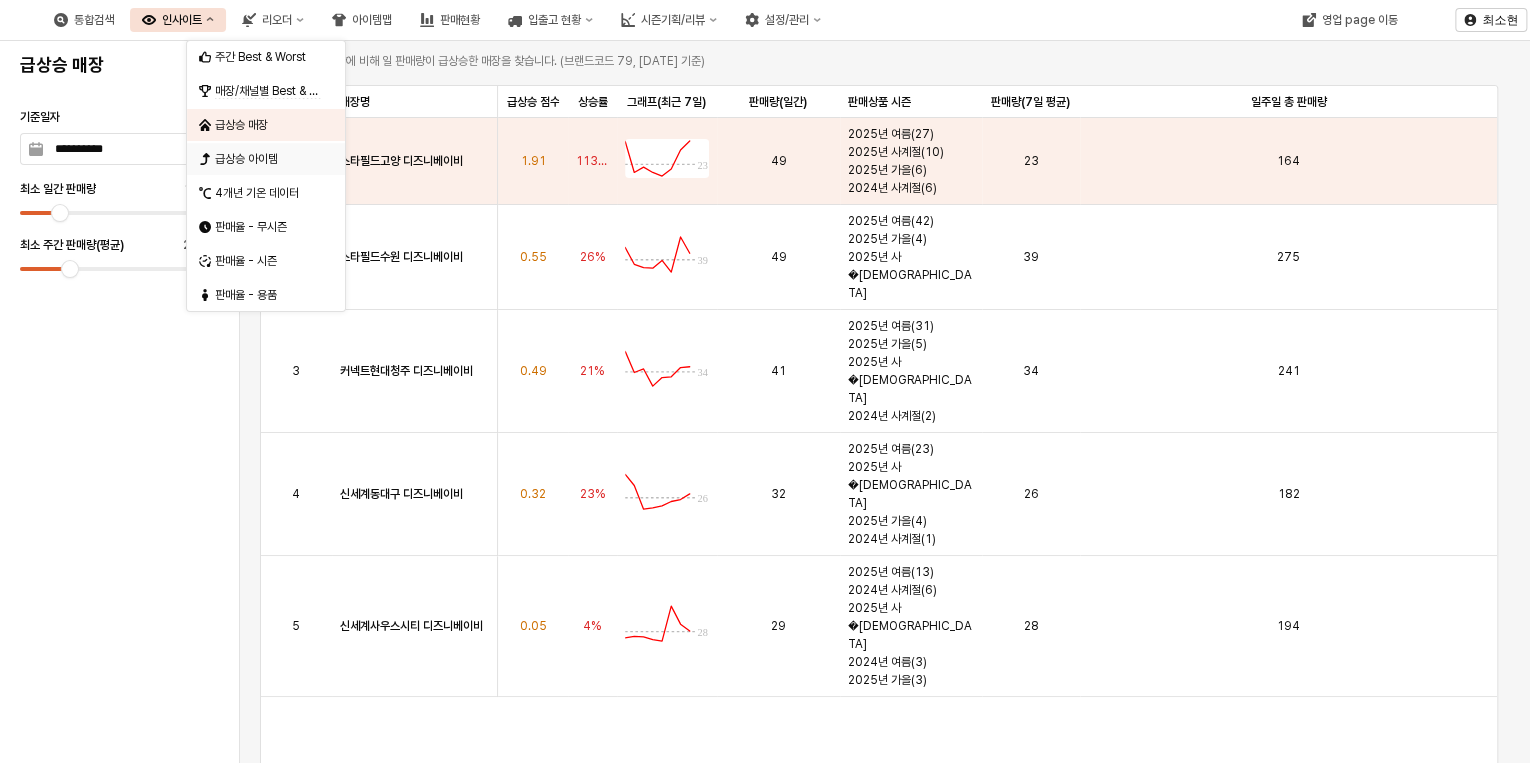 click on "급상승 아이템" at bounding box center [268, 159] 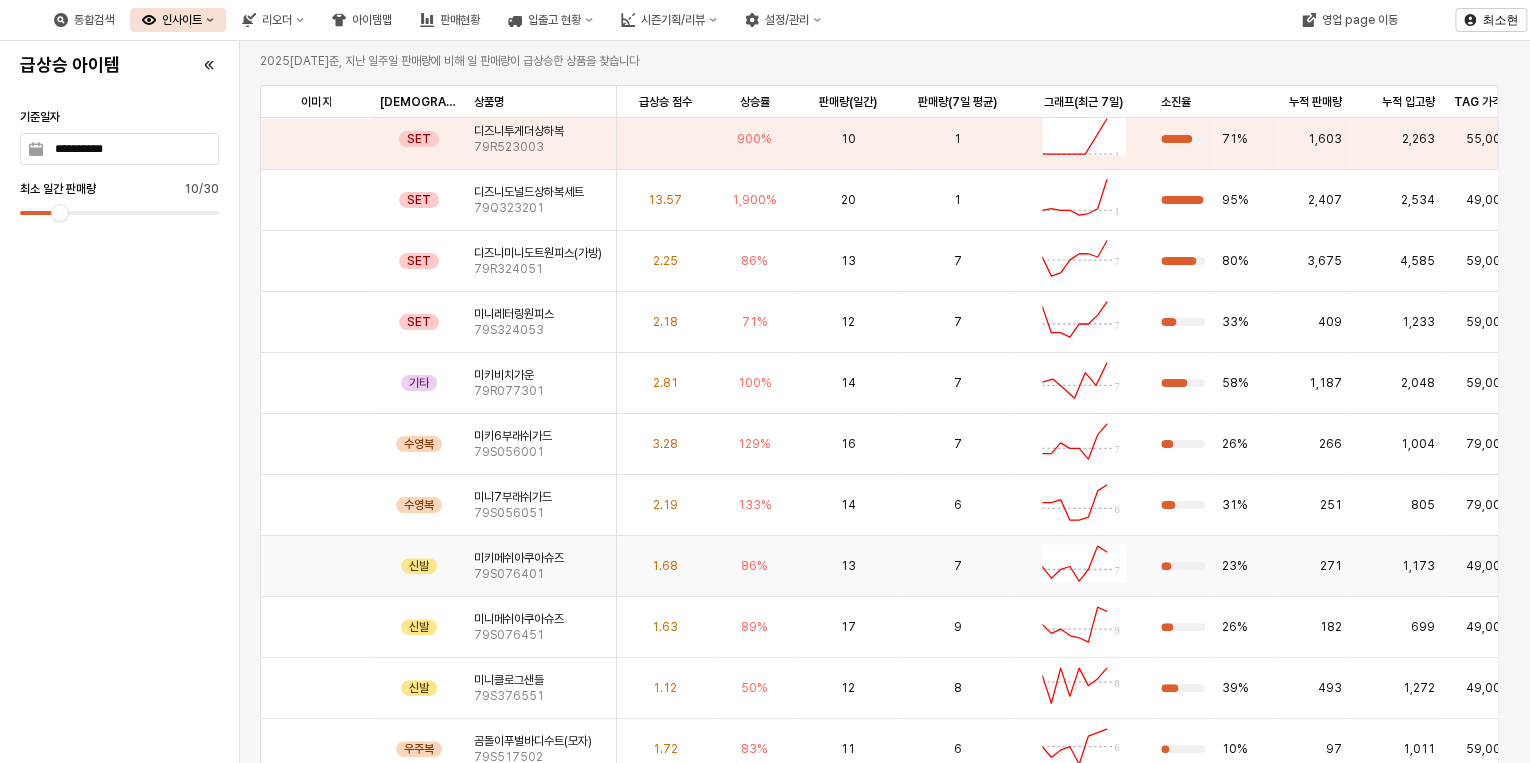 scroll, scrollTop: 120, scrollLeft: 0, axis: vertical 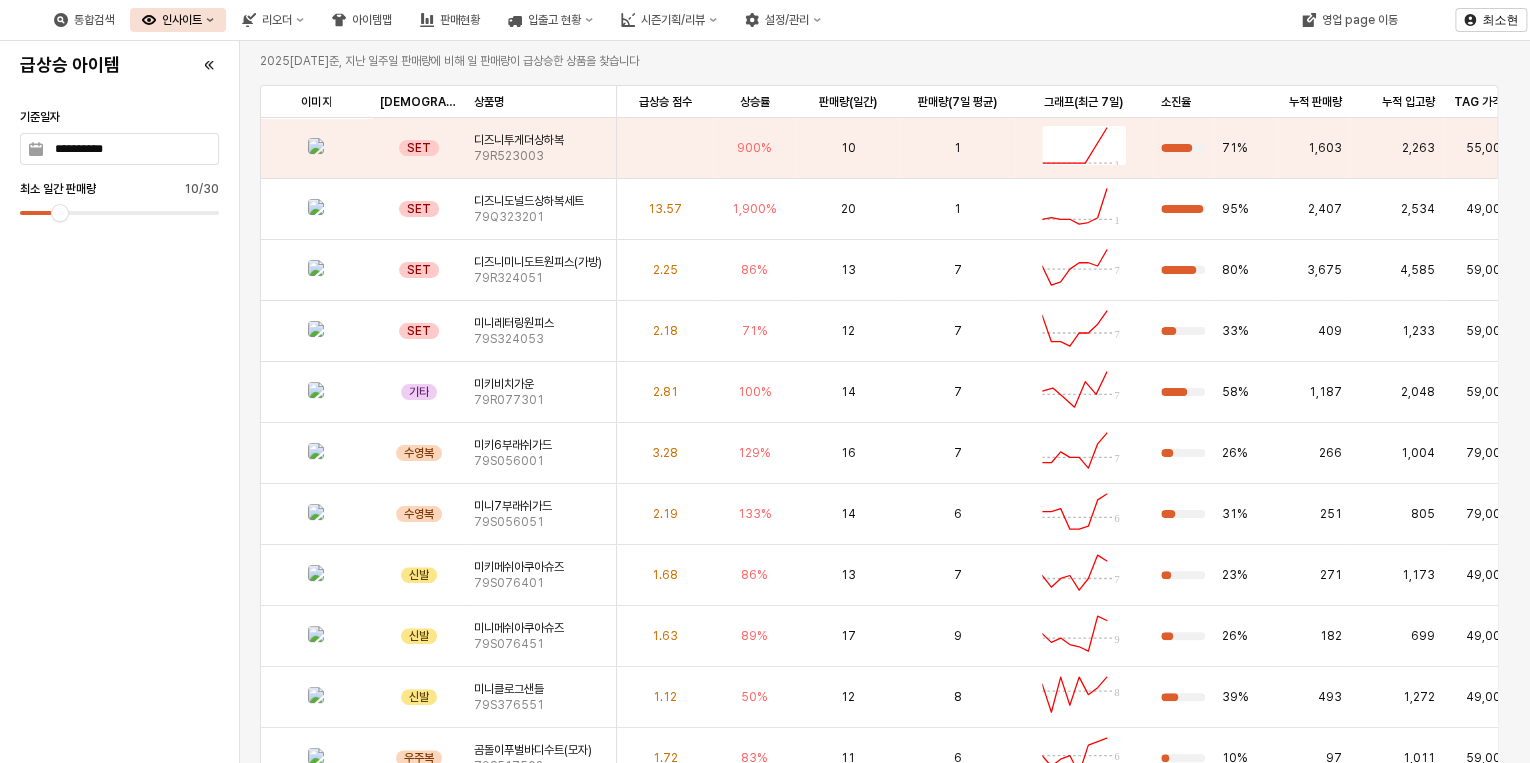 click 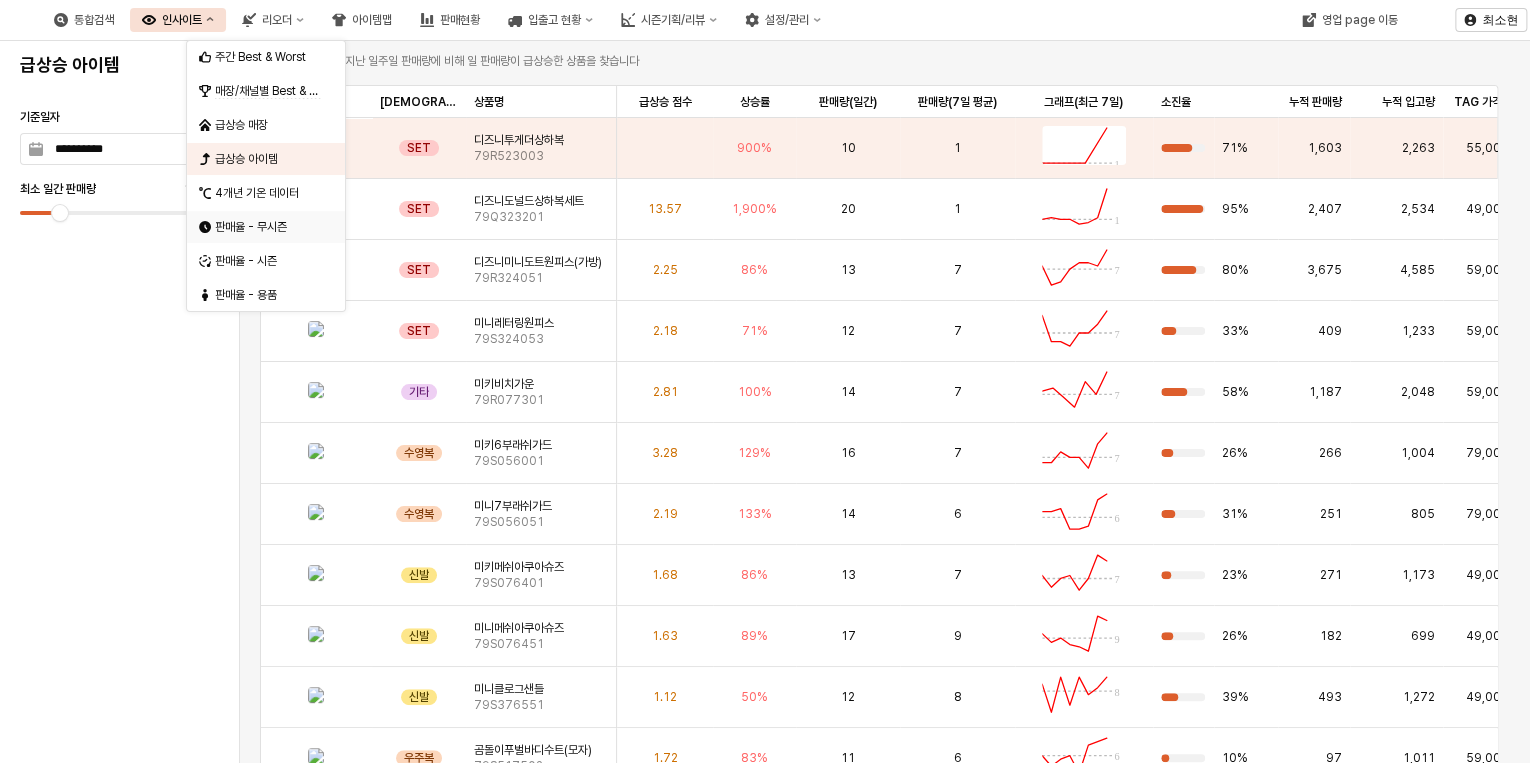 click on "판매율 - 무시즌" at bounding box center (268, 227) 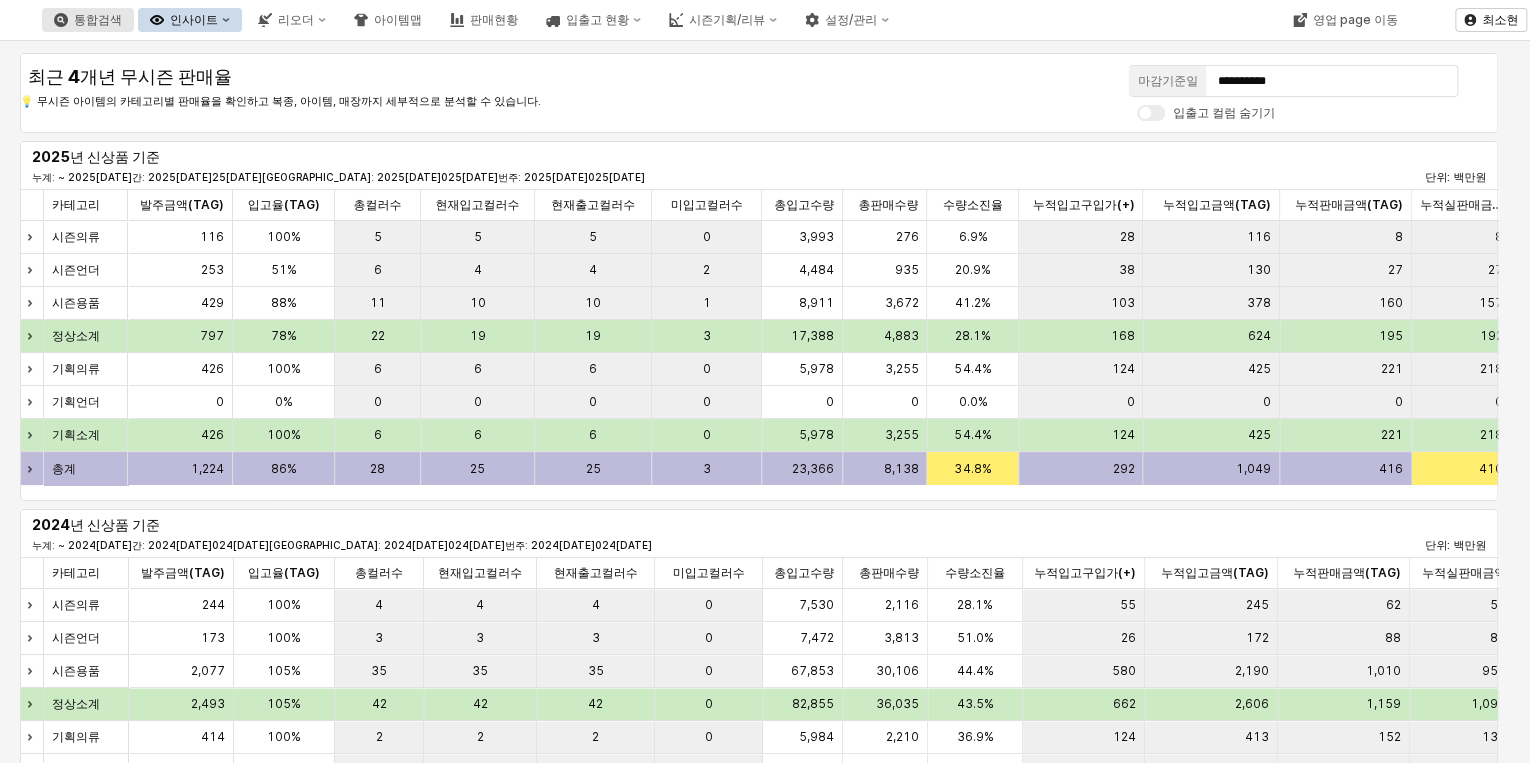 click on "통합검색" at bounding box center (88, 20) 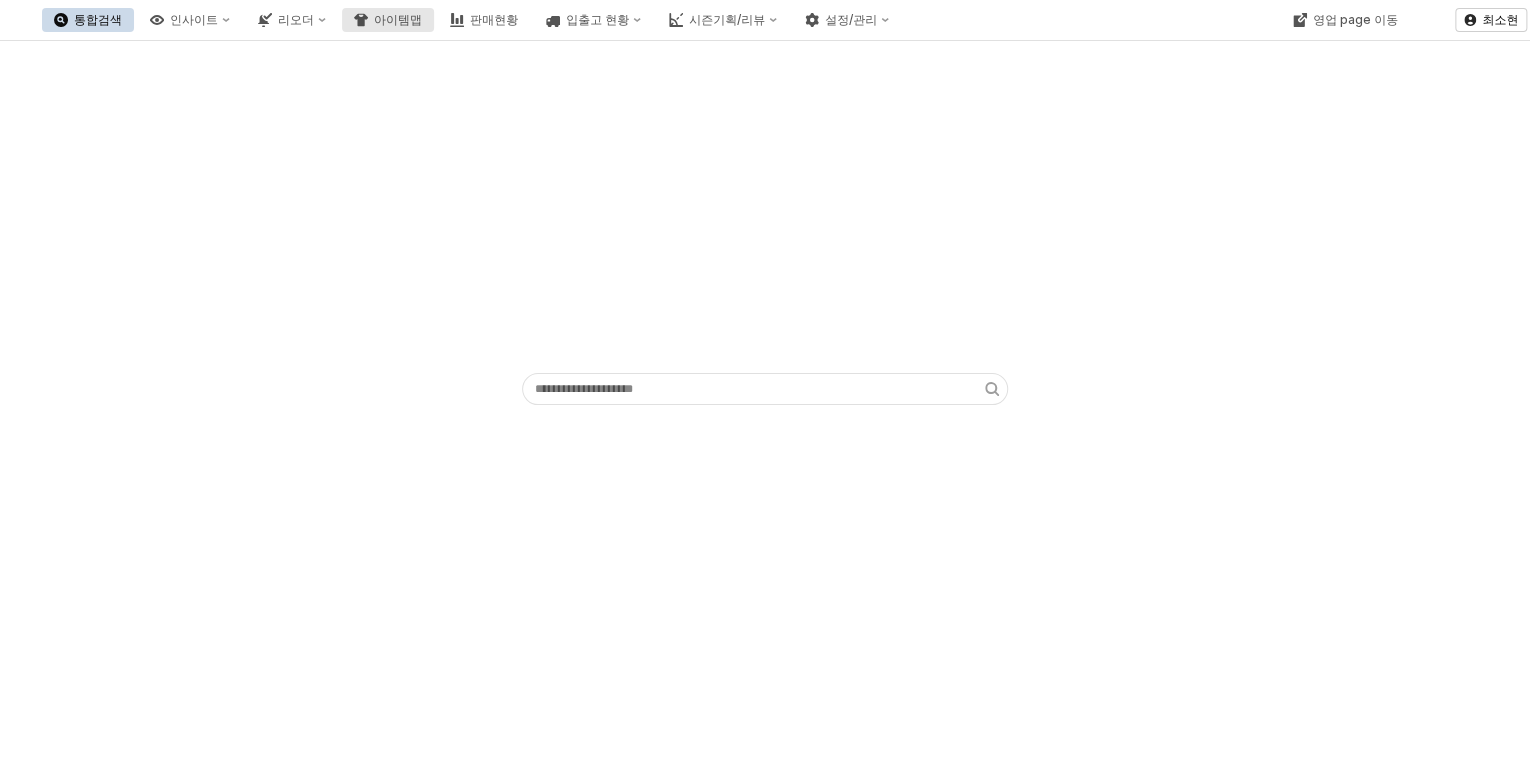 click on "아이템맵" at bounding box center (398, 20) 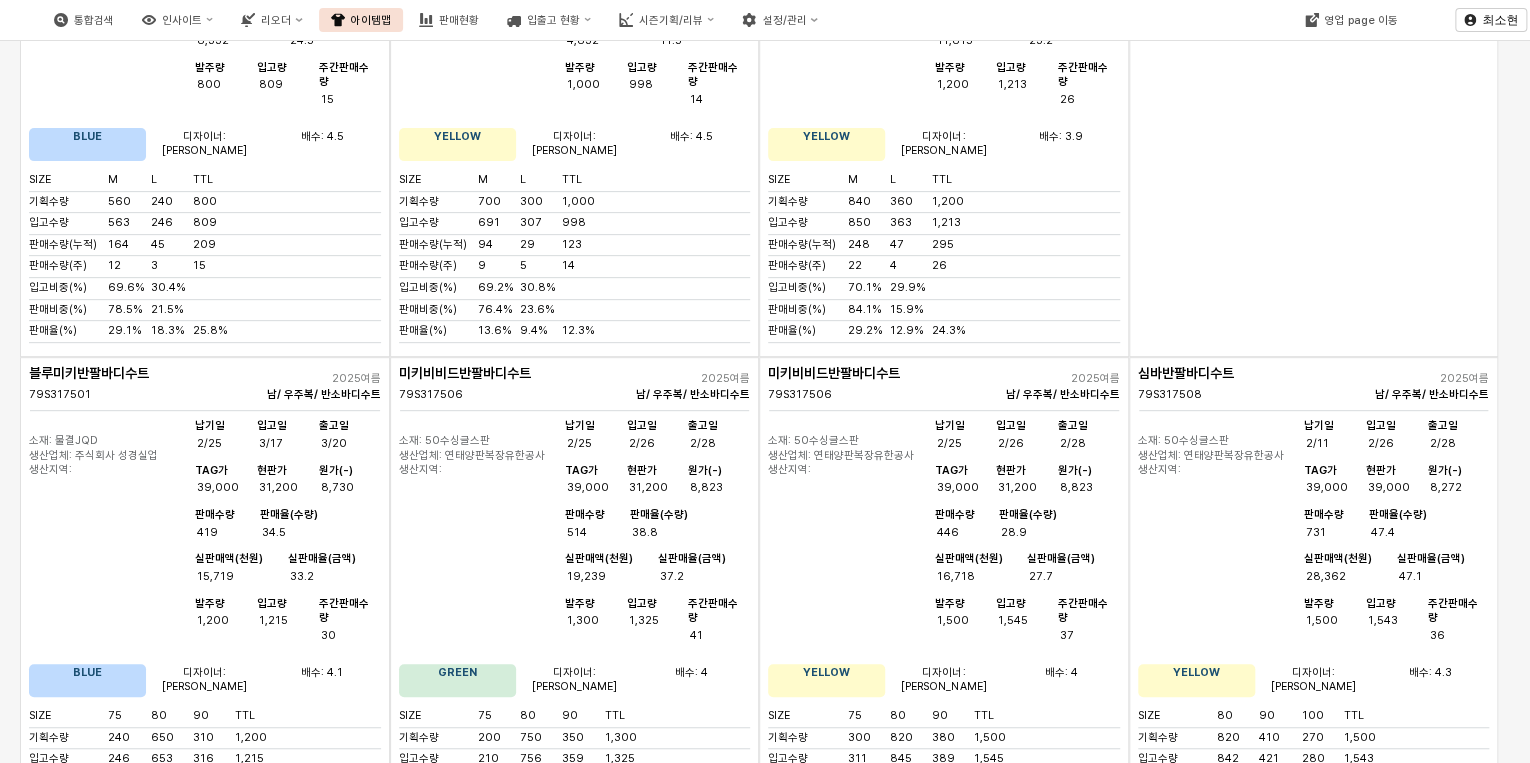 scroll, scrollTop: 0, scrollLeft: 0, axis: both 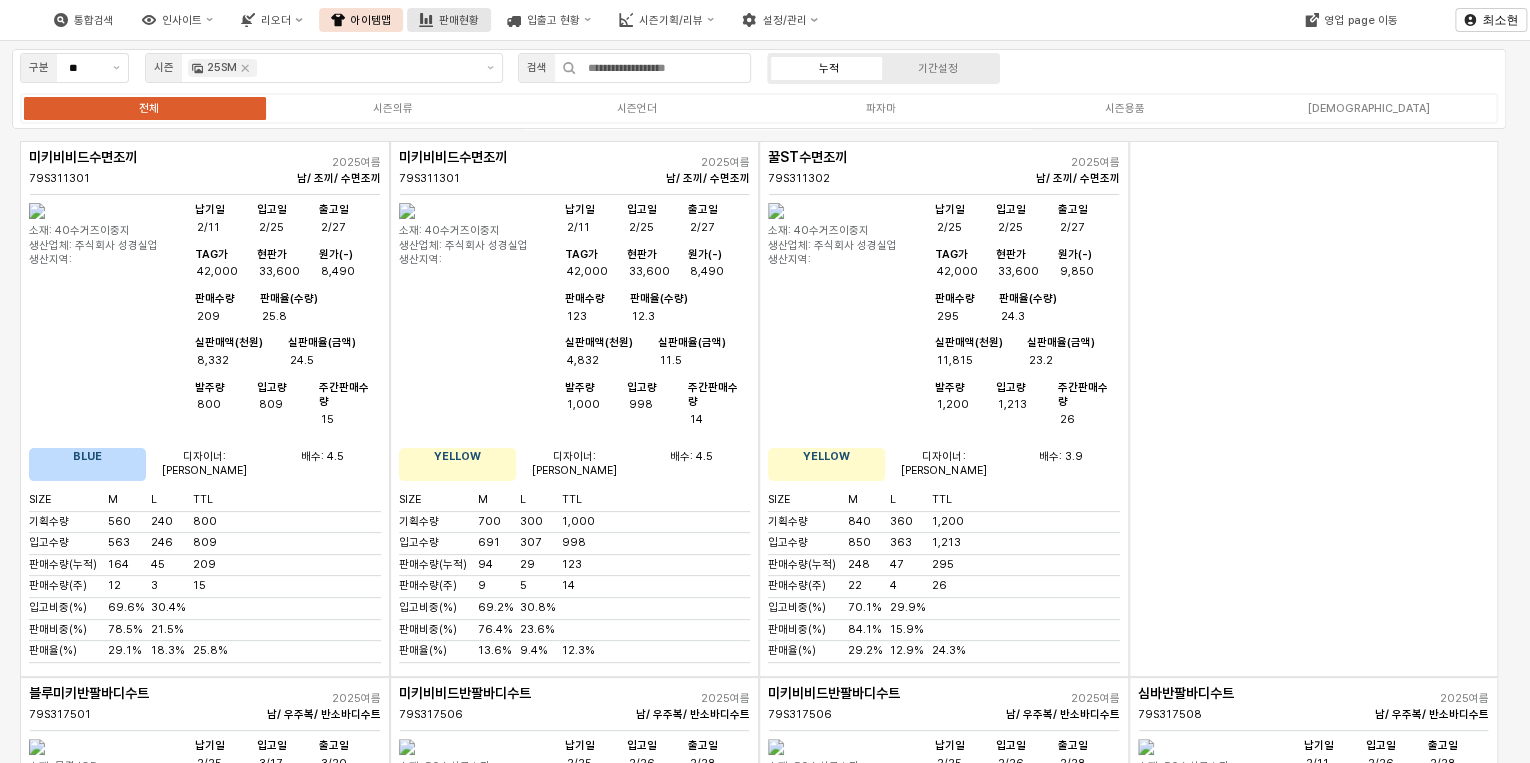click on "판매현황" at bounding box center (459, 20) 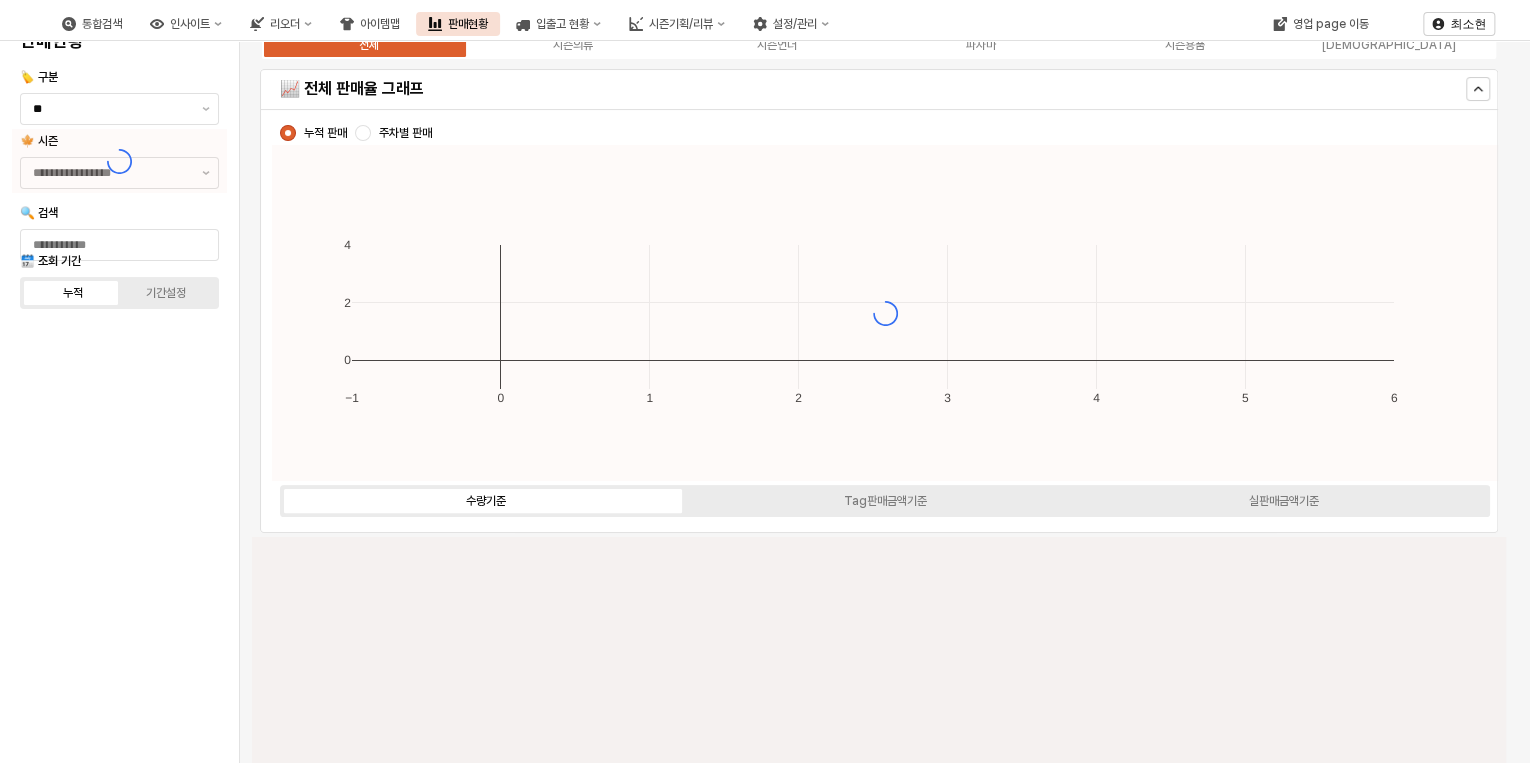 type on "****" 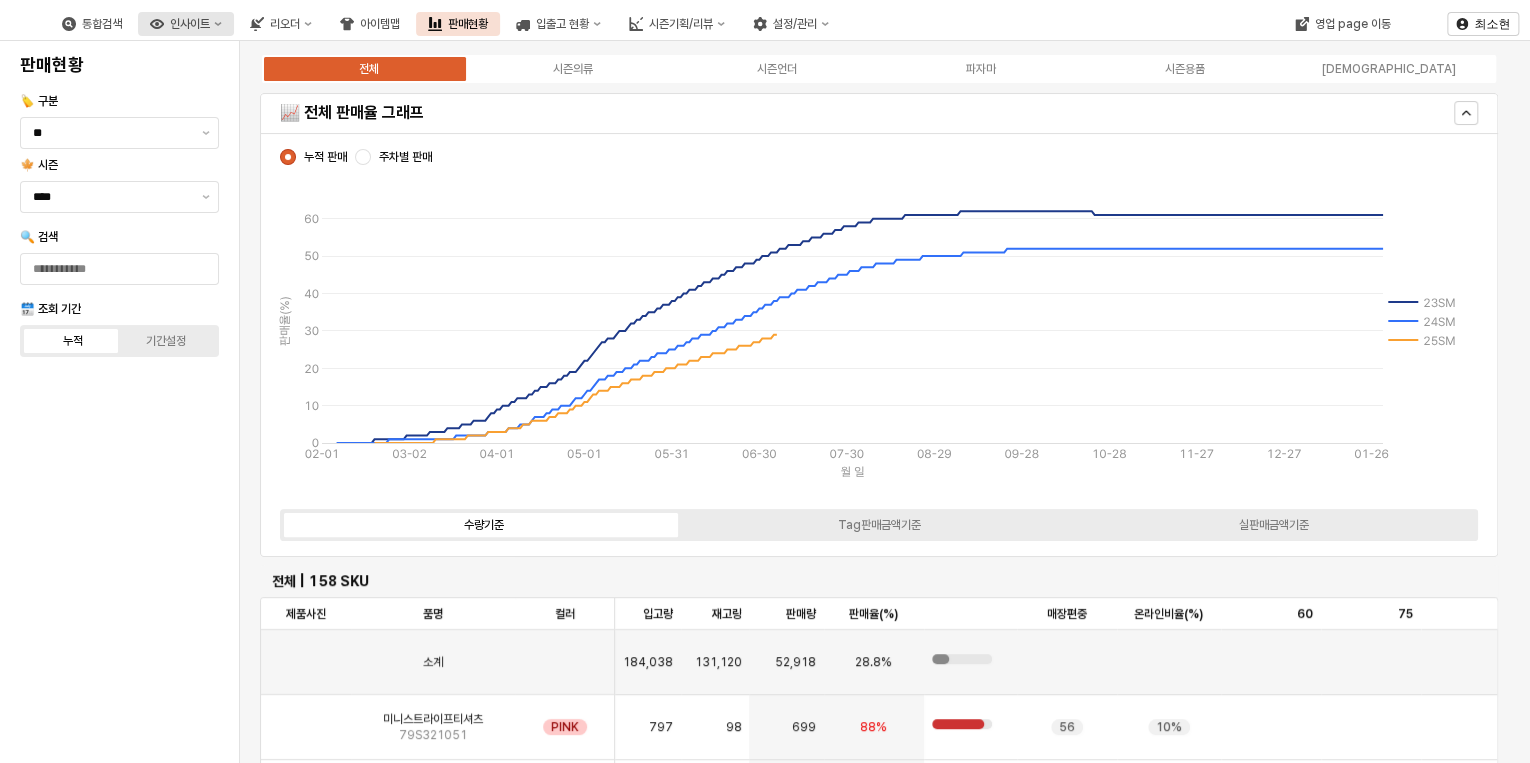 click 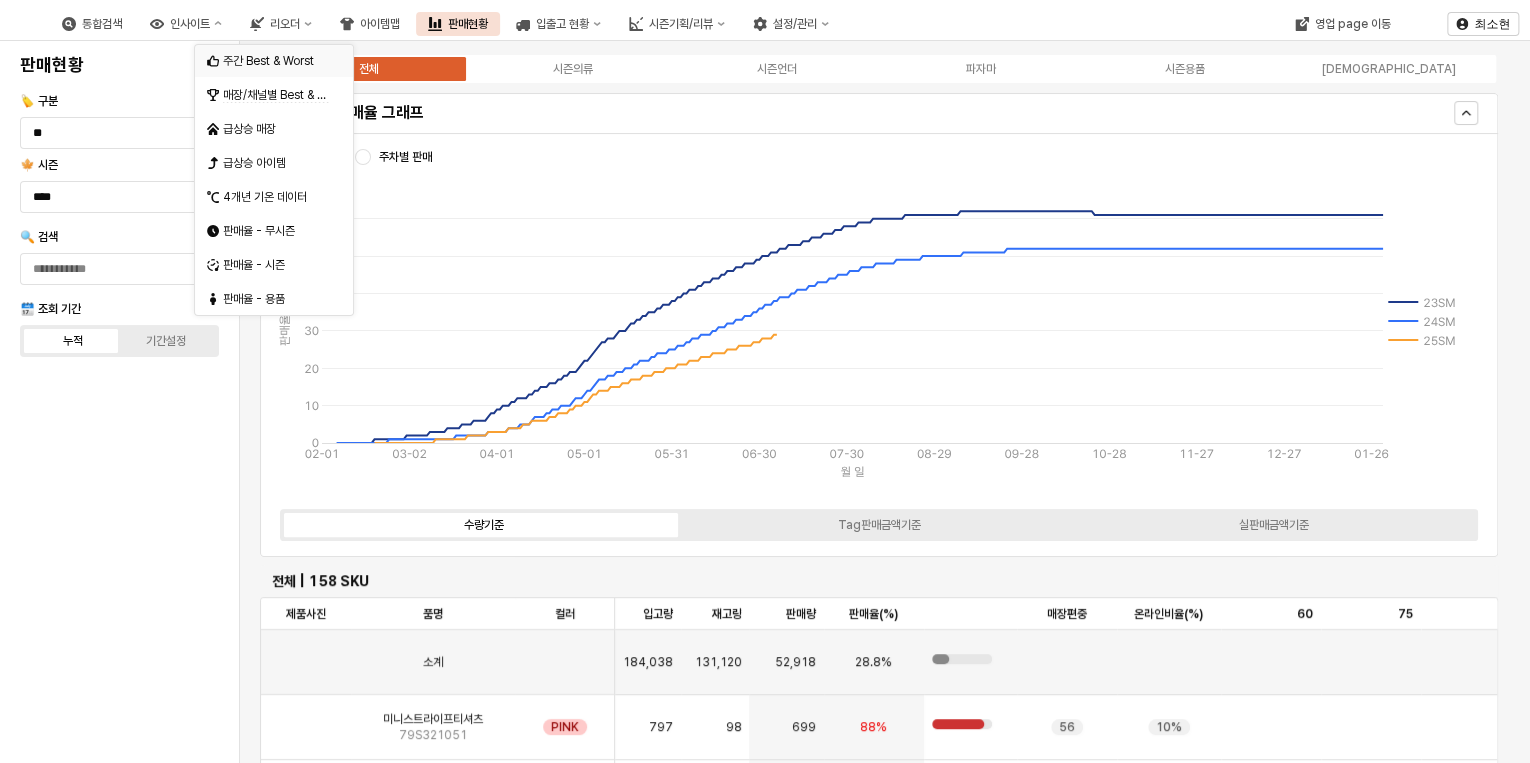 click on "주간 Best & Worst" at bounding box center (276, 61) 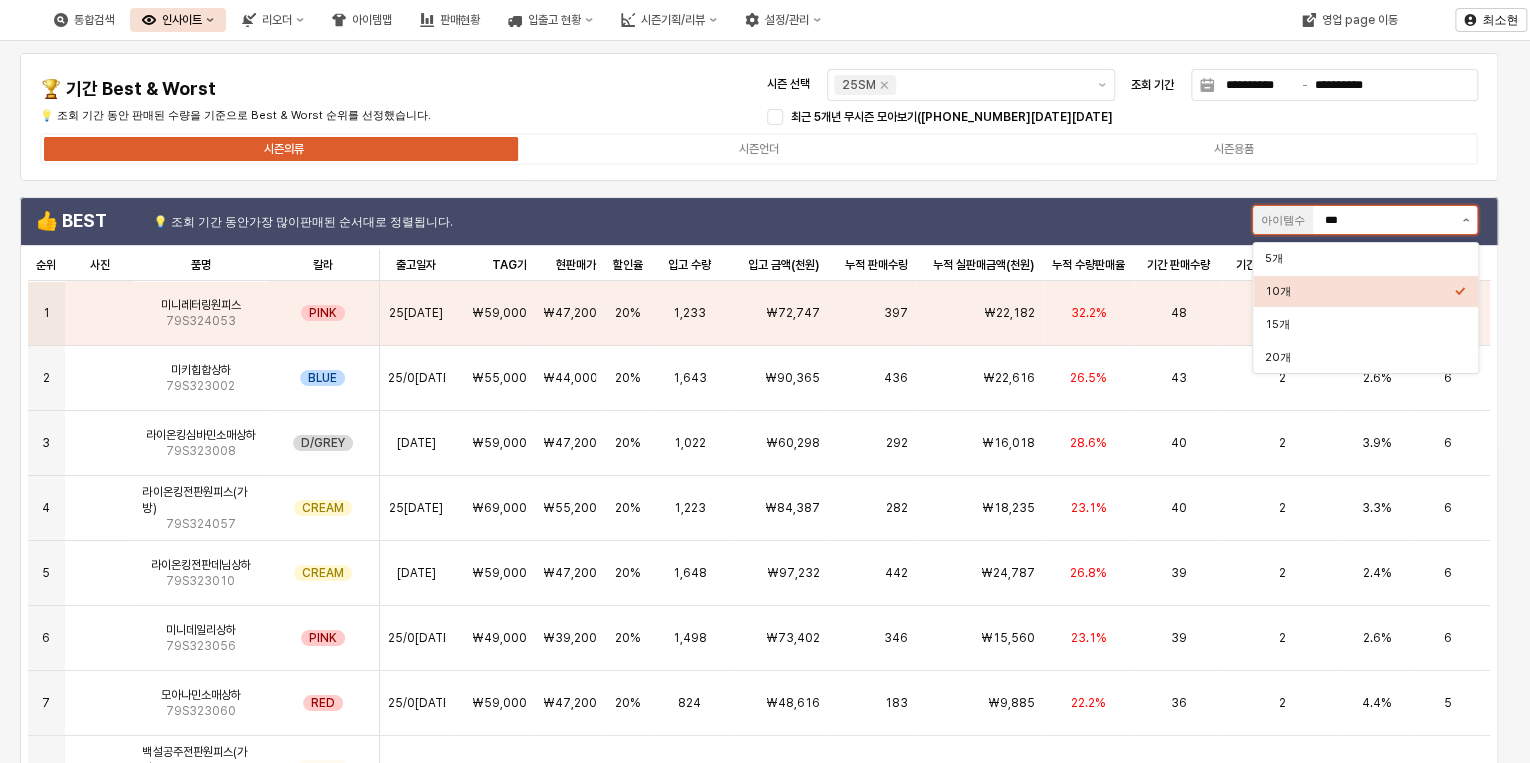 click at bounding box center (1465, 220) 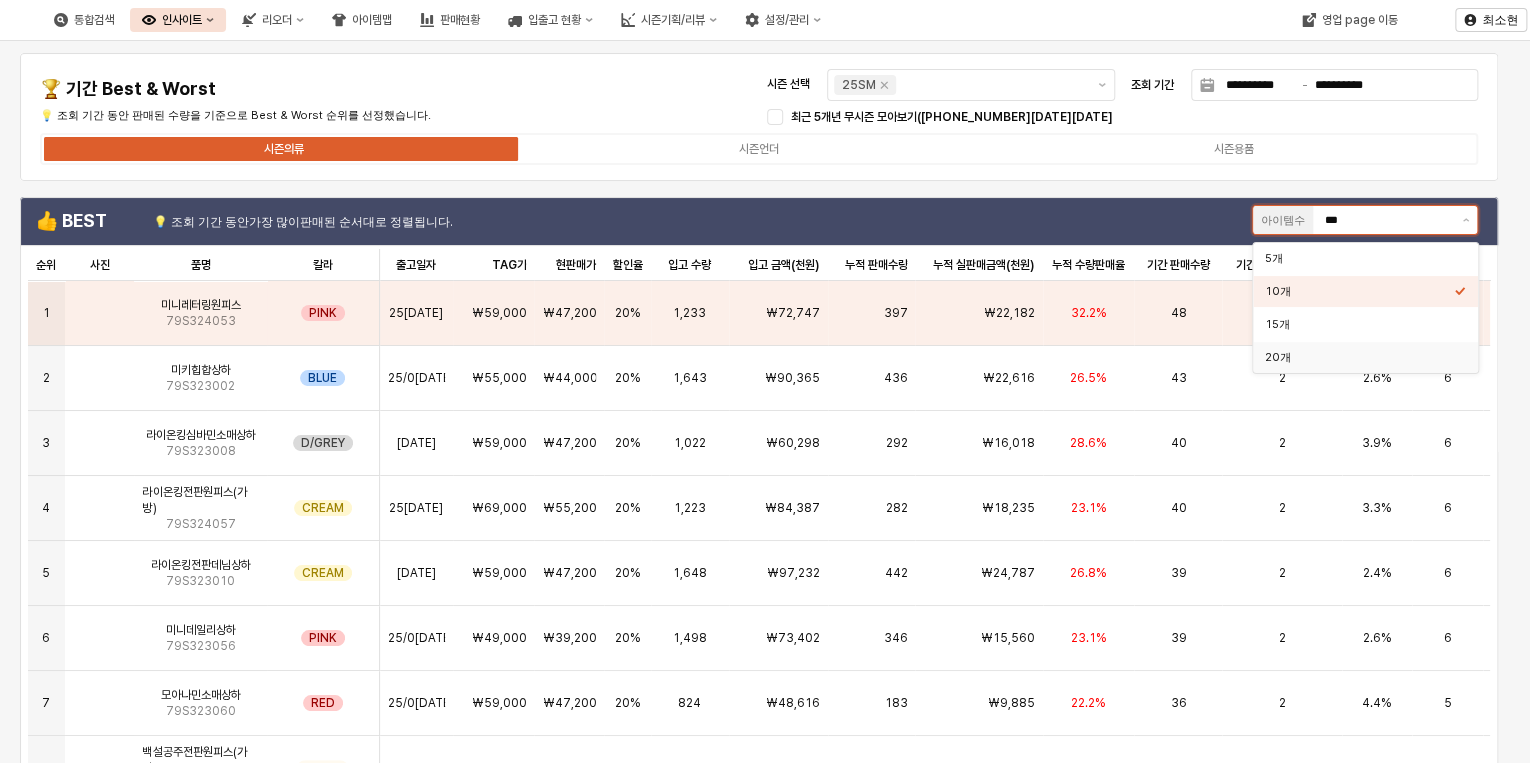 click on "20개" at bounding box center (1359, 357) 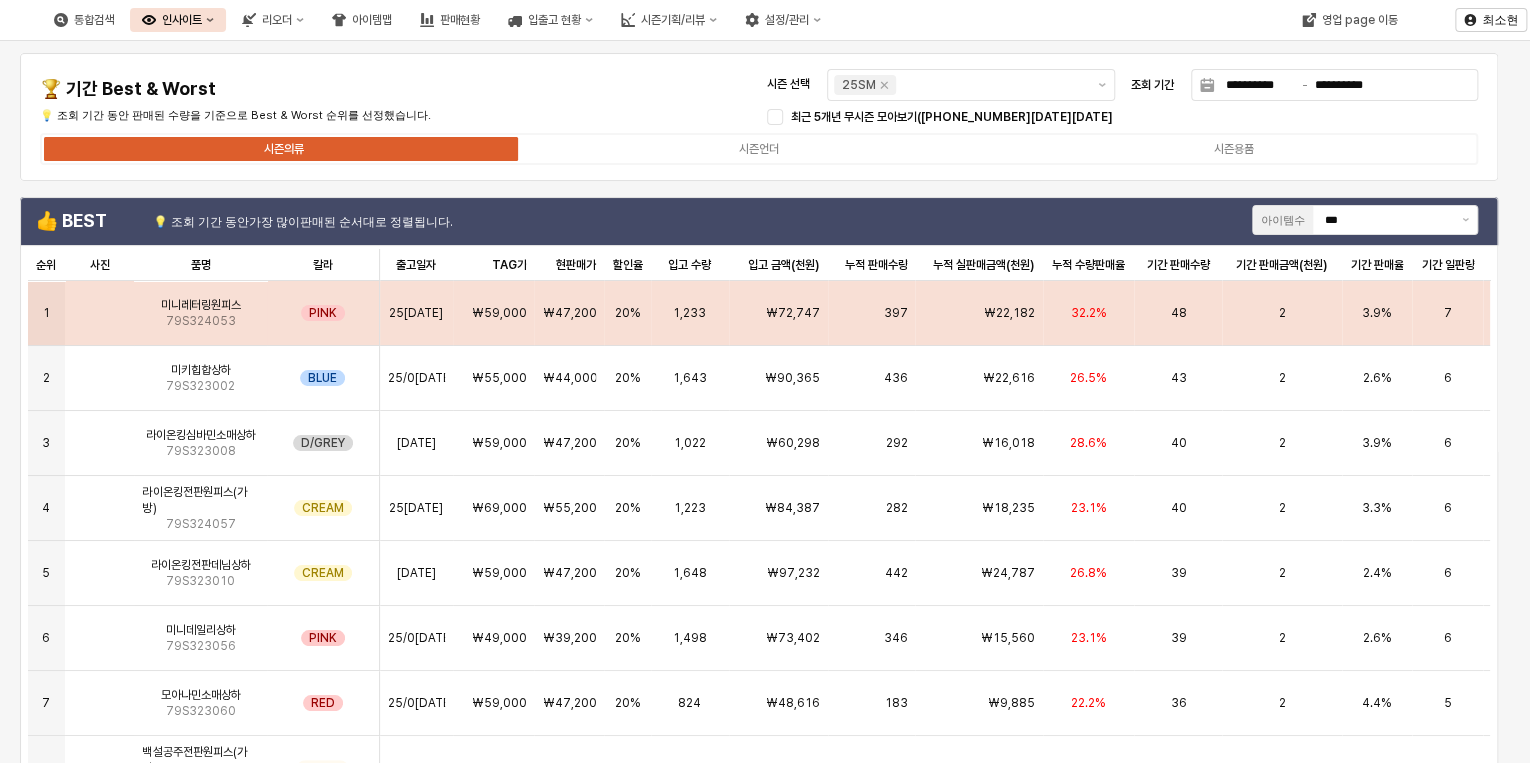 click on "32.2%" at bounding box center [1089, 313] 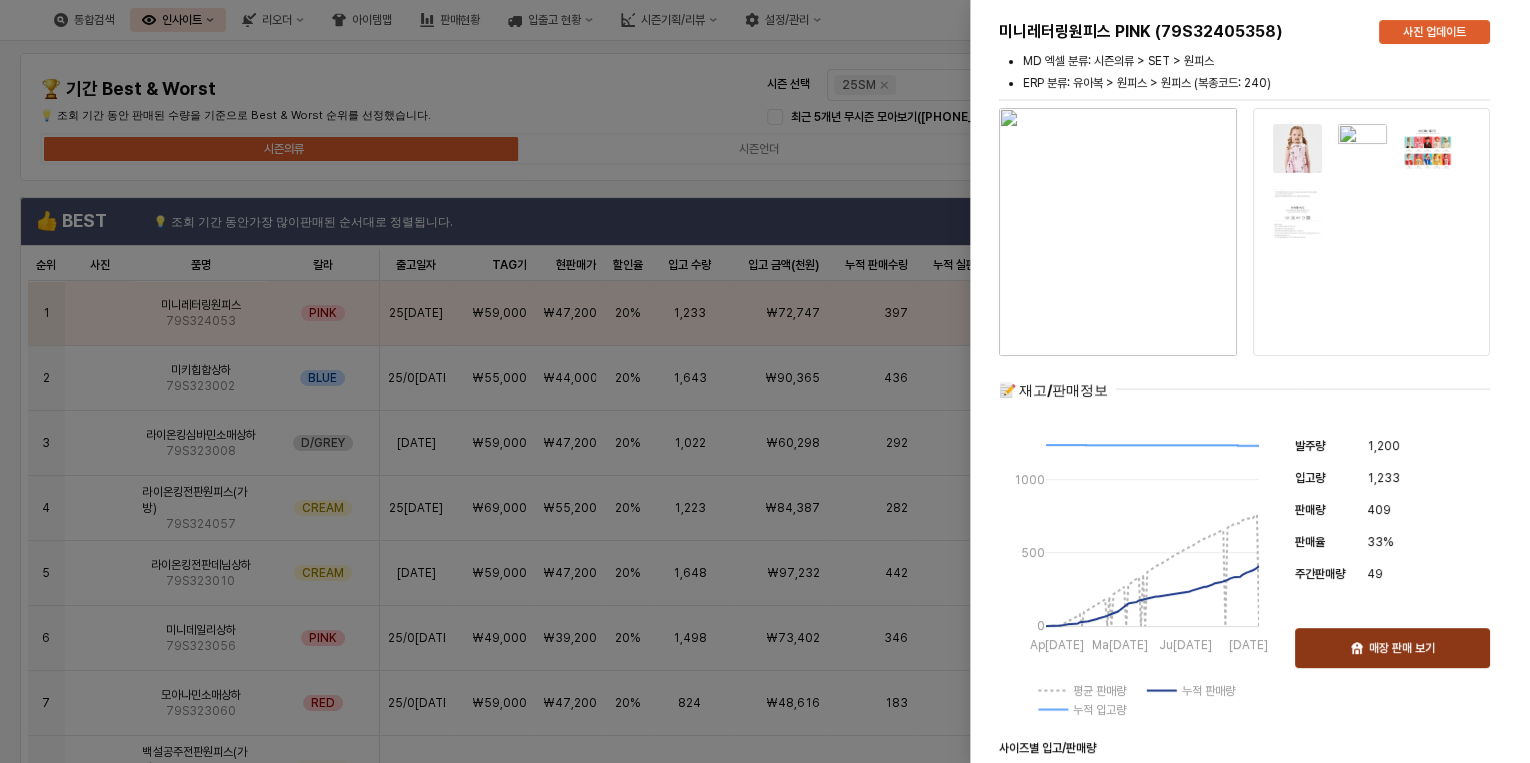 click on "매장 판매 보기" at bounding box center [1402, 648] 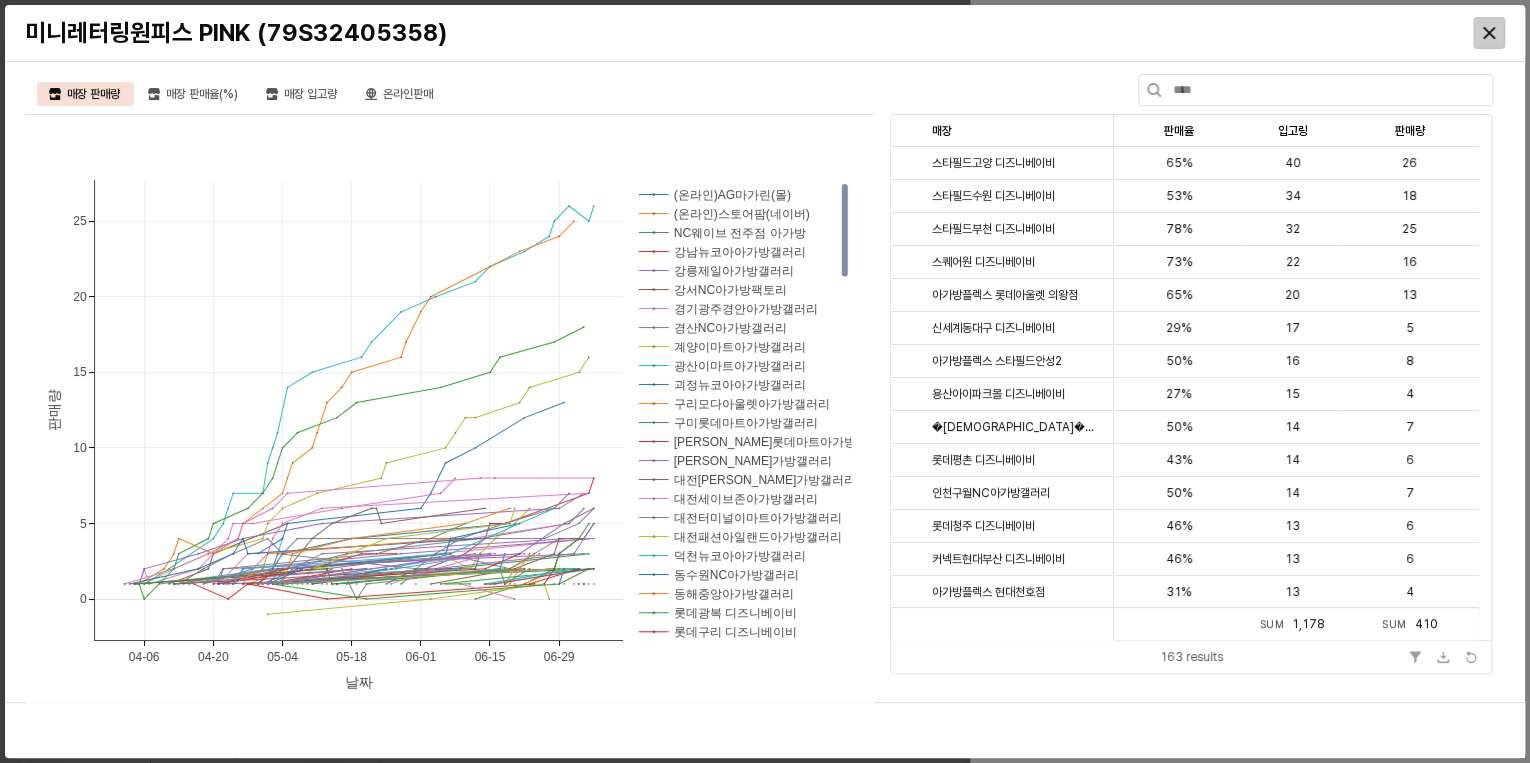 click 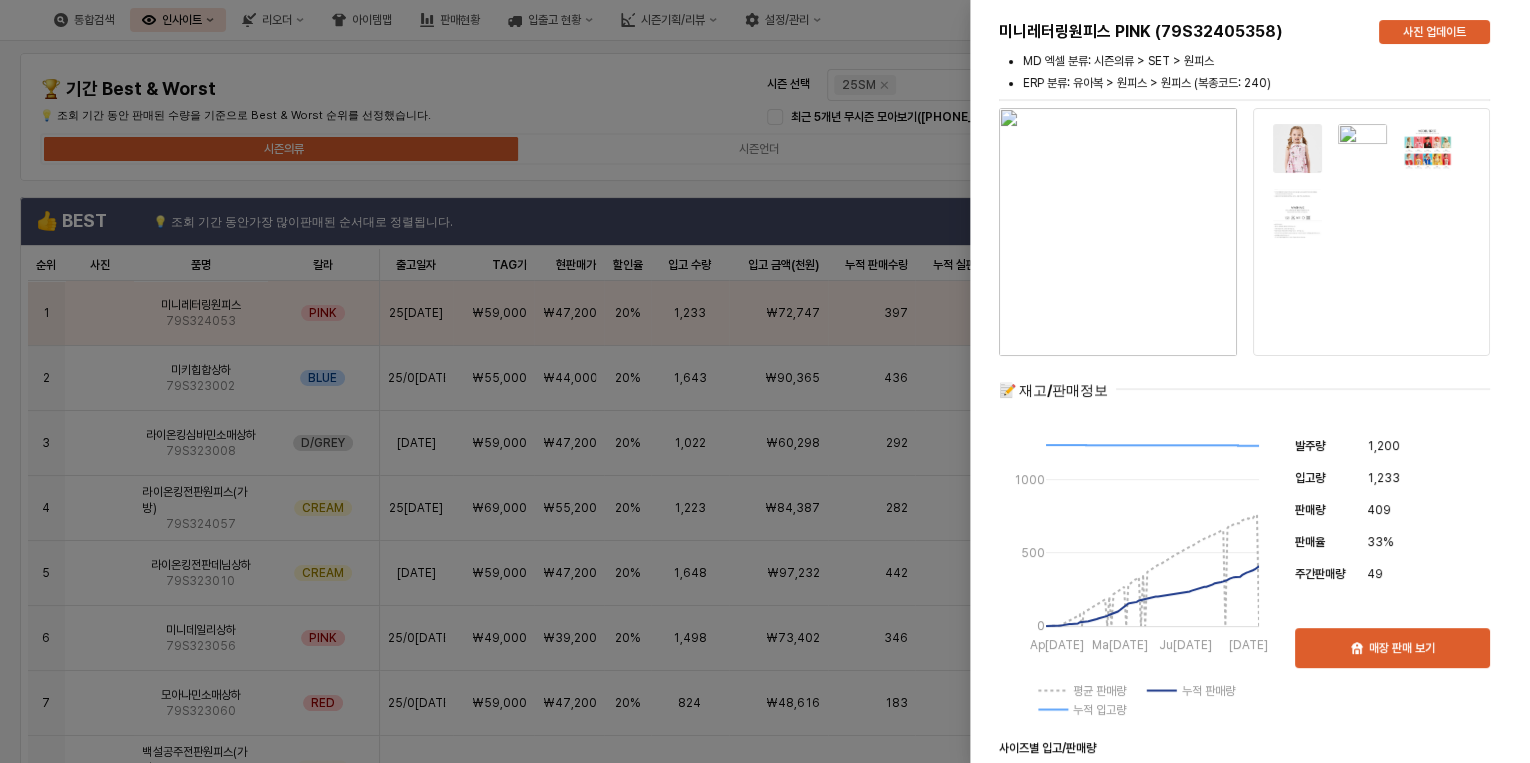 click at bounding box center (765, 381) 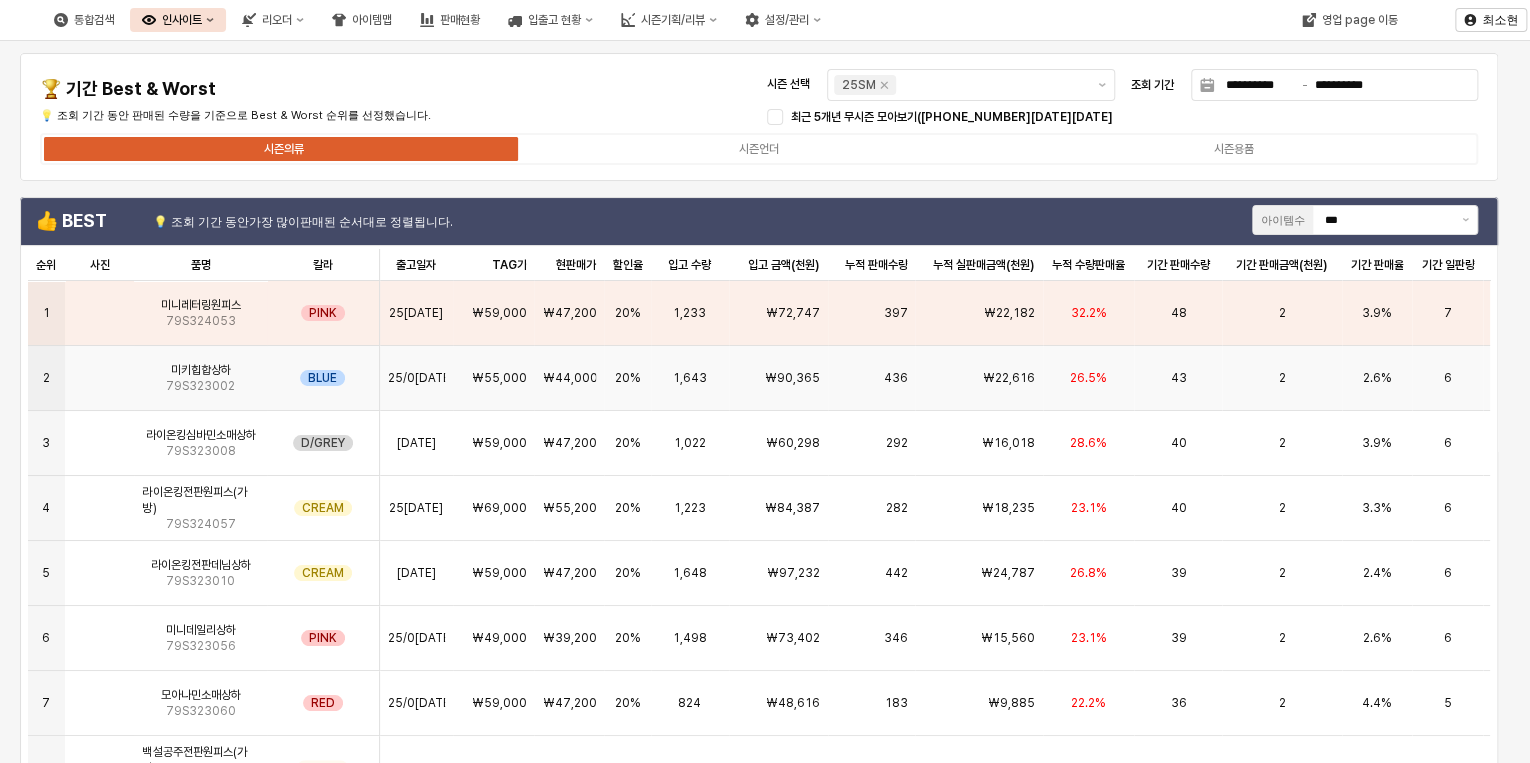 click on "25/0[DATE]" at bounding box center [416, 378] 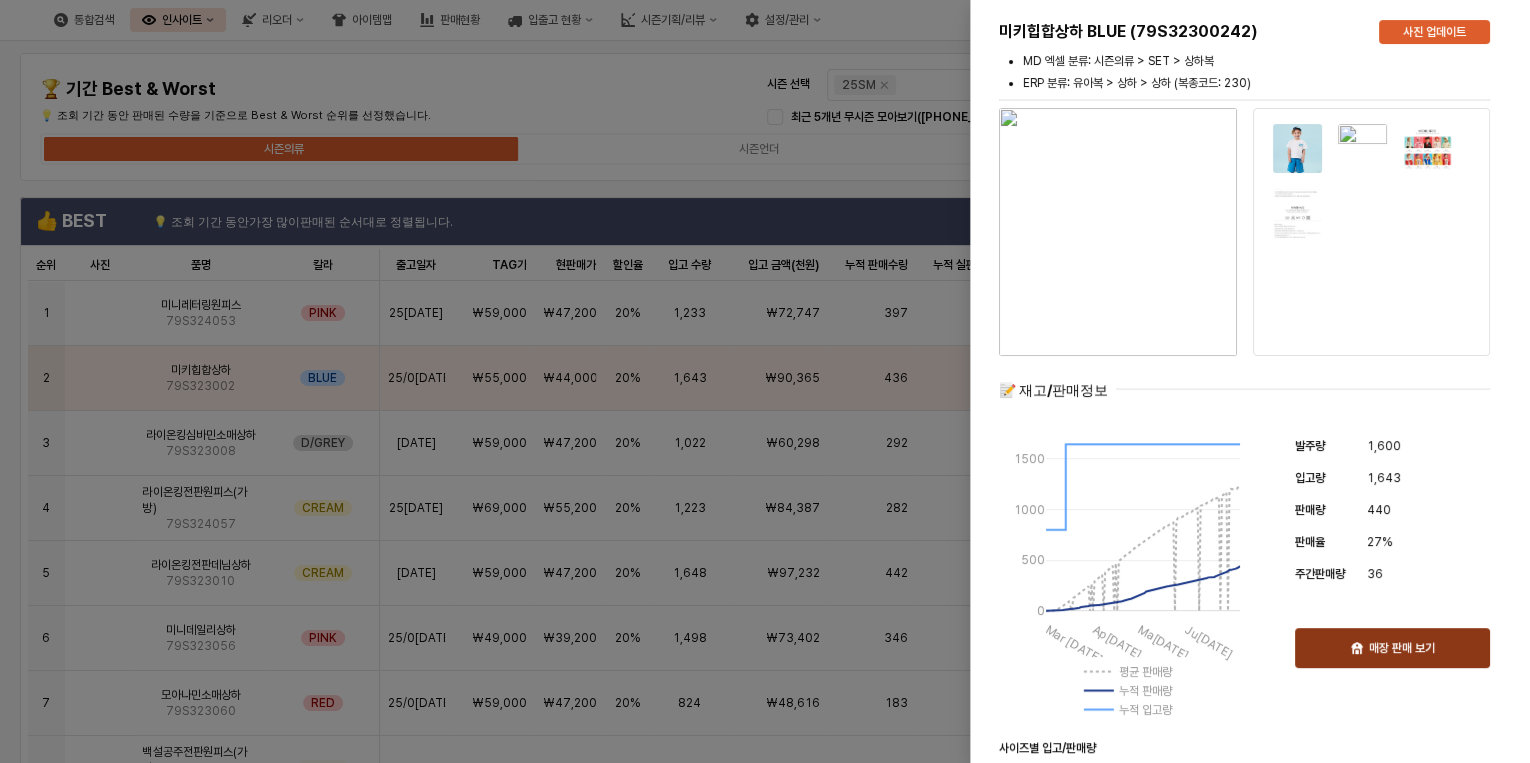 click on "매장 판매 보기" at bounding box center [1402, 648] 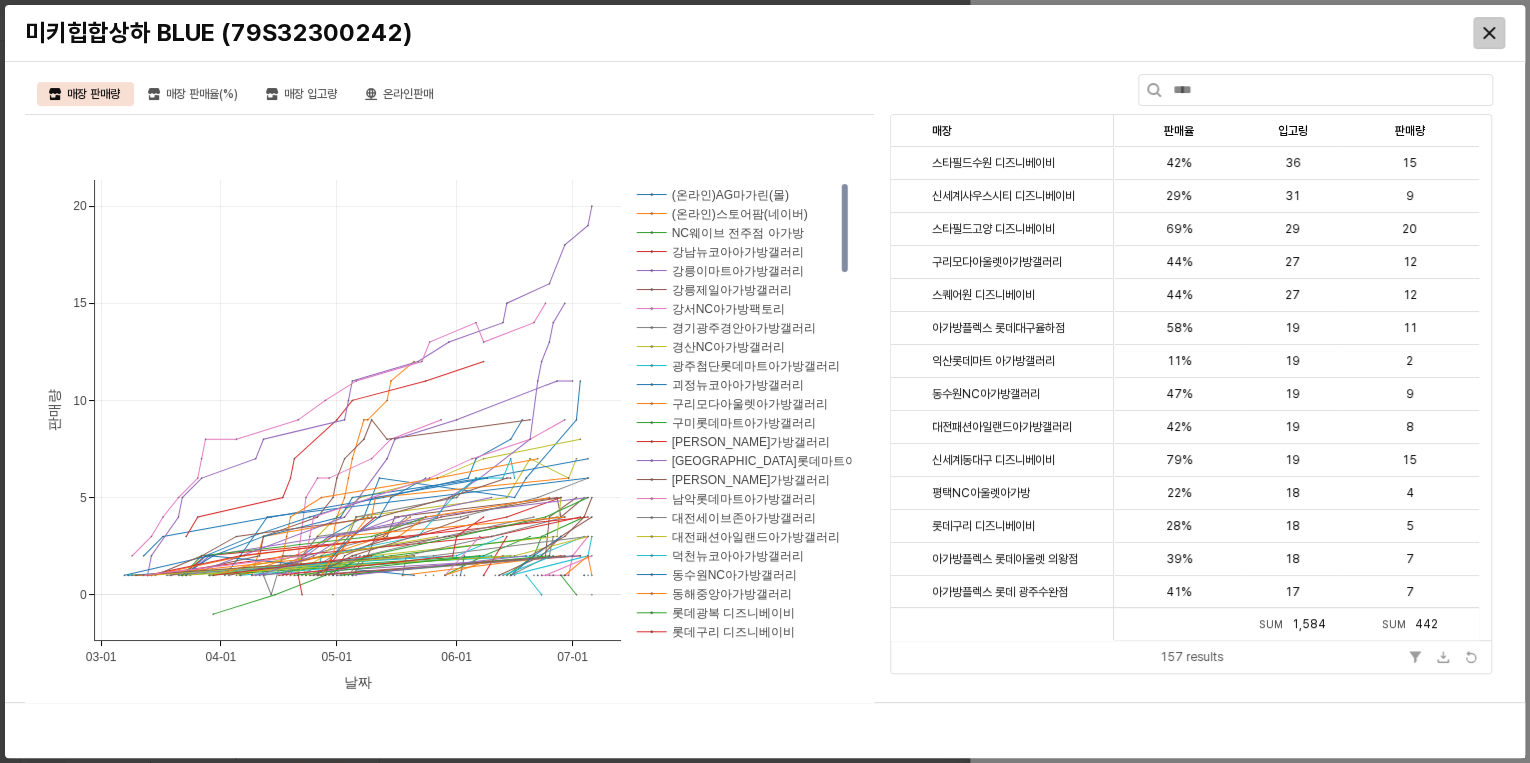 click at bounding box center (1489, 33) 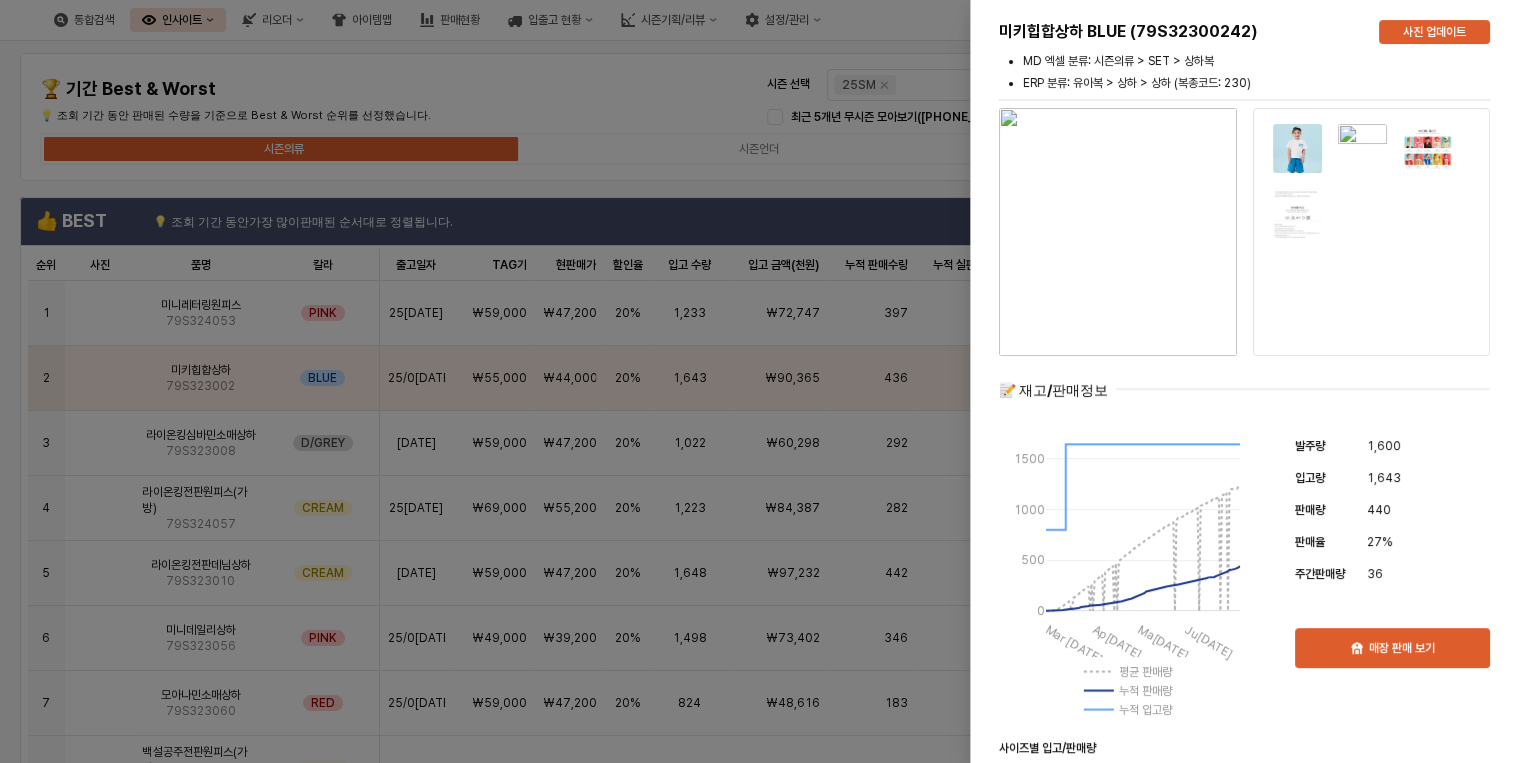 click at bounding box center (765, 381) 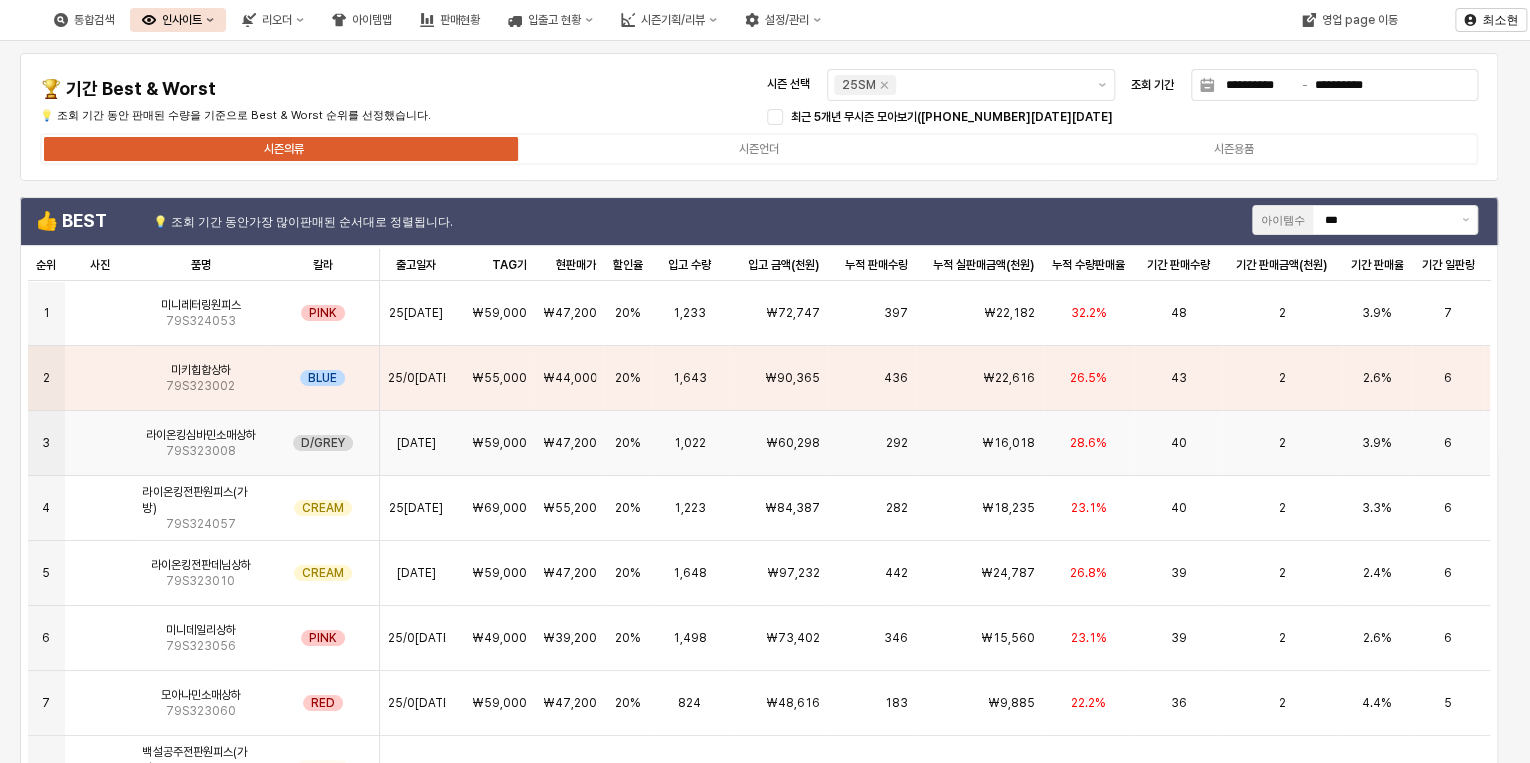 click on "₩47,200" at bounding box center (568, 443) 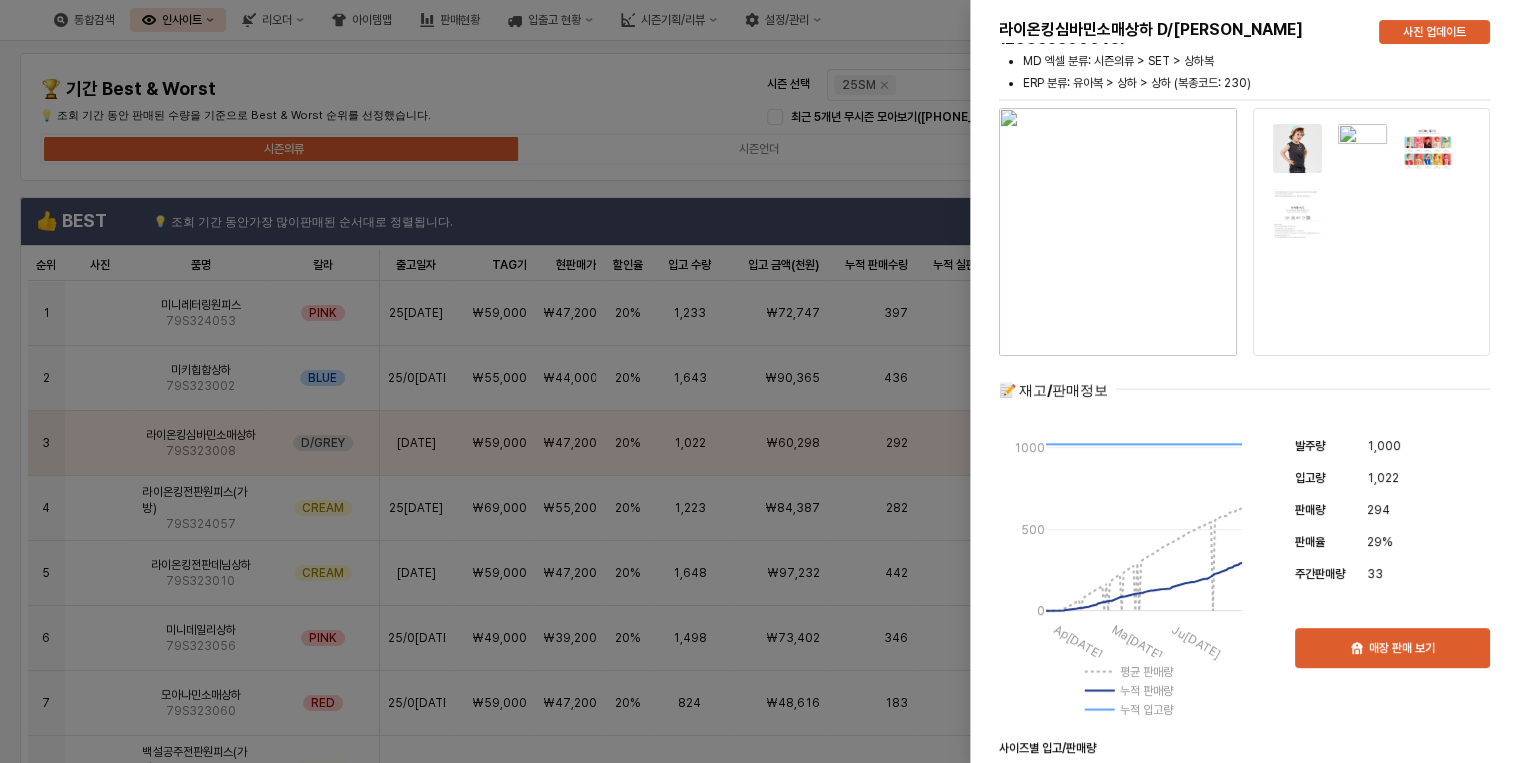 click at bounding box center (765, 381) 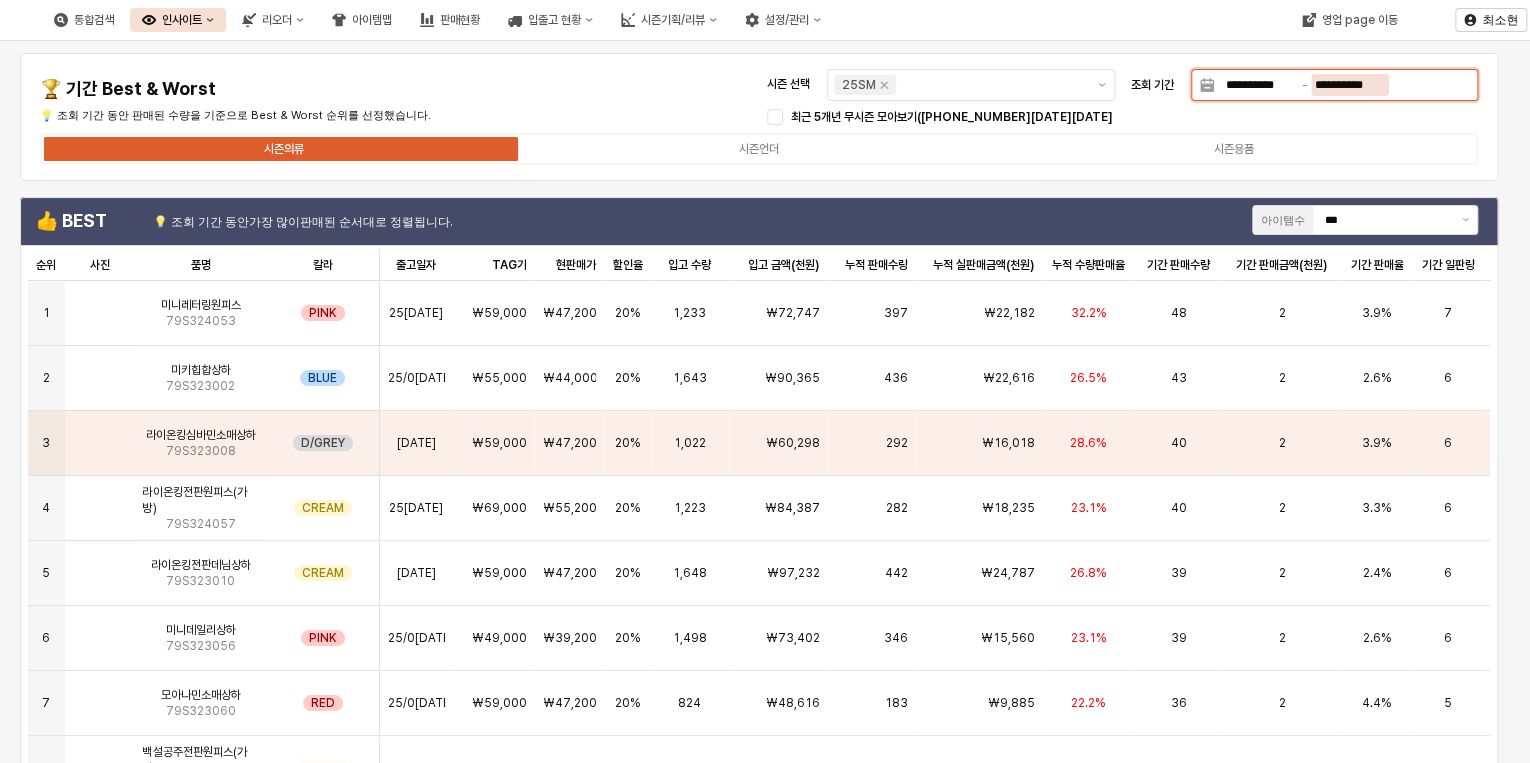 click on "**********" at bounding box center [1350, 85] 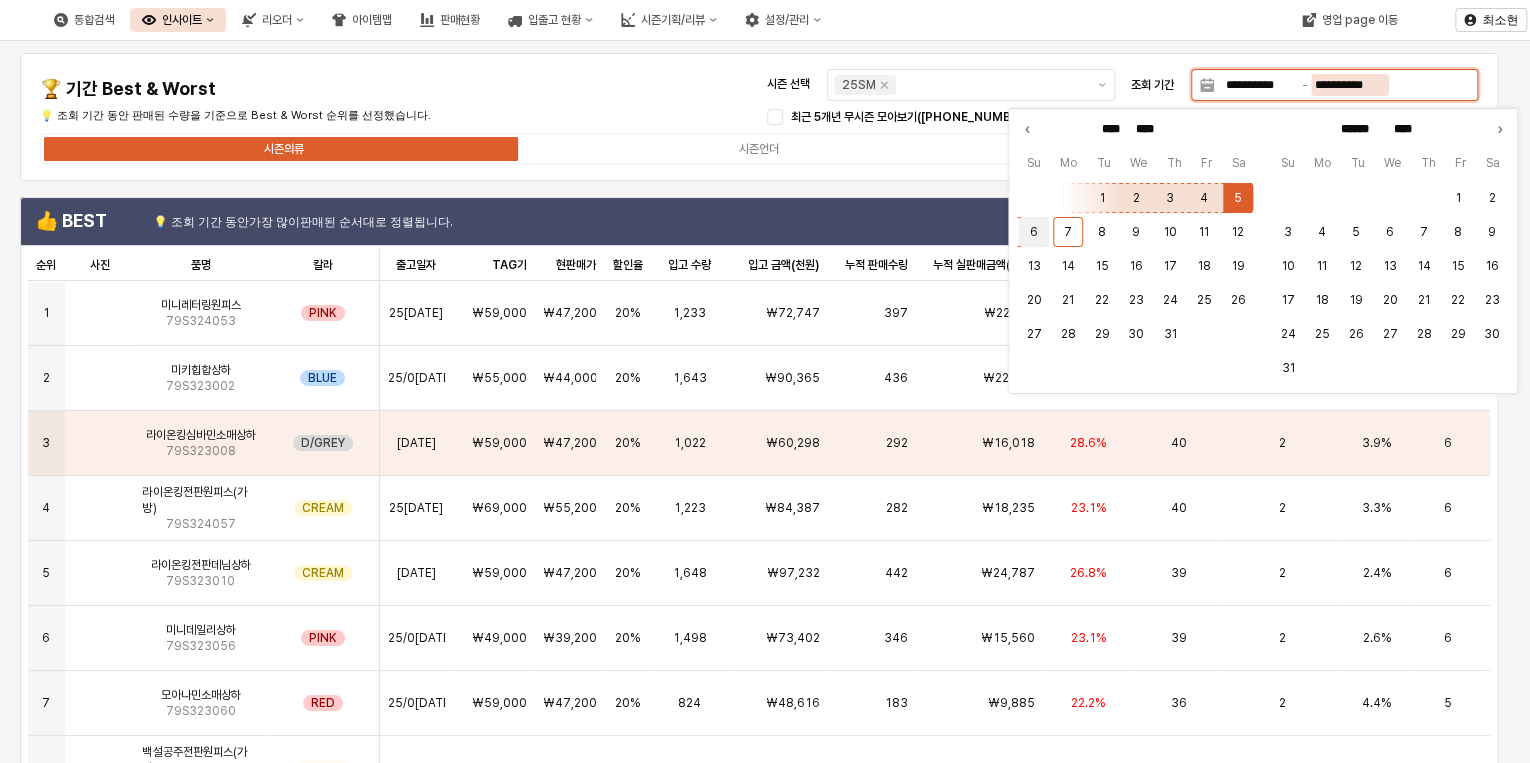 click on "6" at bounding box center (1034, 232) 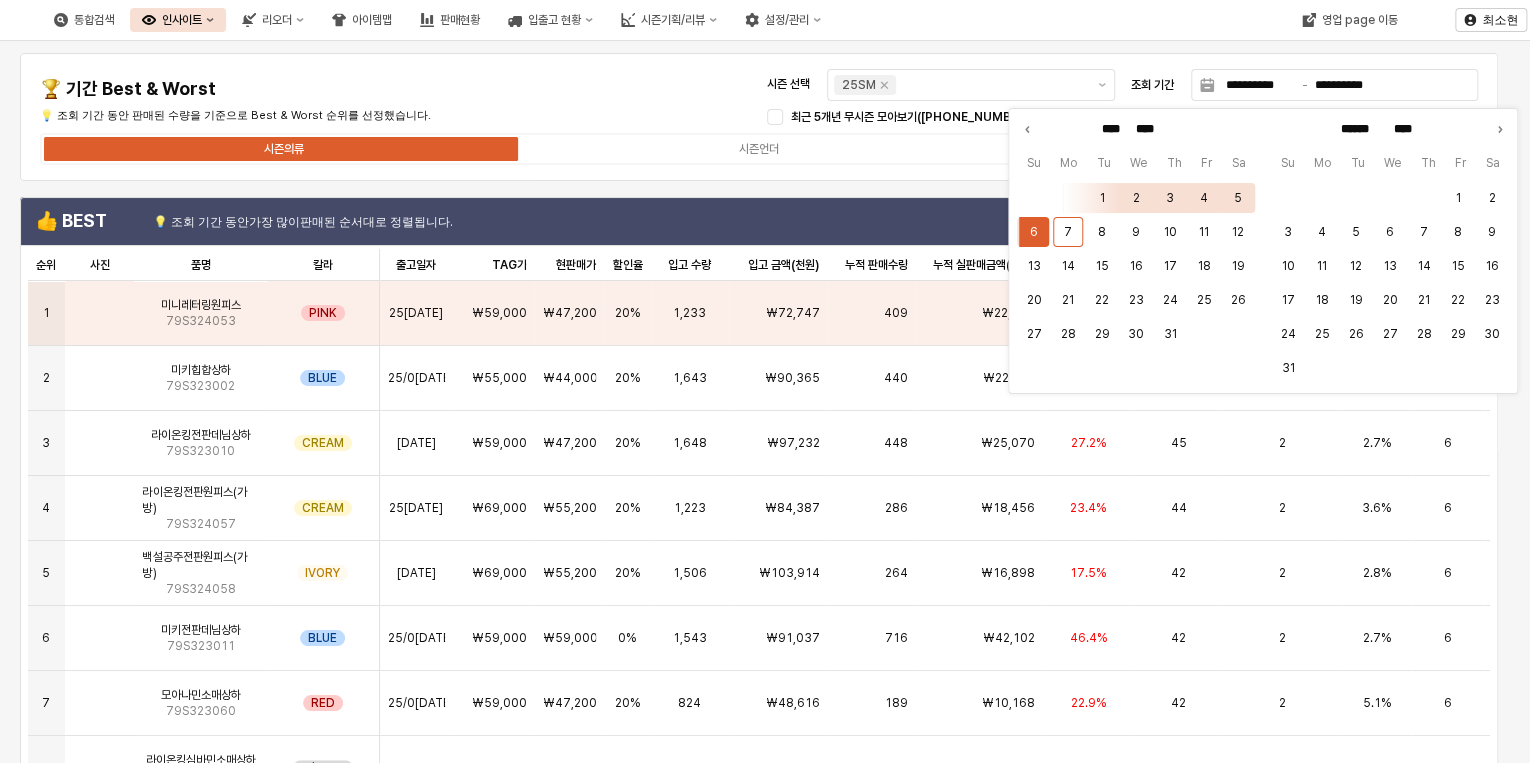 click on "**********" at bounding box center [759, 117] 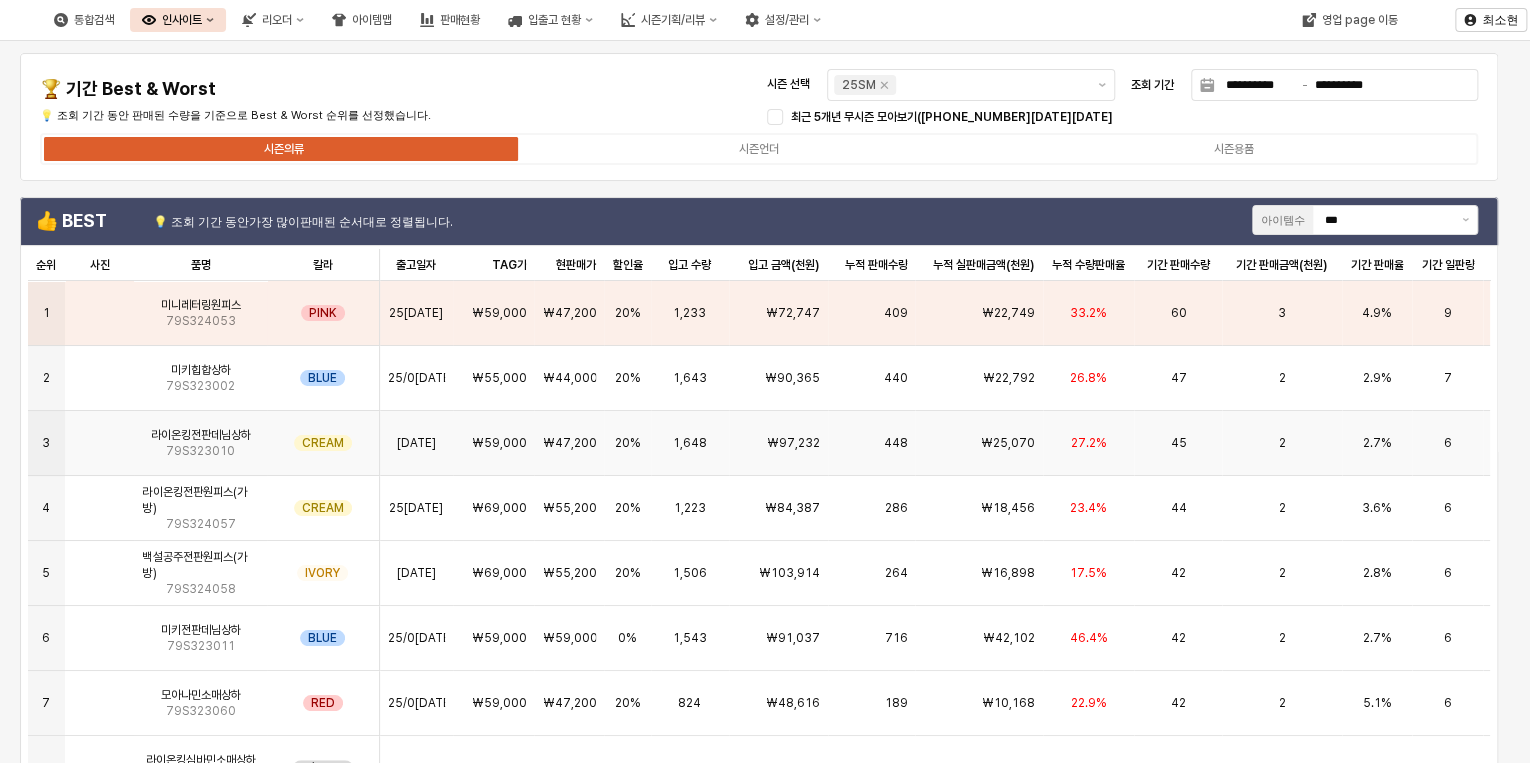 click on "₩25,070" at bounding box center (979, 443) 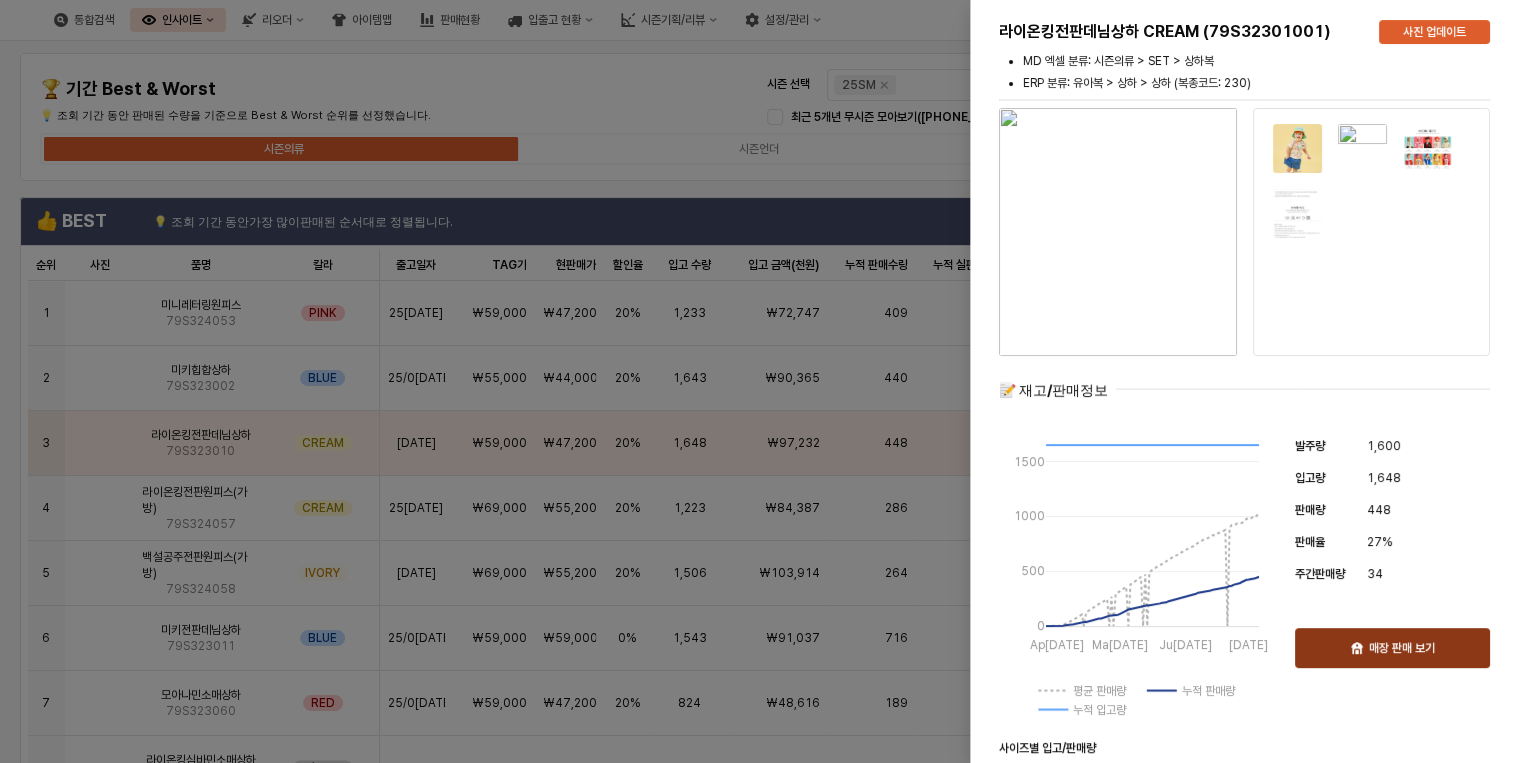 click on "매장 판매 보기" at bounding box center [1402, 648] 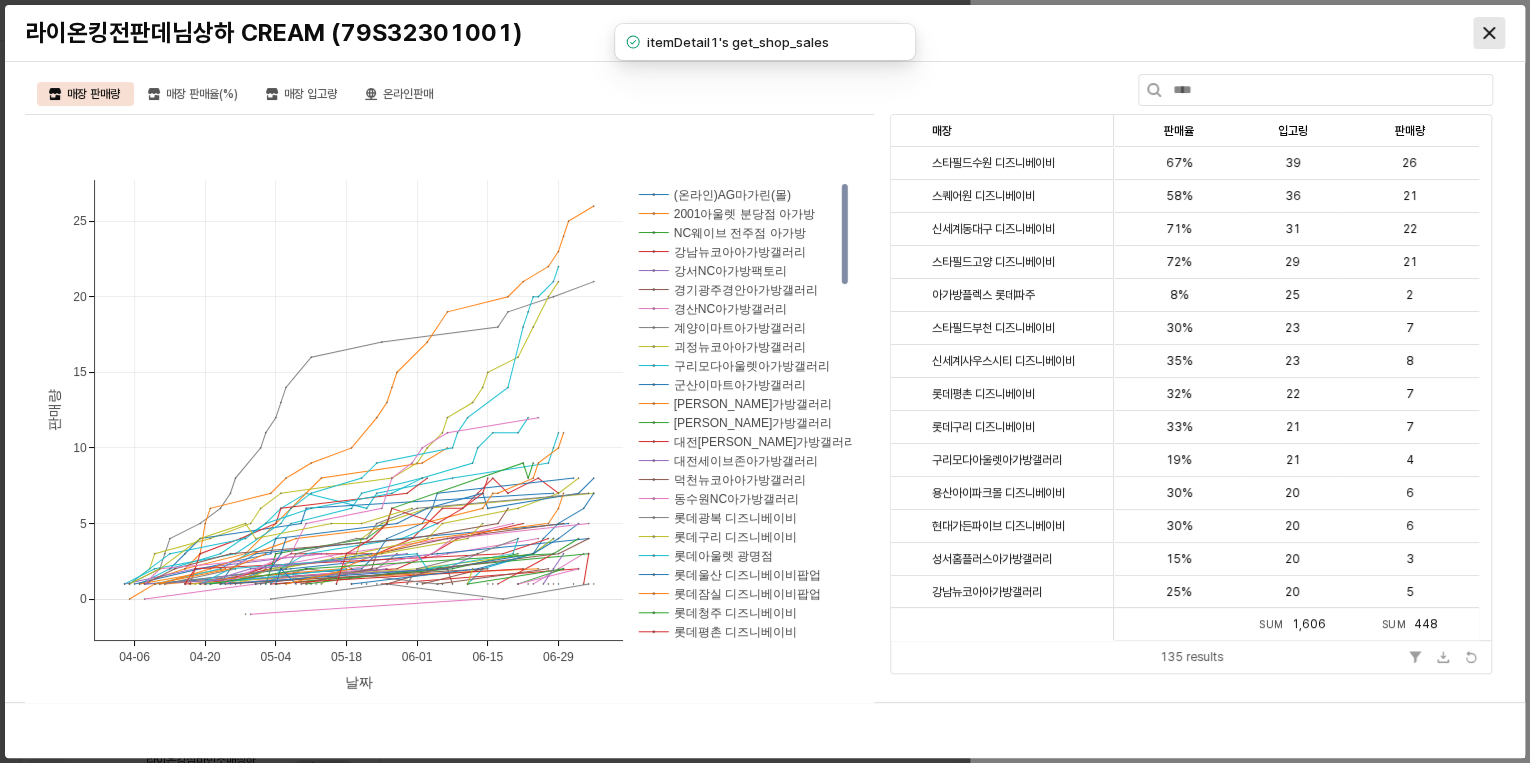 click at bounding box center (1489, 33) 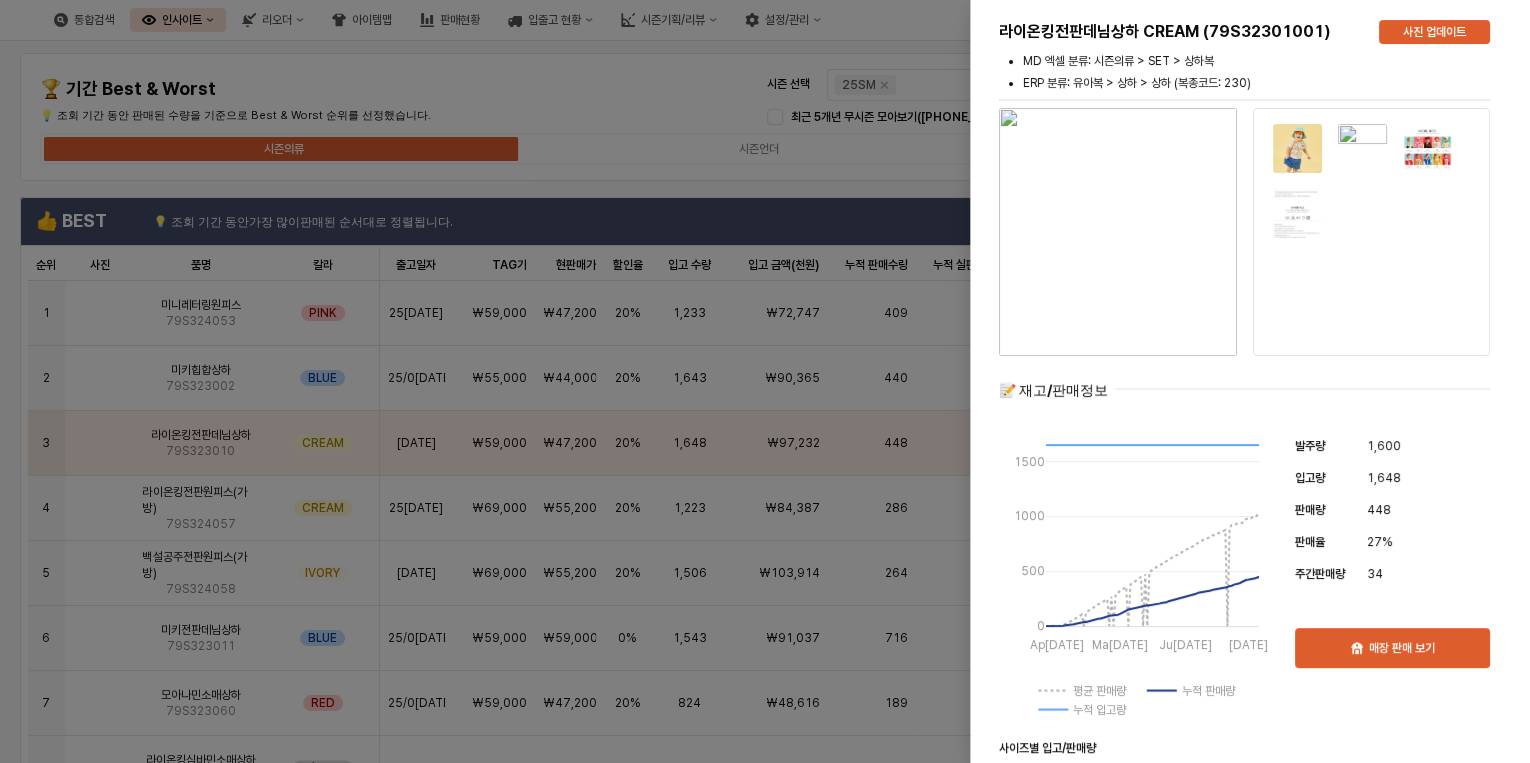 click at bounding box center (765, 381) 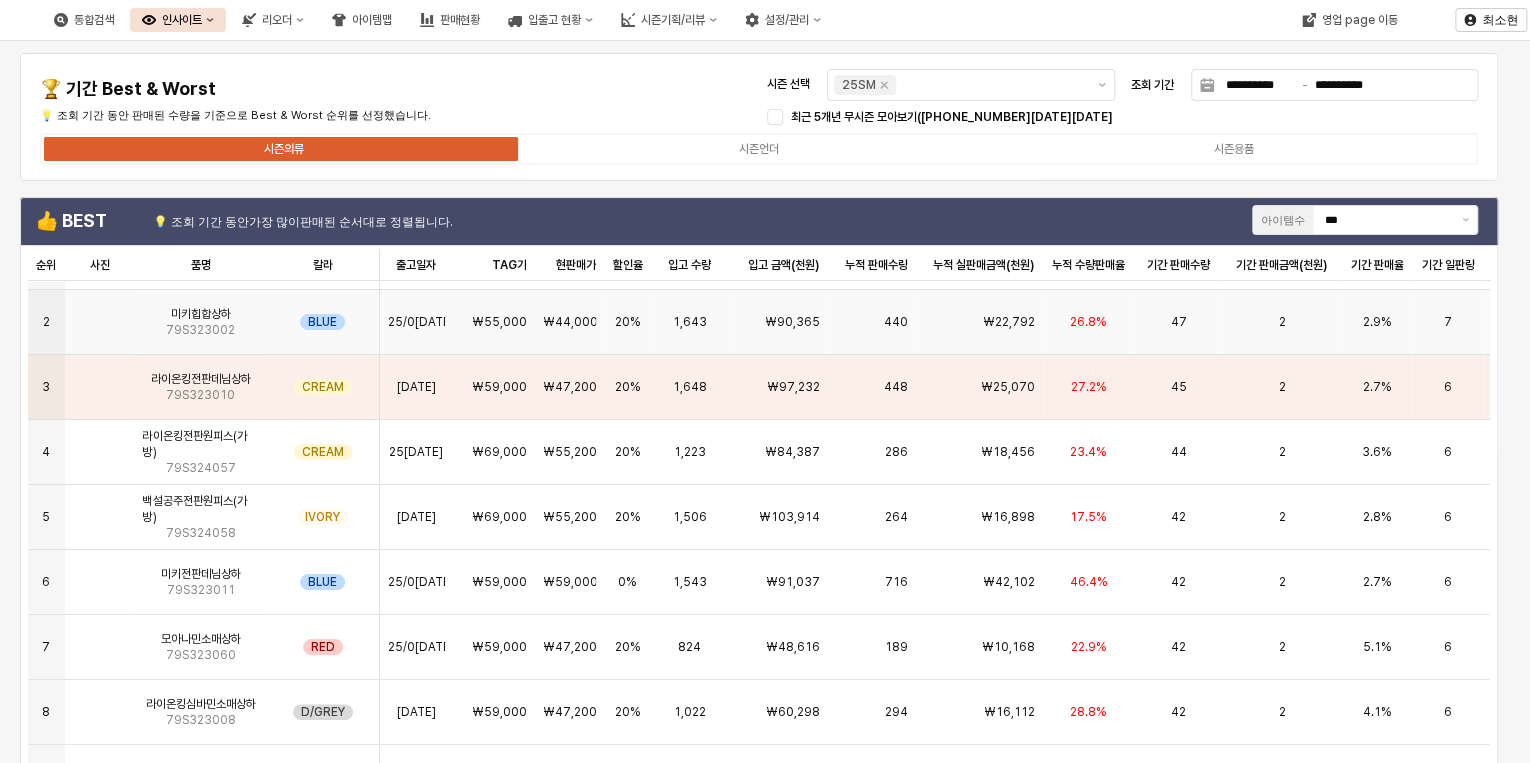 scroll, scrollTop: 80, scrollLeft: 0, axis: vertical 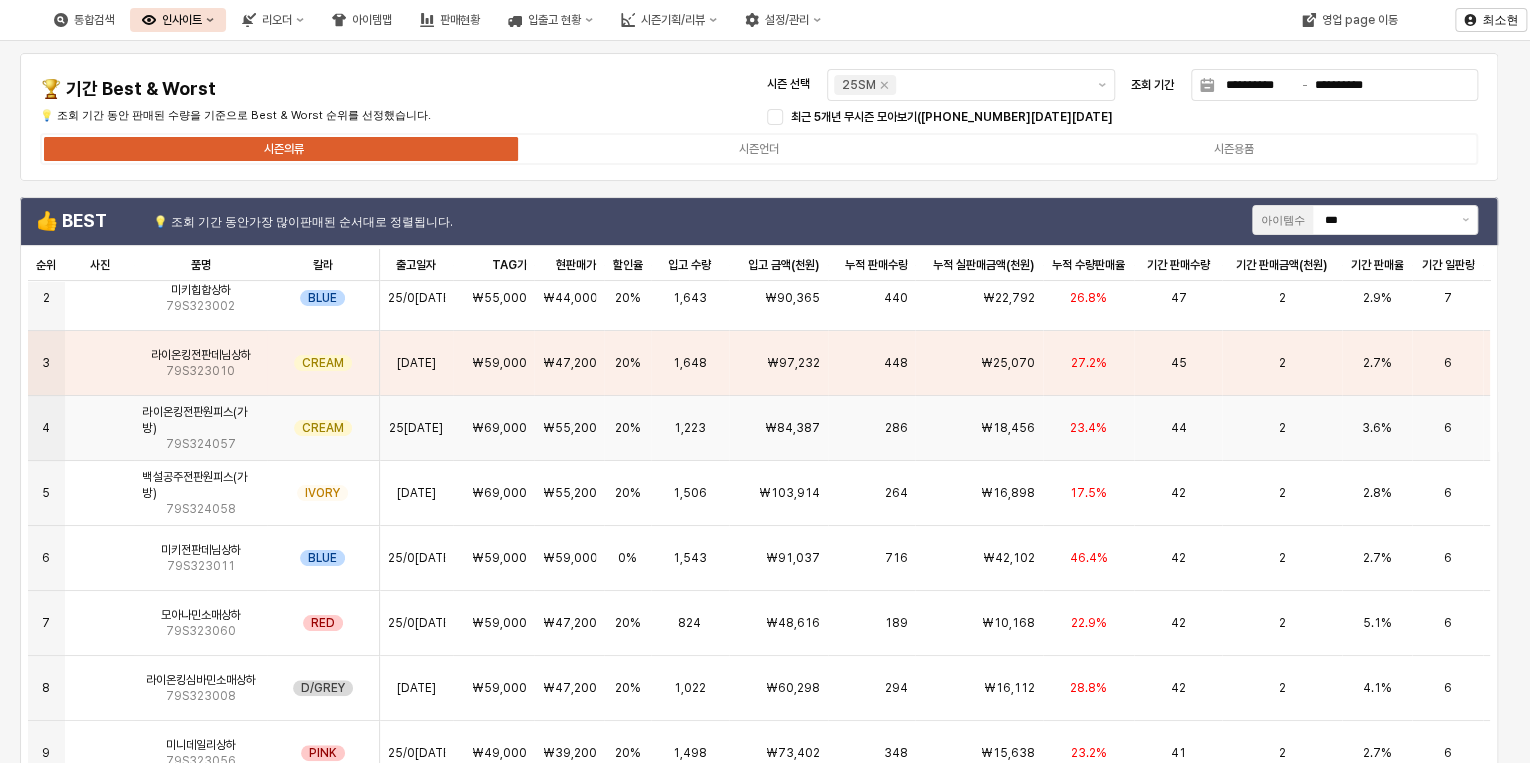 click on "₩69,000" at bounding box center [494, 428] 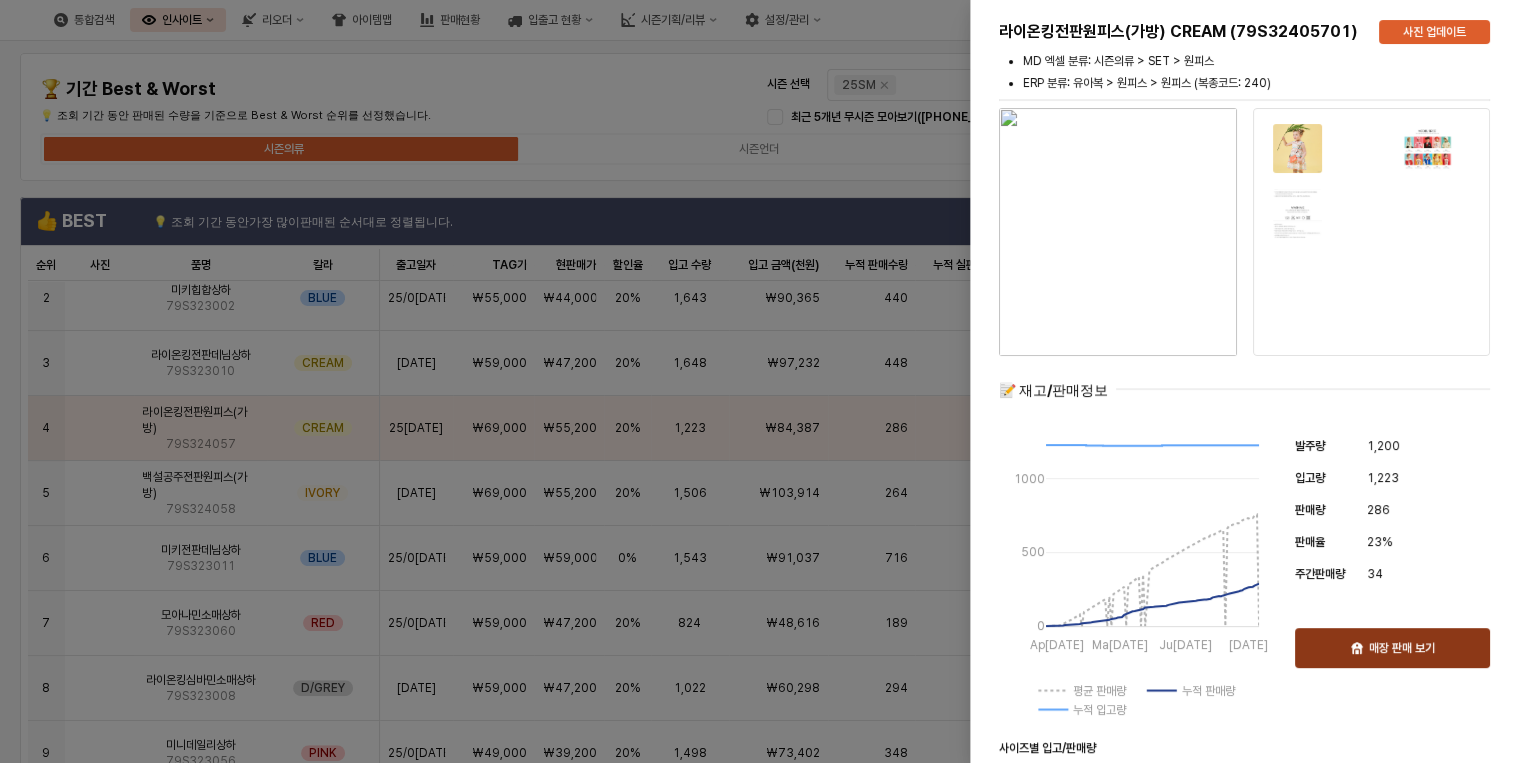 click on "매장 판매 보기" at bounding box center (1402, 648) 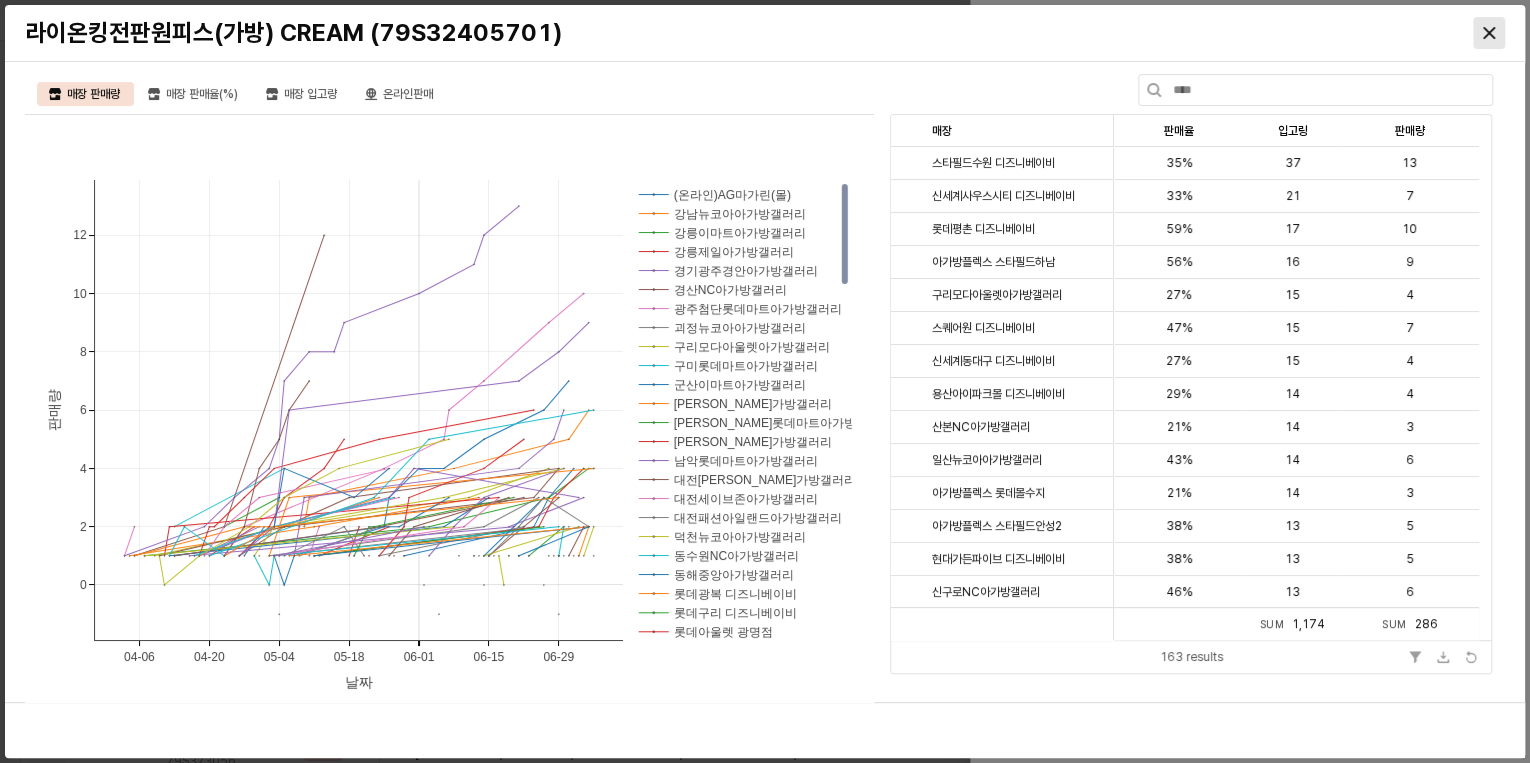 click at bounding box center [1489, 33] 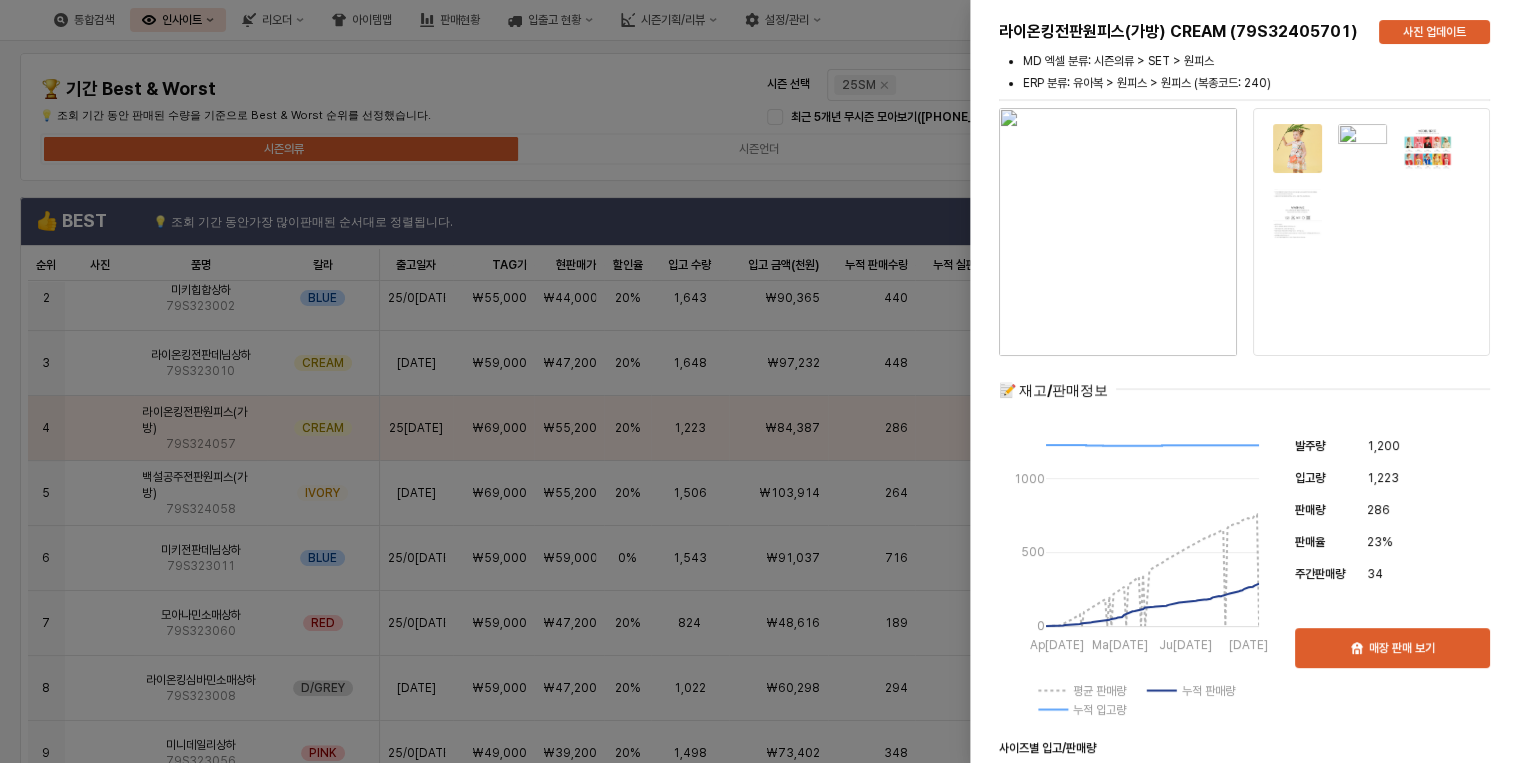click at bounding box center (765, 381) 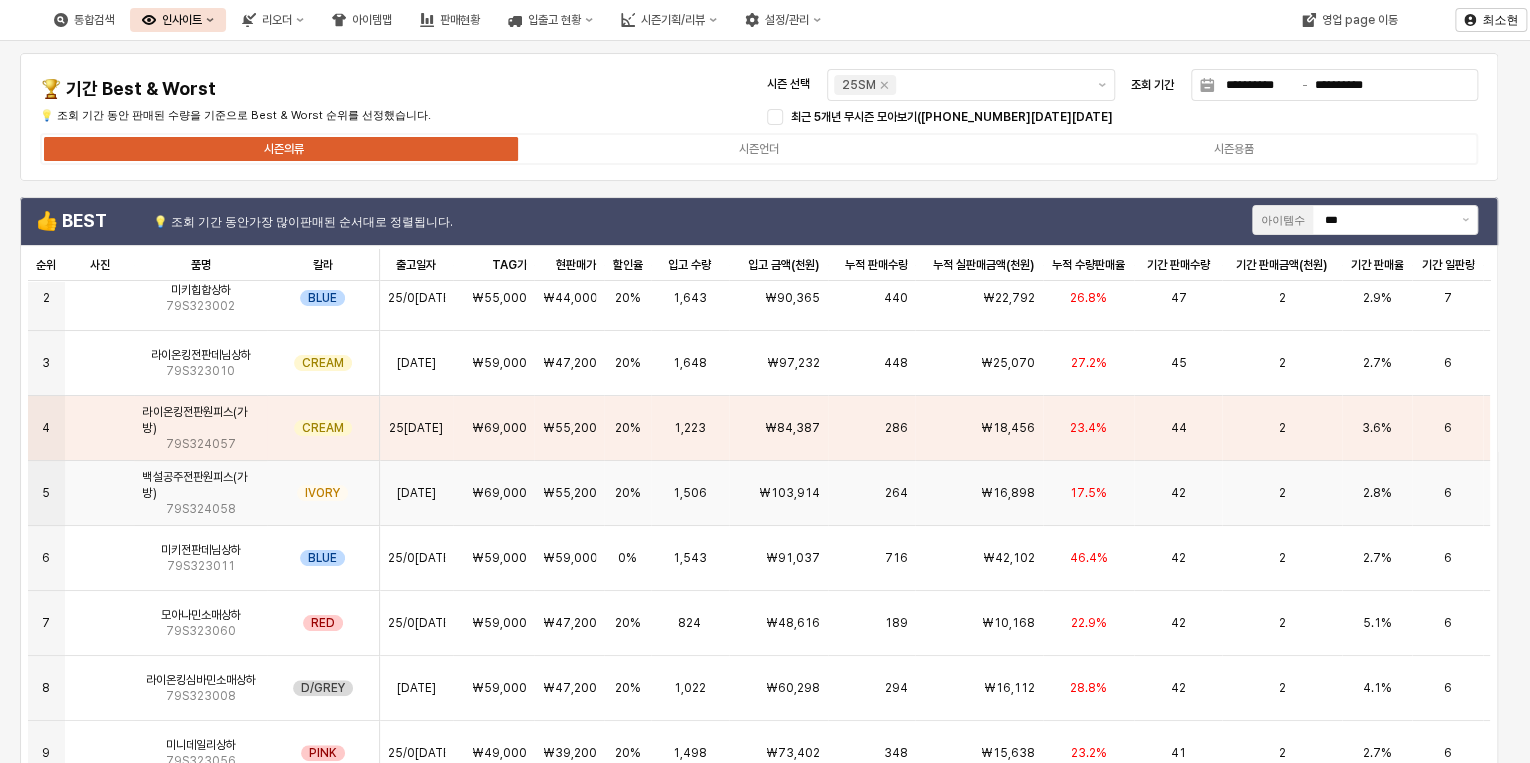 click on "1,506" at bounding box center [690, 493] 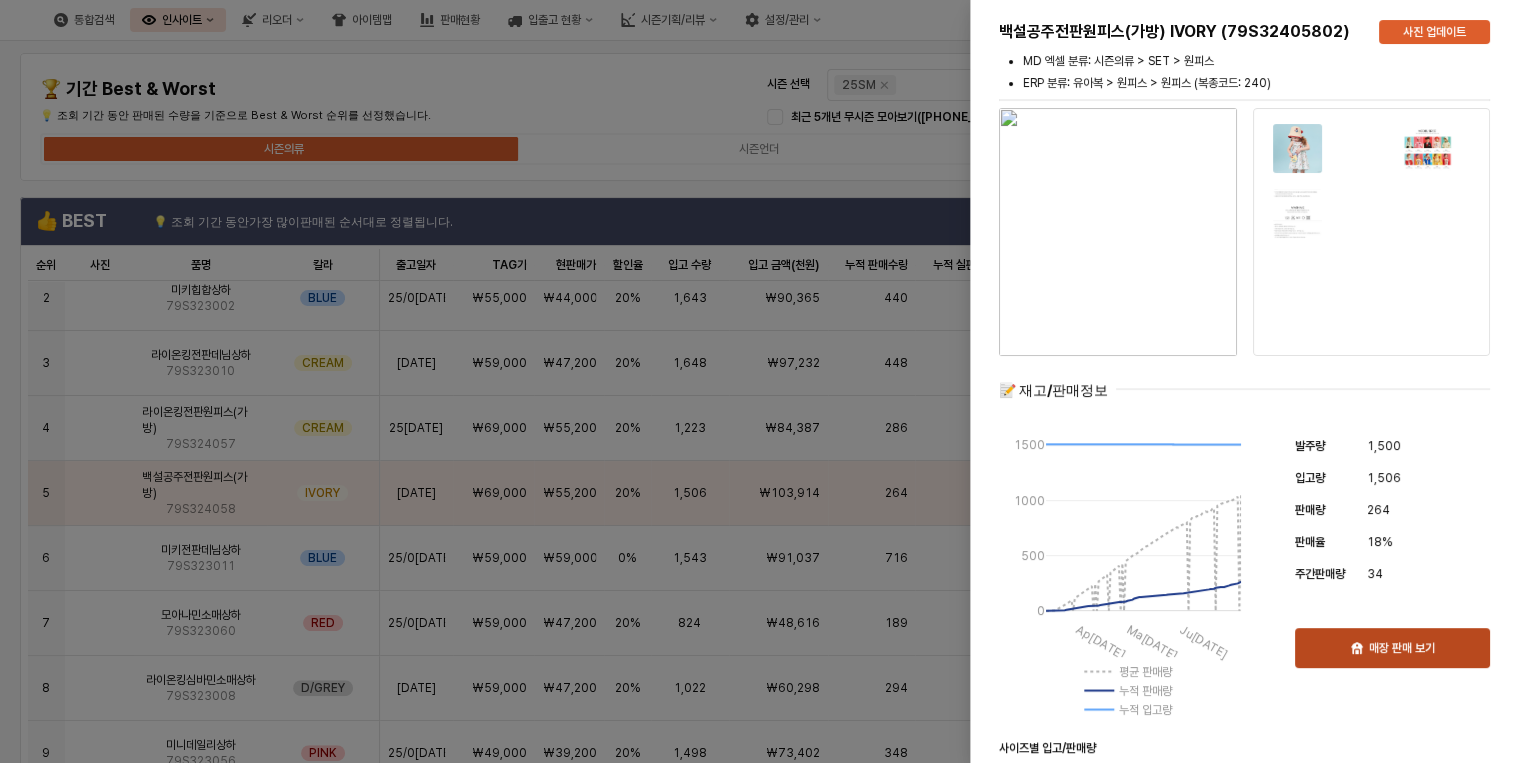 click on "매장 판매 보기" at bounding box center [1392, 648] 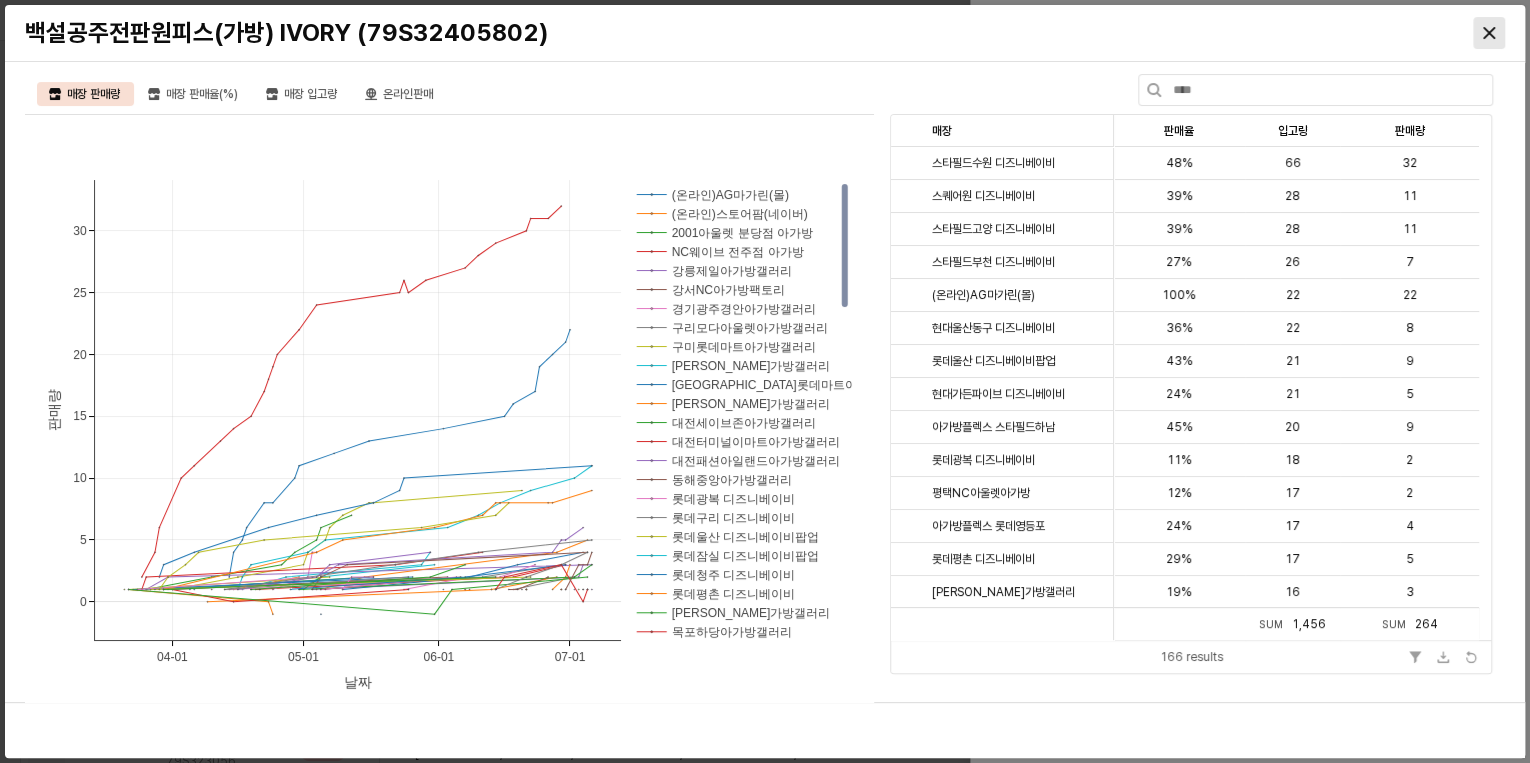 click at bounding box center [1489, 33] 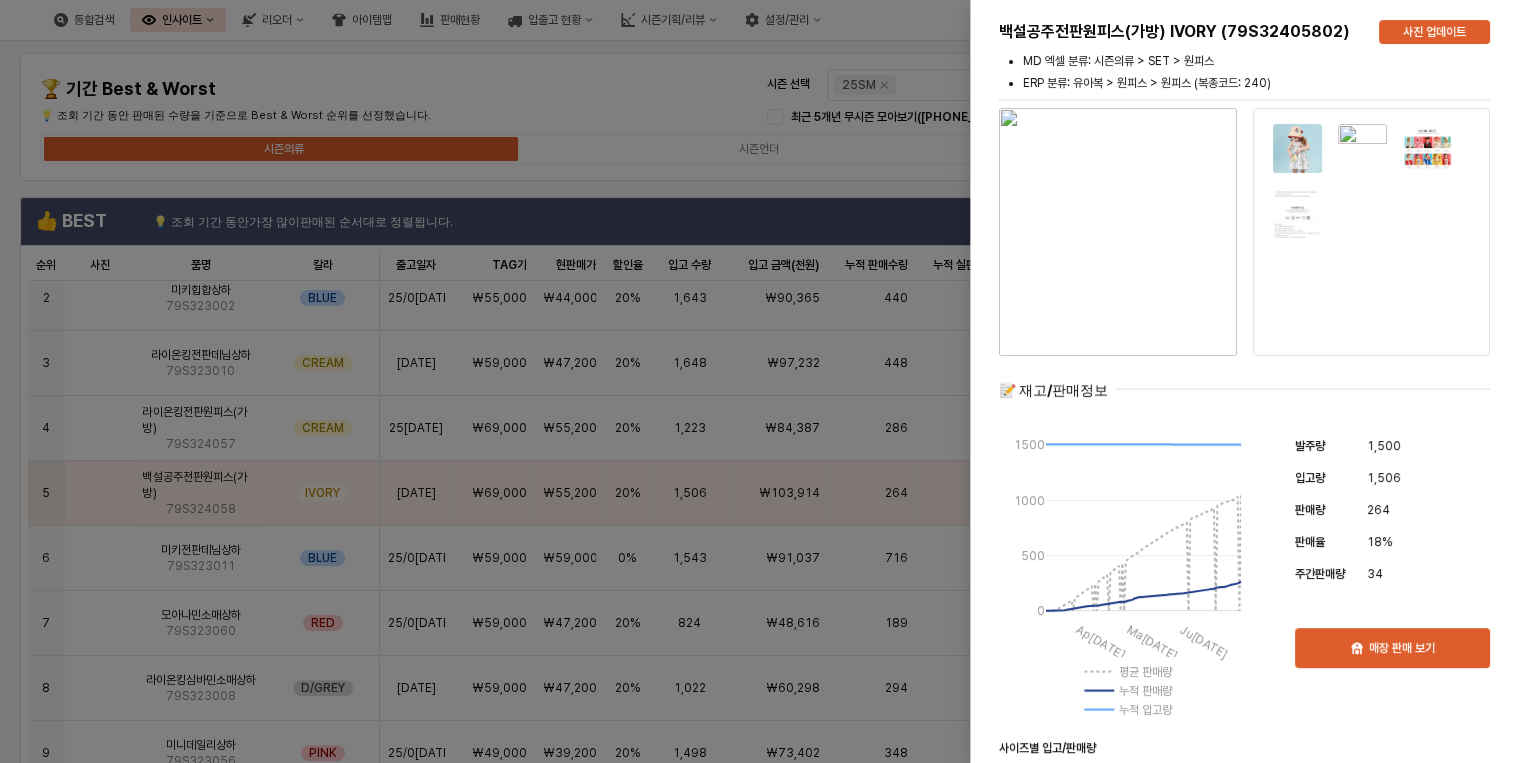 click at bounding box center [765, 381] 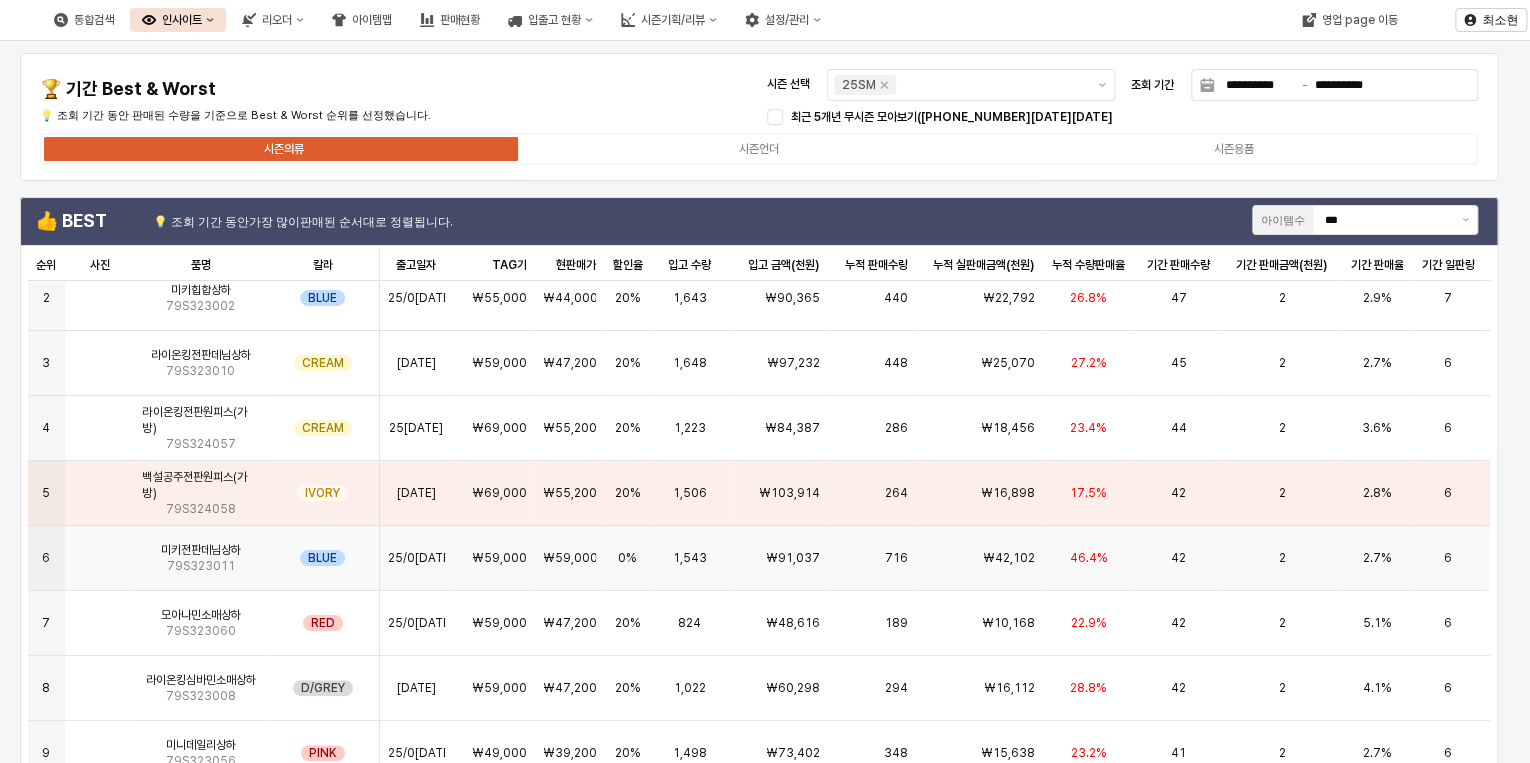 click on "46.4%" at bounding box center [1089, 558] 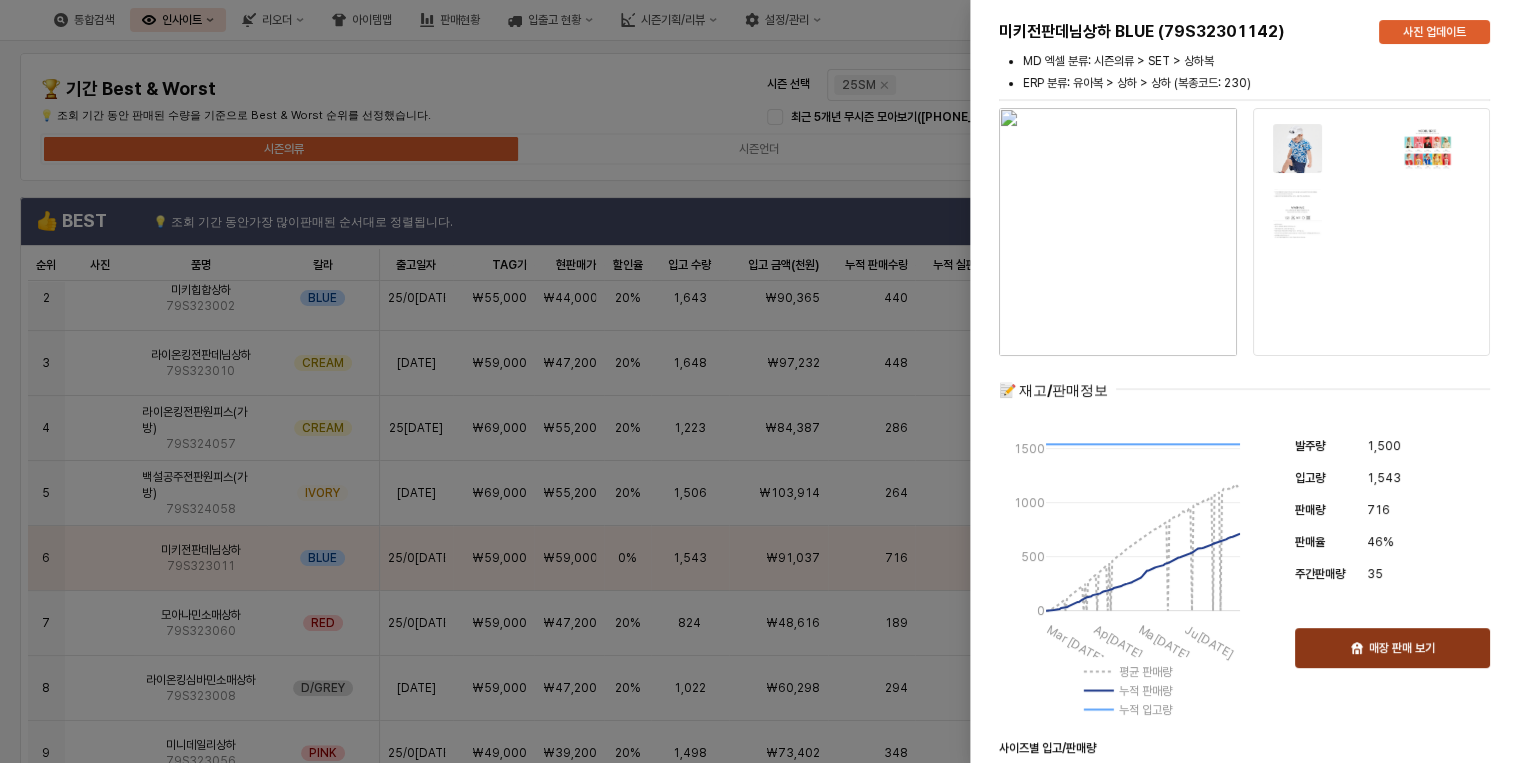 click on "매장 판매 보기" at bounding box center [1392, 648] 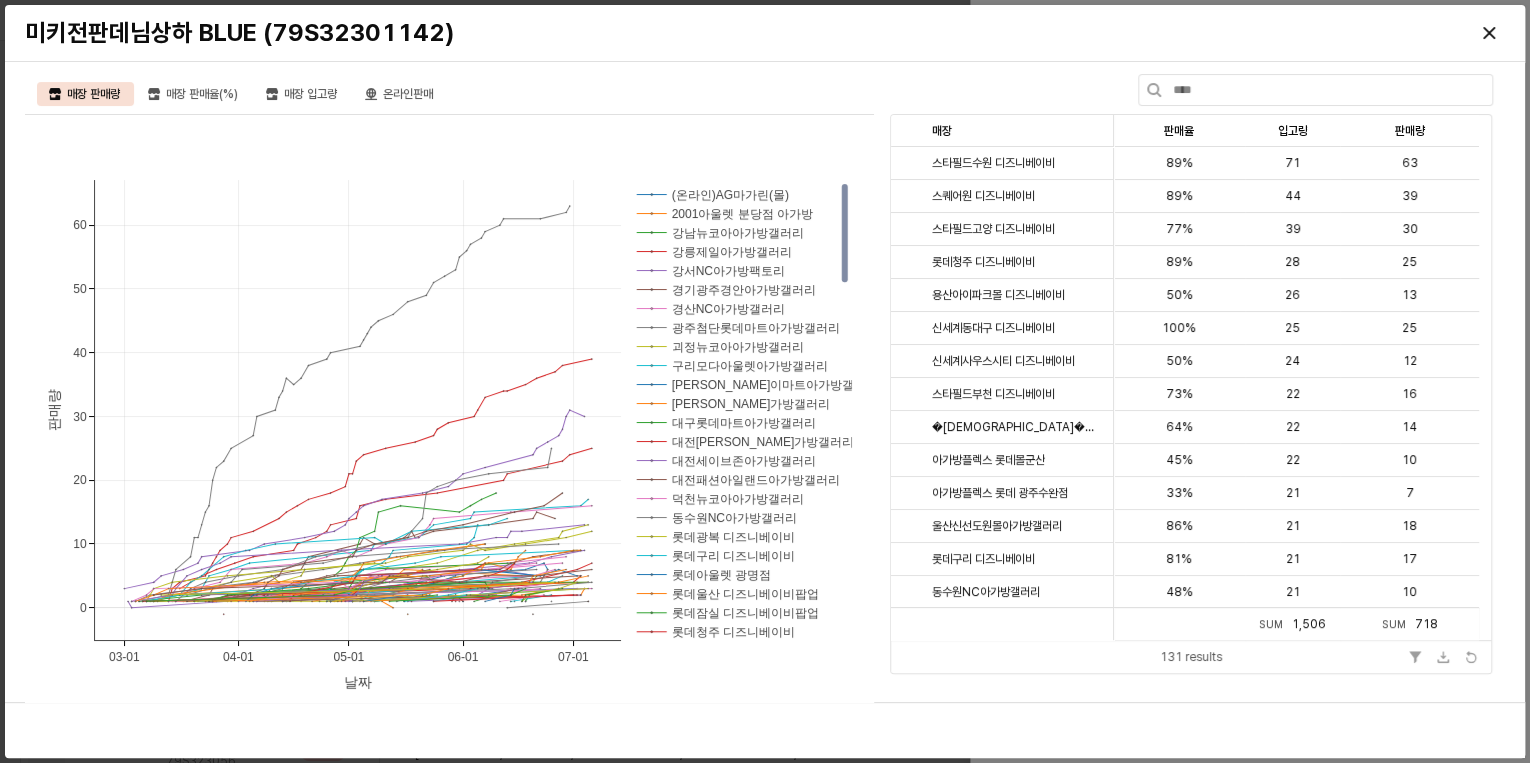click on "미키전판데님상하 BLUE (79S32301142)" at bounding box center (578, 33) 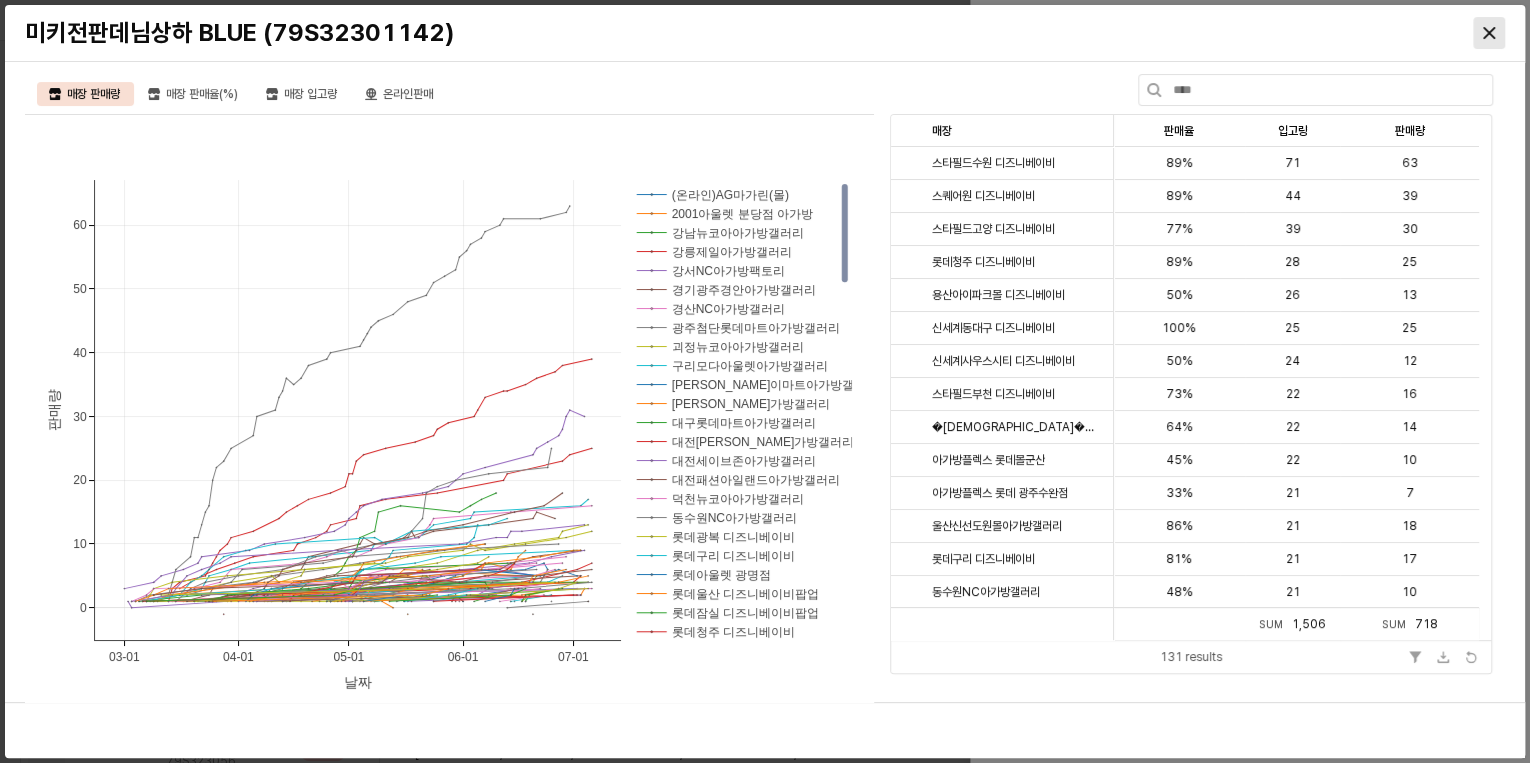 click at bounding box center [1489, 33] 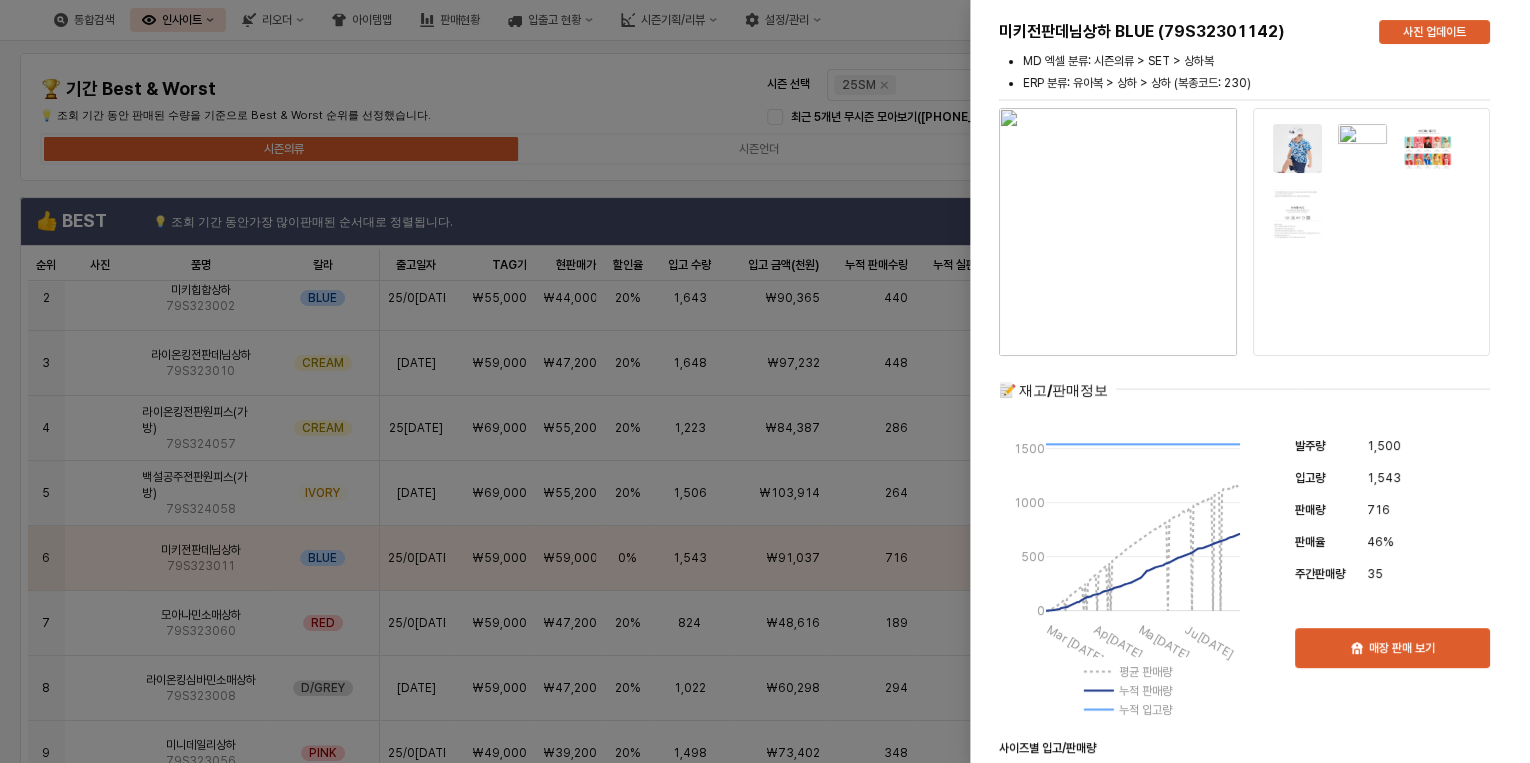 click at bounding box center (765, 381) 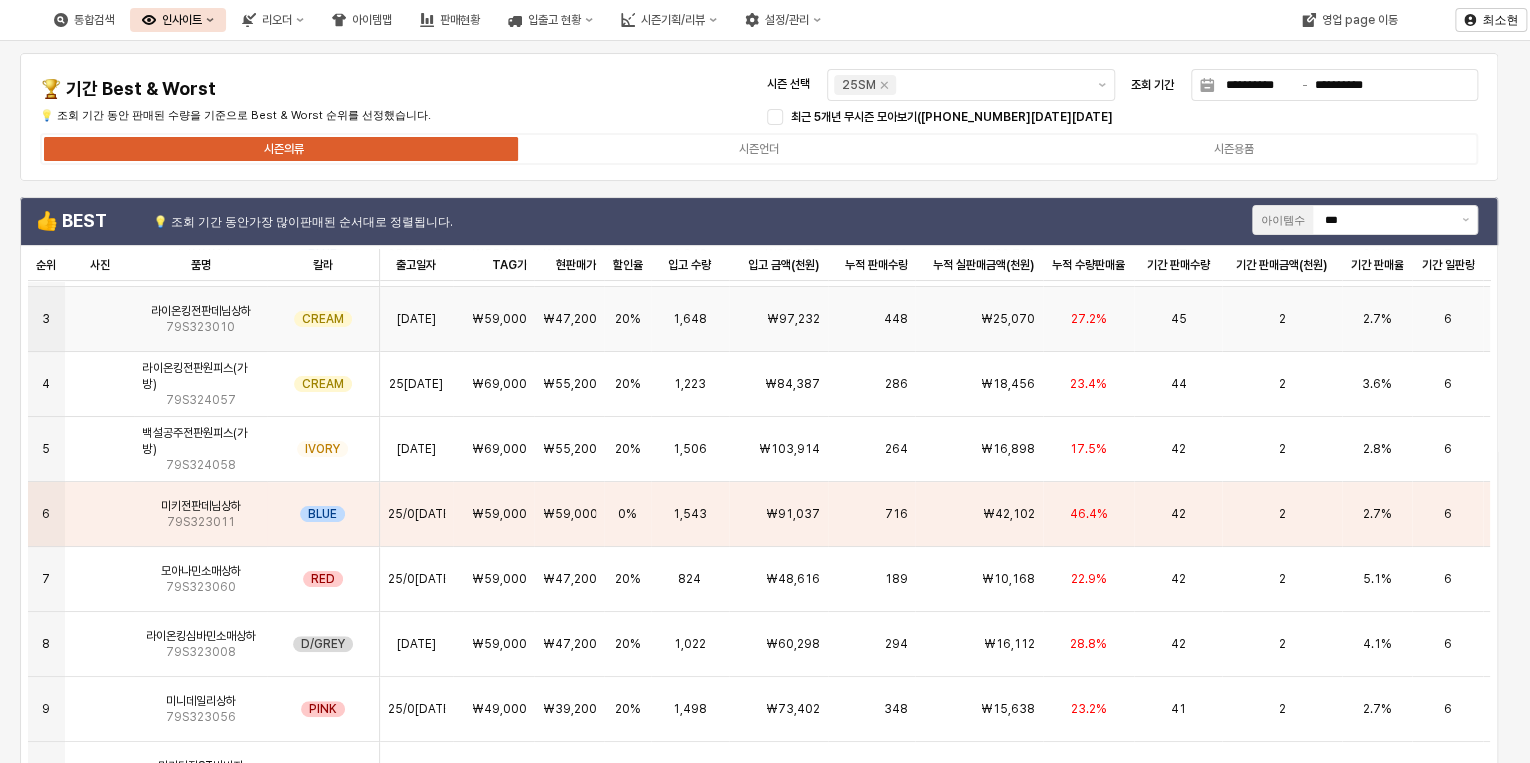 scroll, scrollTop: 240, scrollLeft: 0, axis: vertical 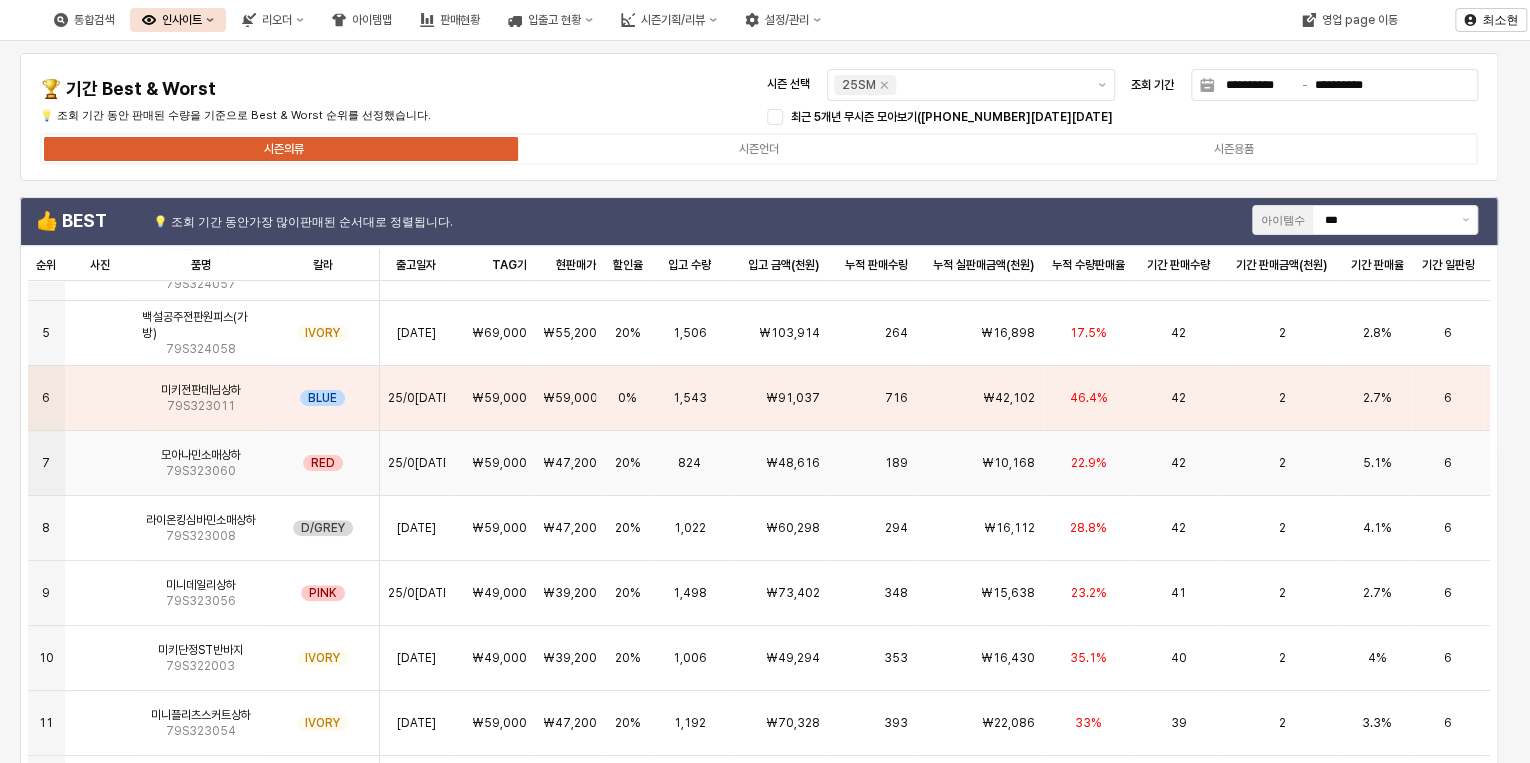 click on "42" at bounding box center [1178, 463] 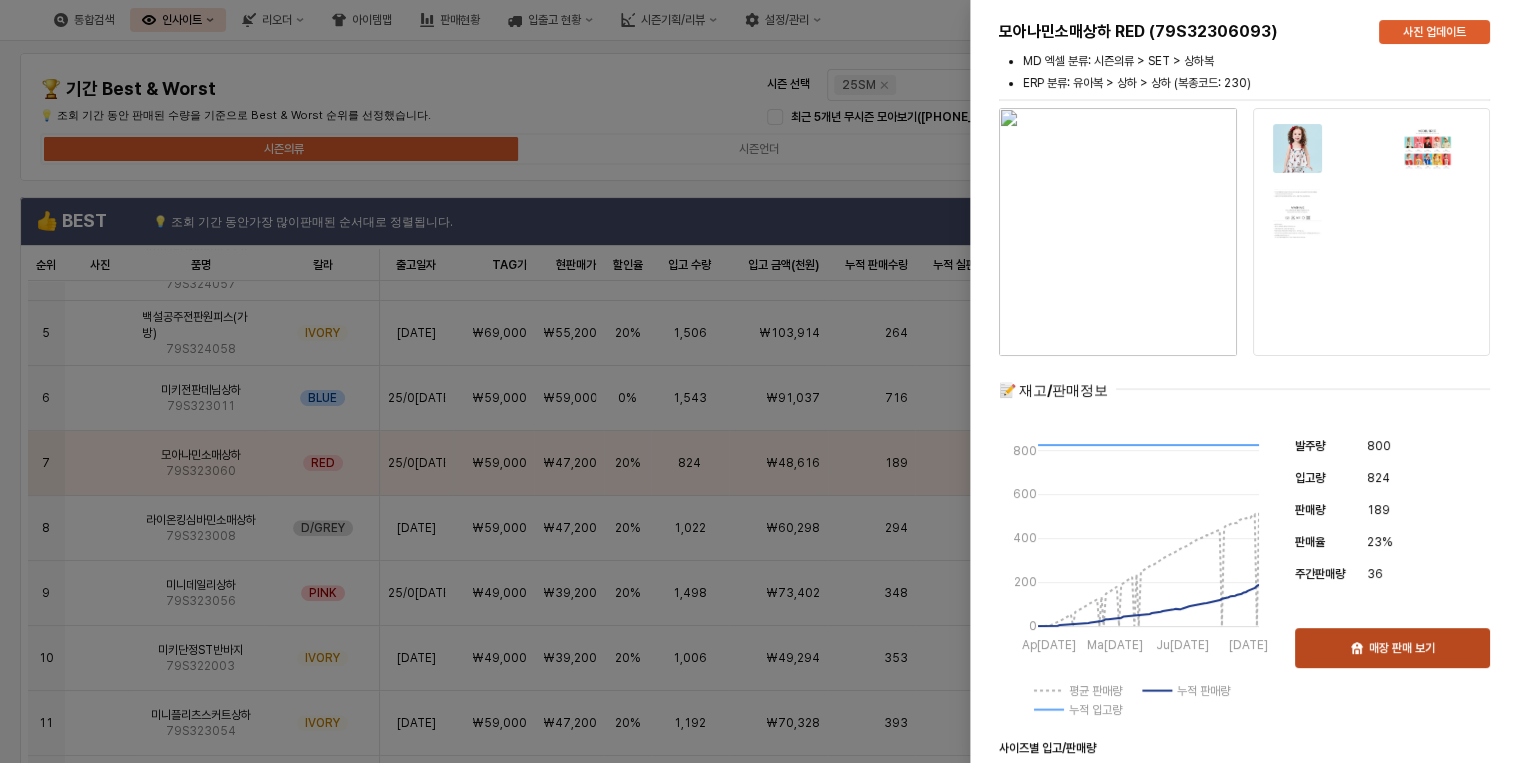 click on "매장 판매 보기" at bounding box center (1402, 648) 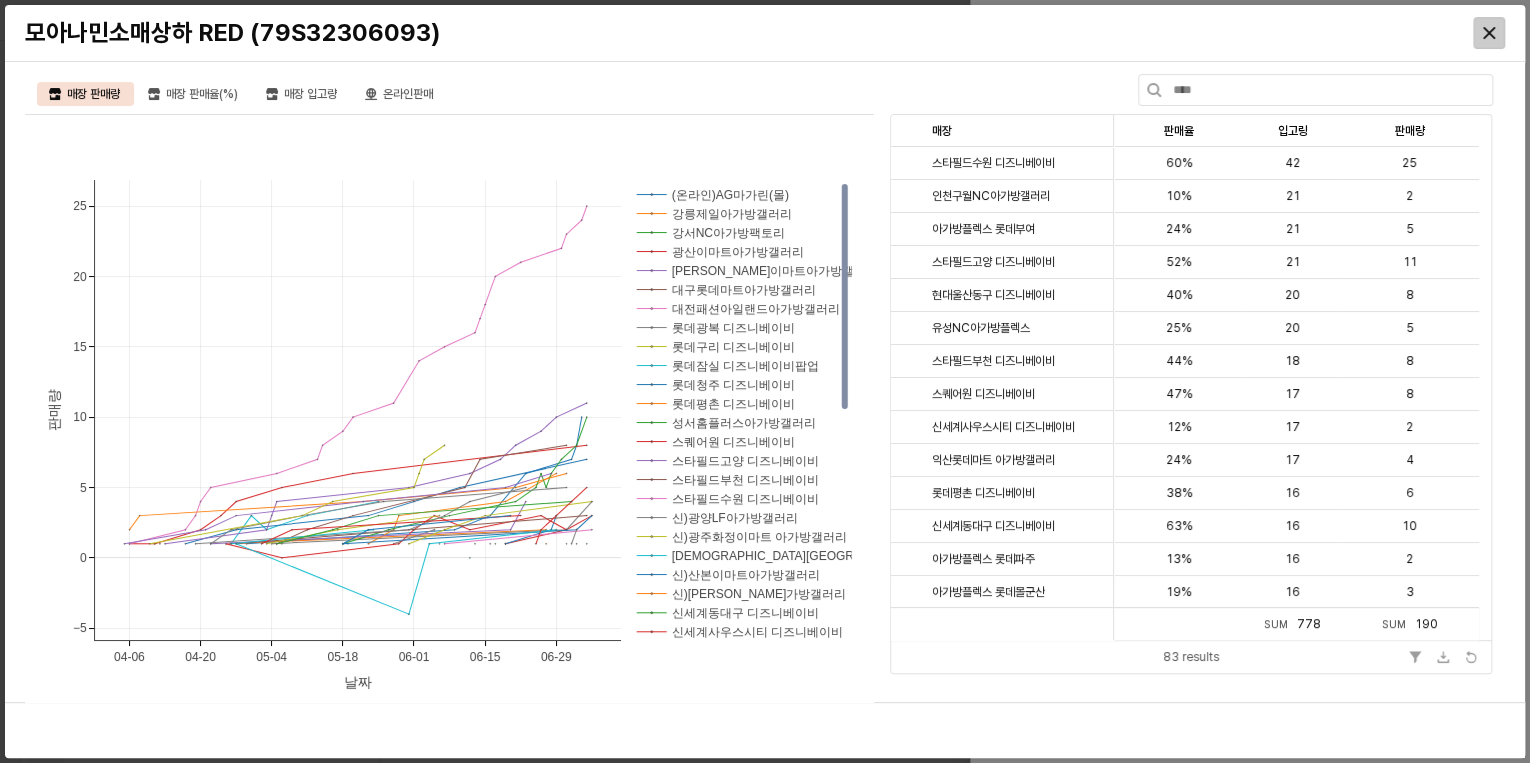 click 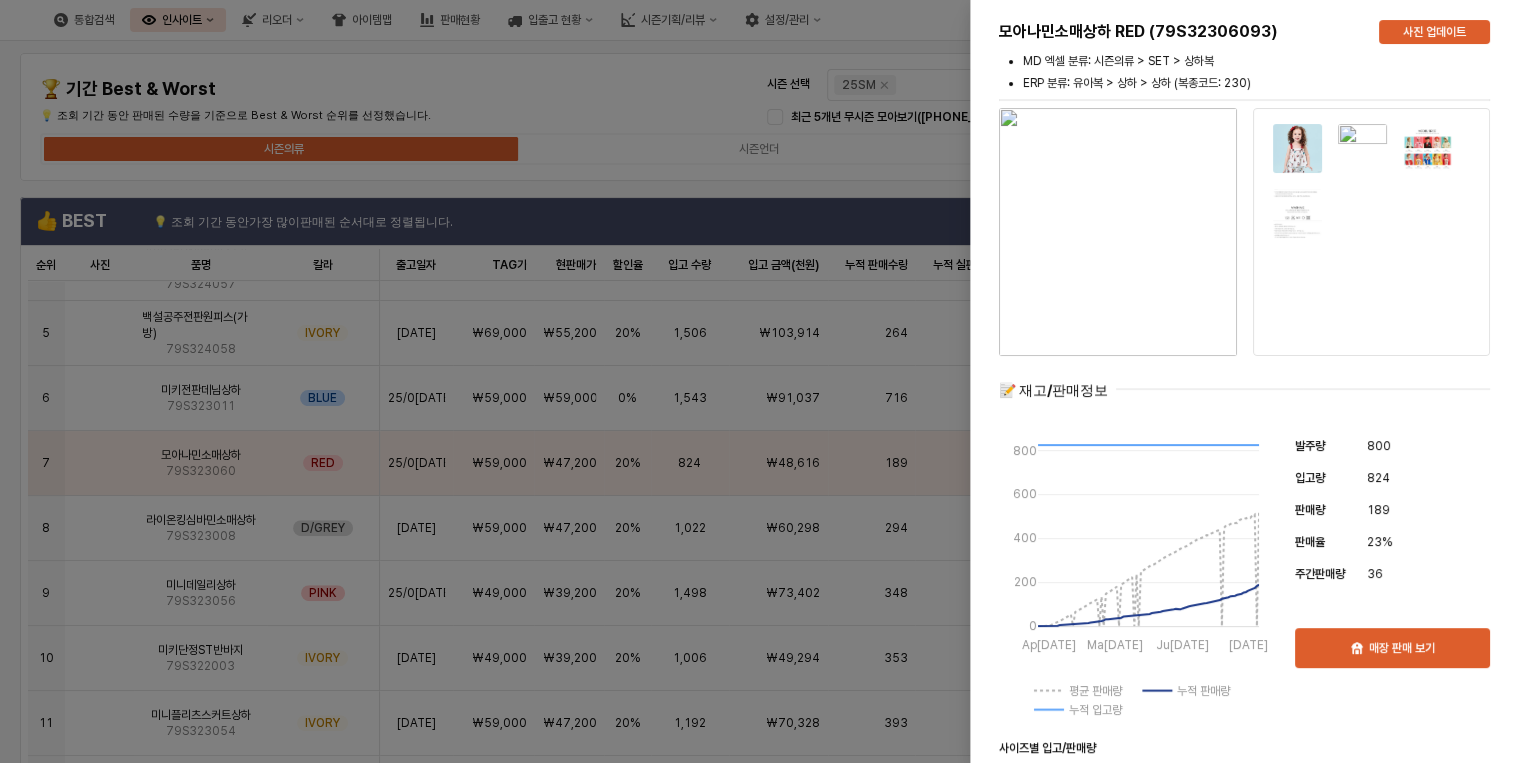 click at bounding box center (765, 381) 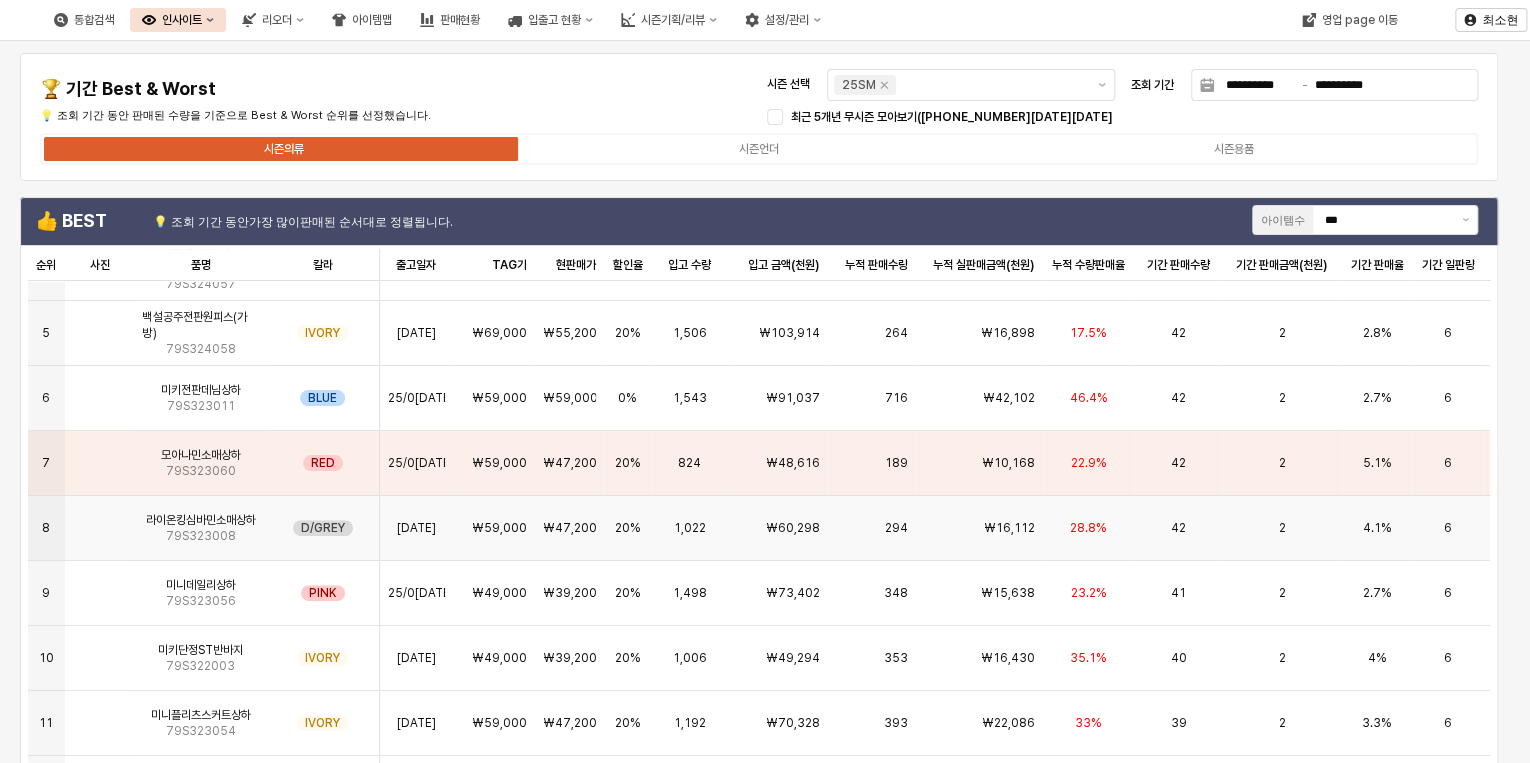 click on "4.1%" at bounding box center [1377, 528] 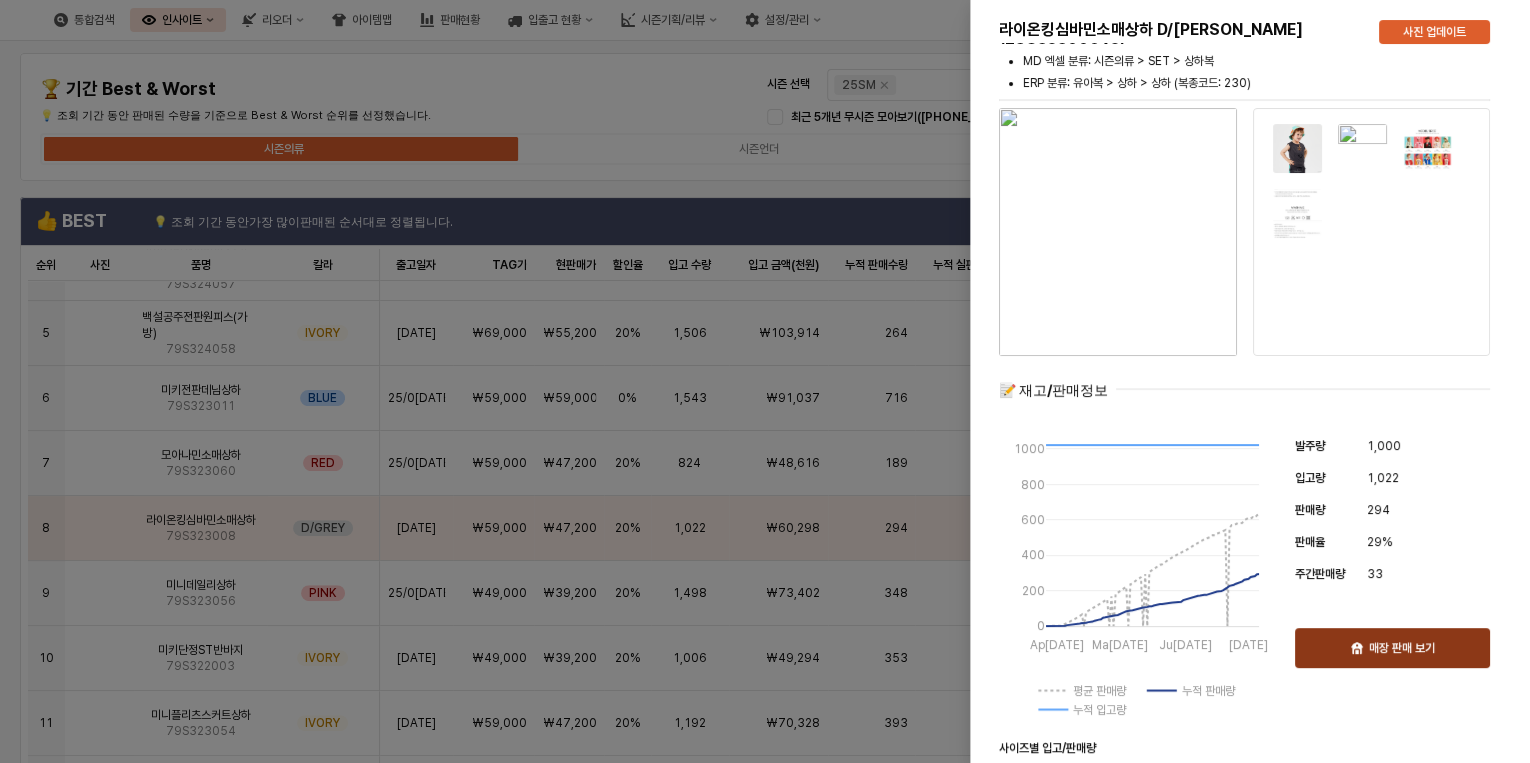 click on "매장 판매 보기" at bounding box center (1392, 648) 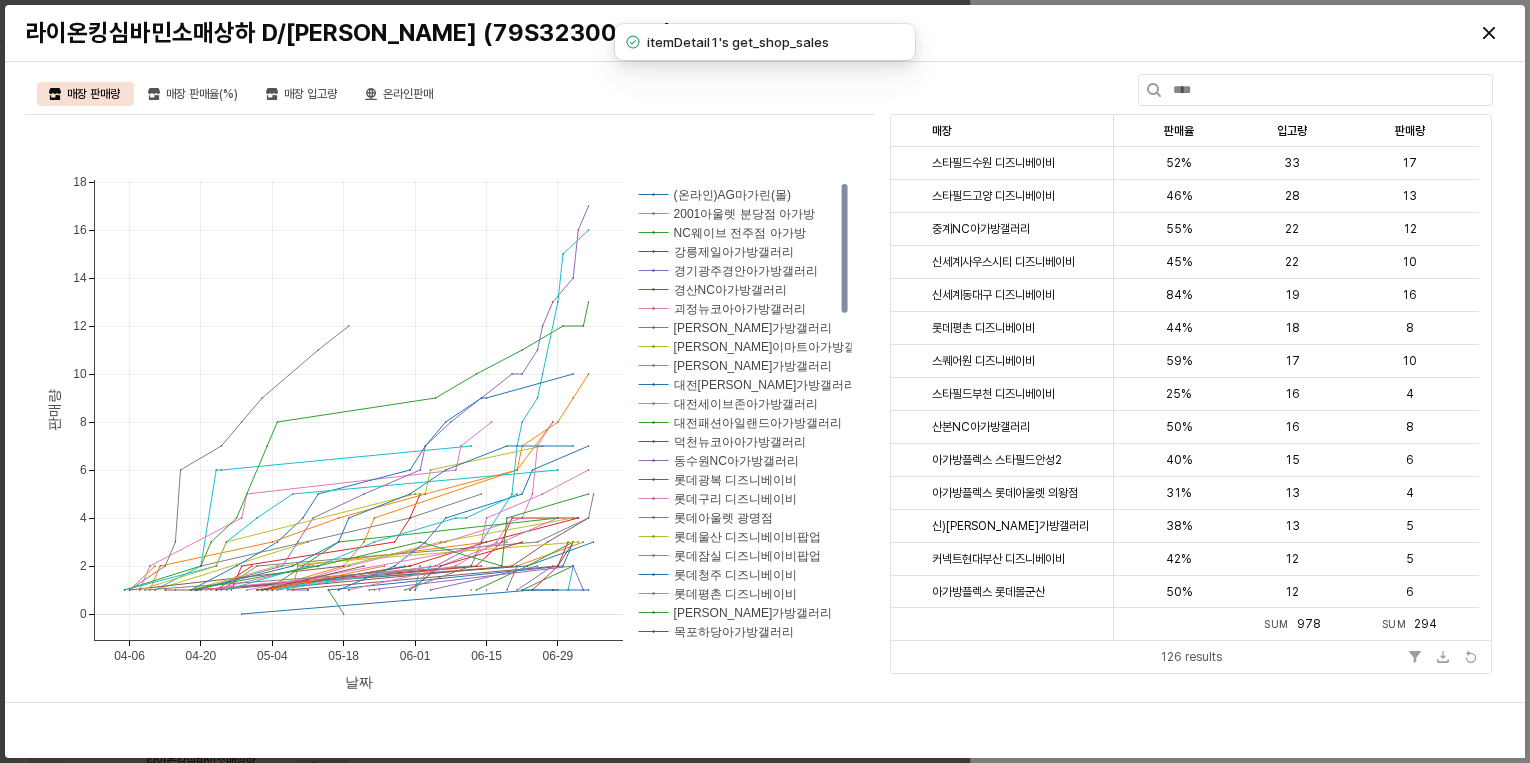 scroll, scrollTop: 0, scrollLeft: 0, axis: both 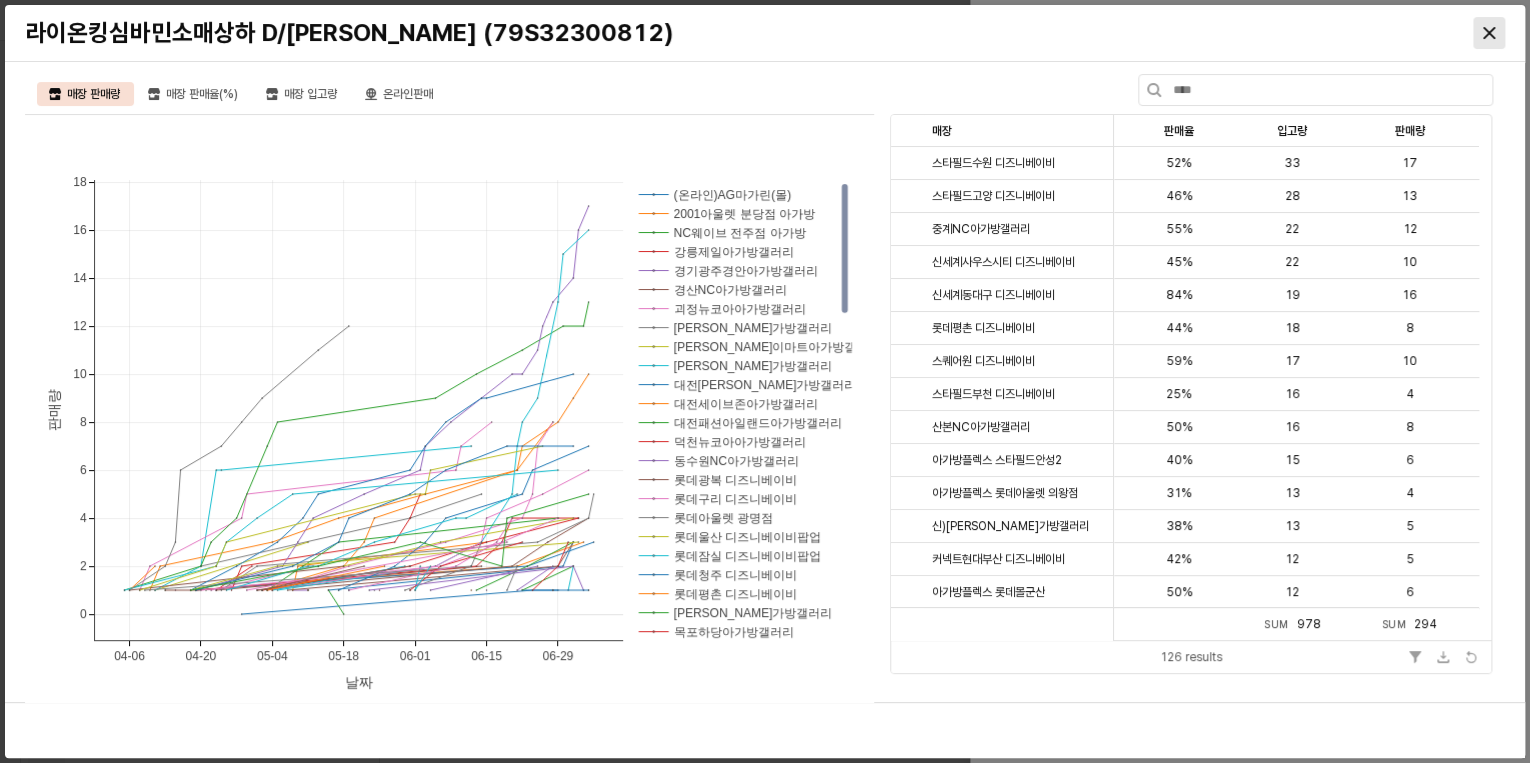 click 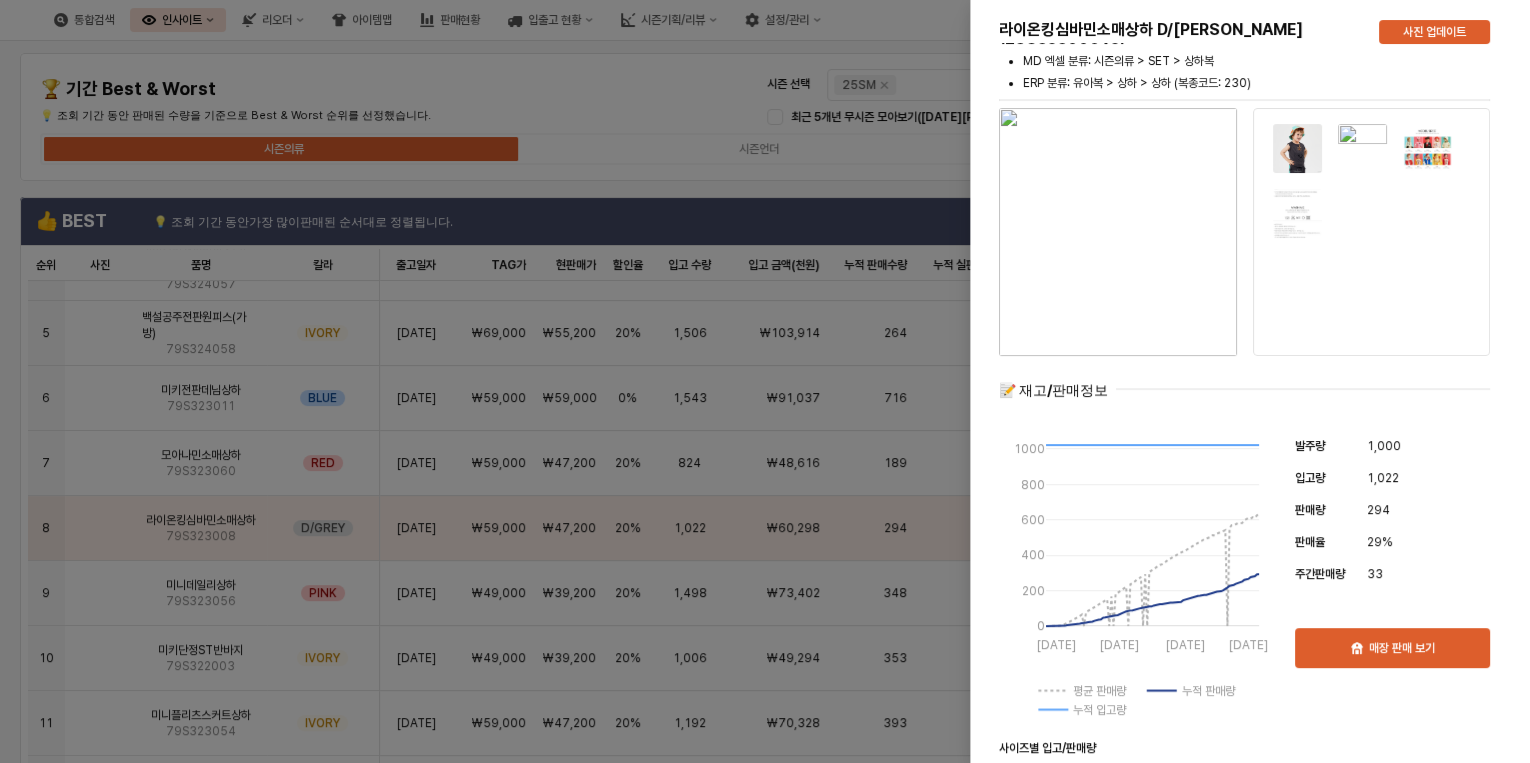 click at bounding box center (765, 381) 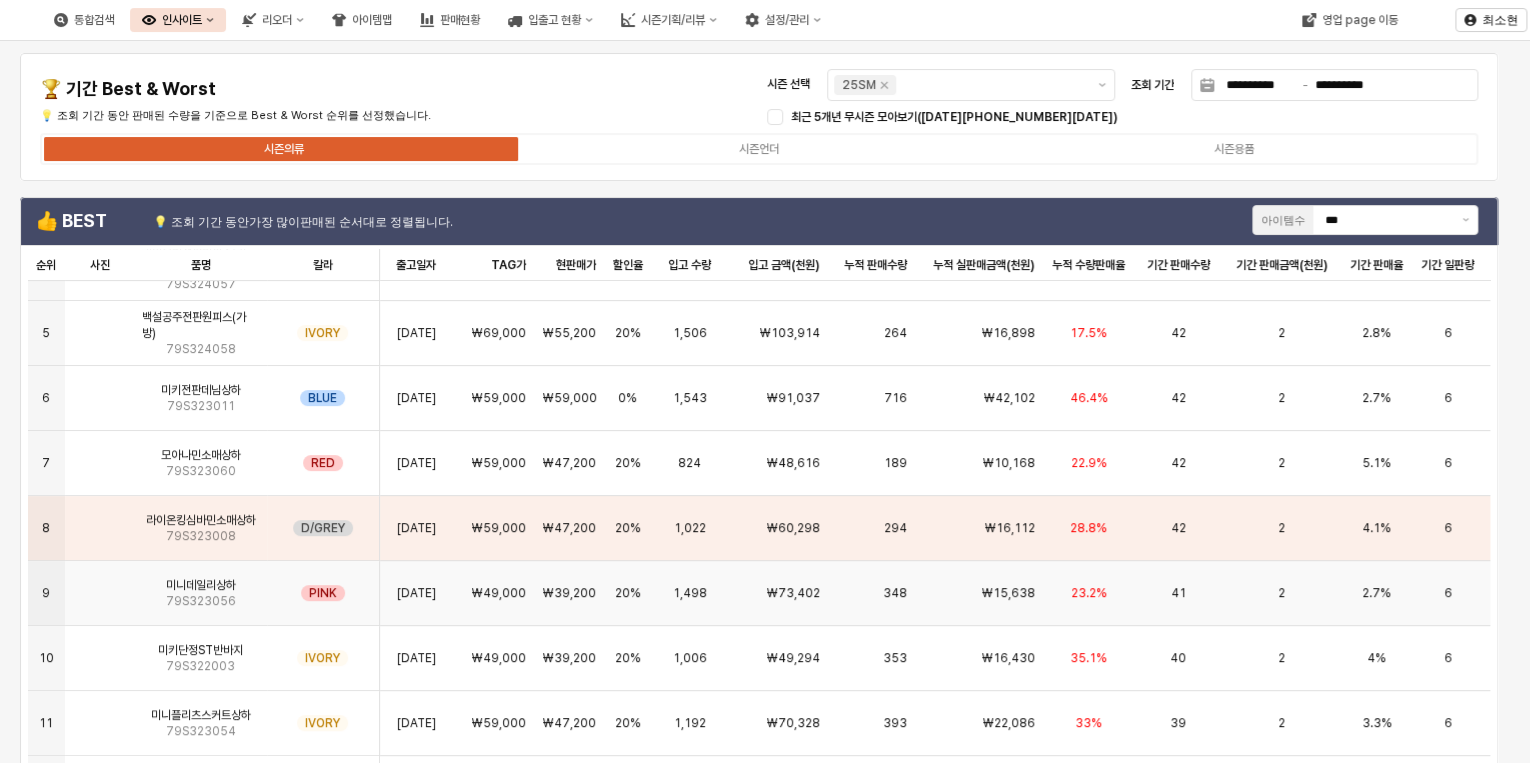 click on "2" at bounding box center (1281, 593) 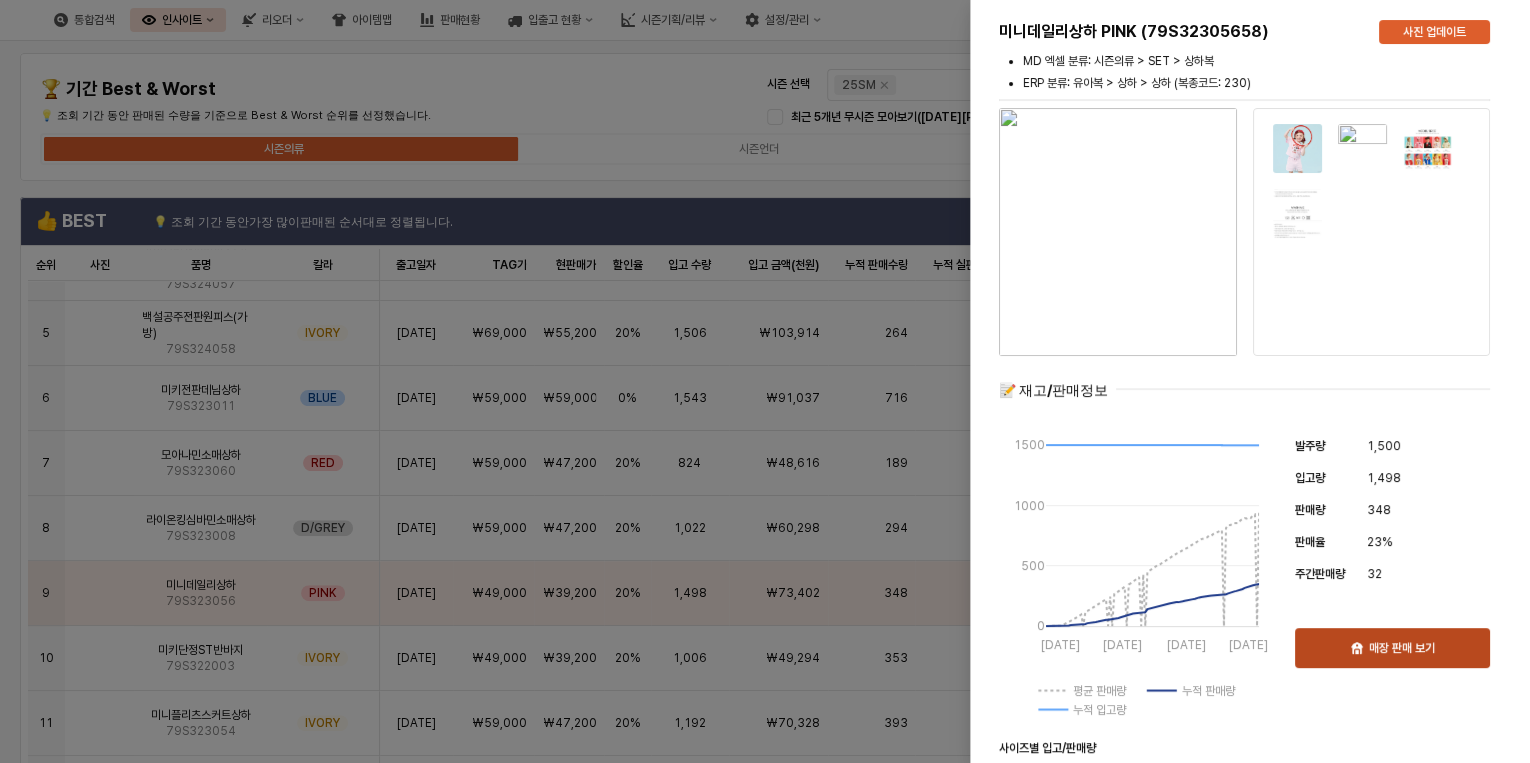 click on "매장 판매 보기" at bounding box center (1392, 648) 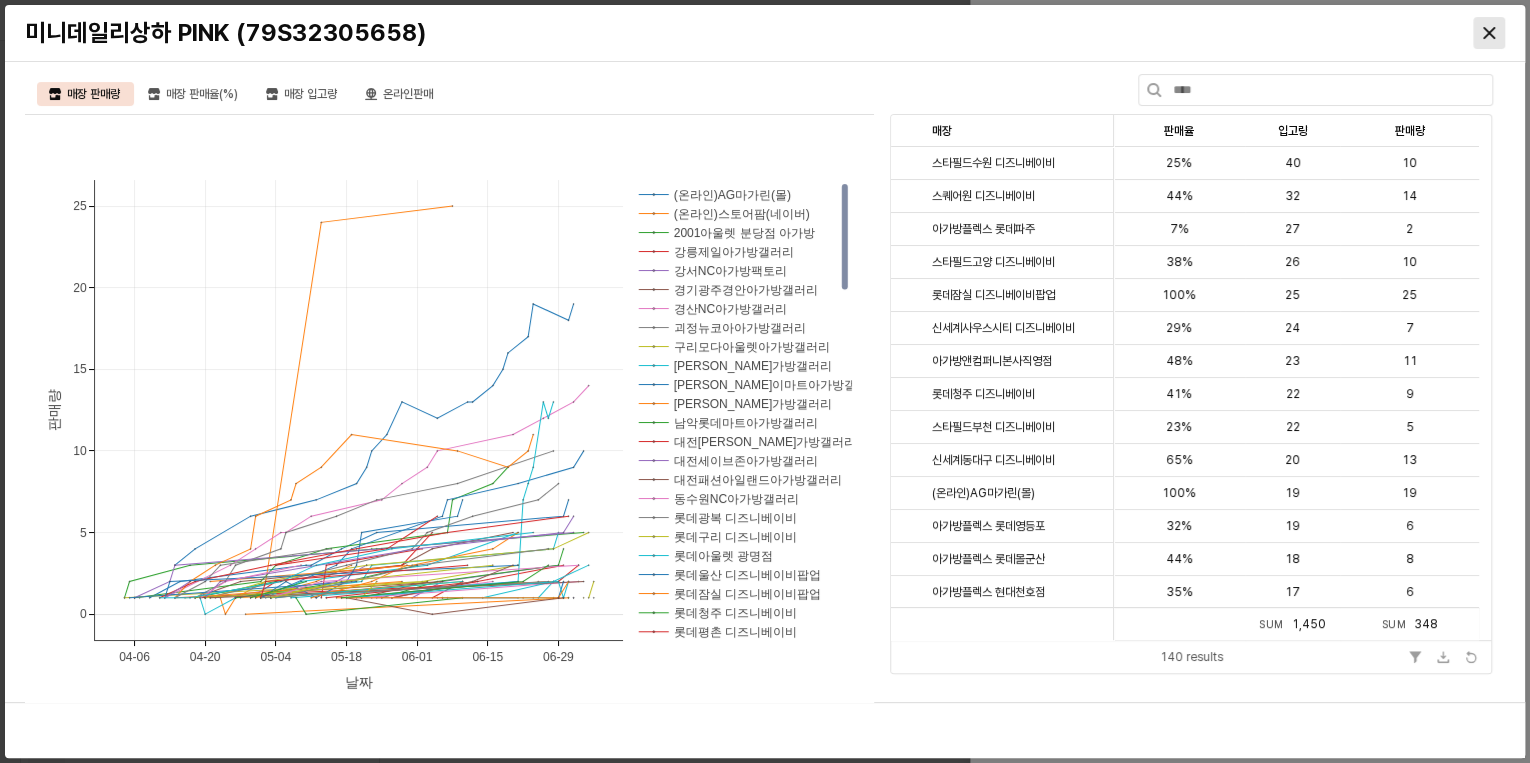 click 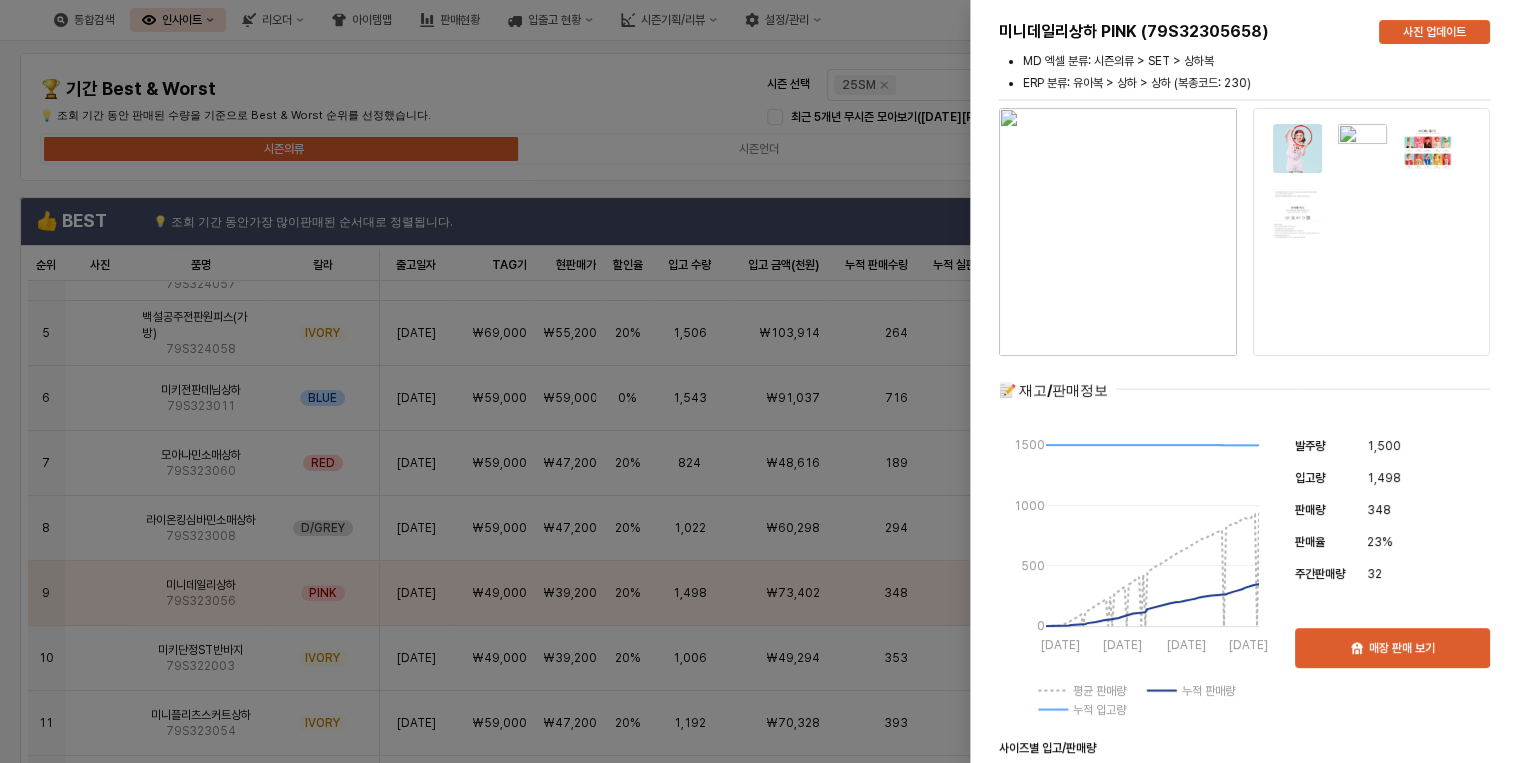 click at bounding box center [765, 381] 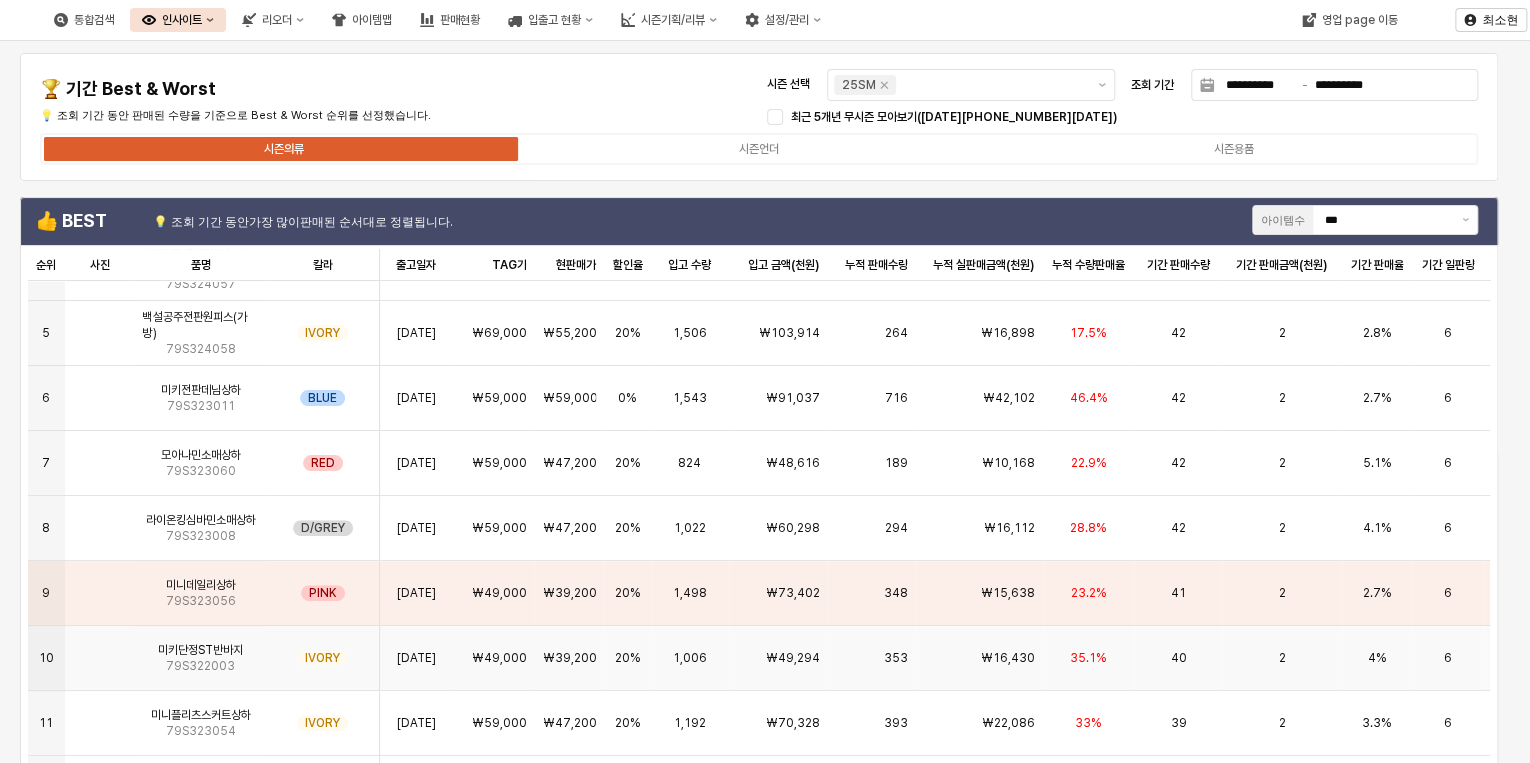 click on "2" at bounding box center (1281, 658) 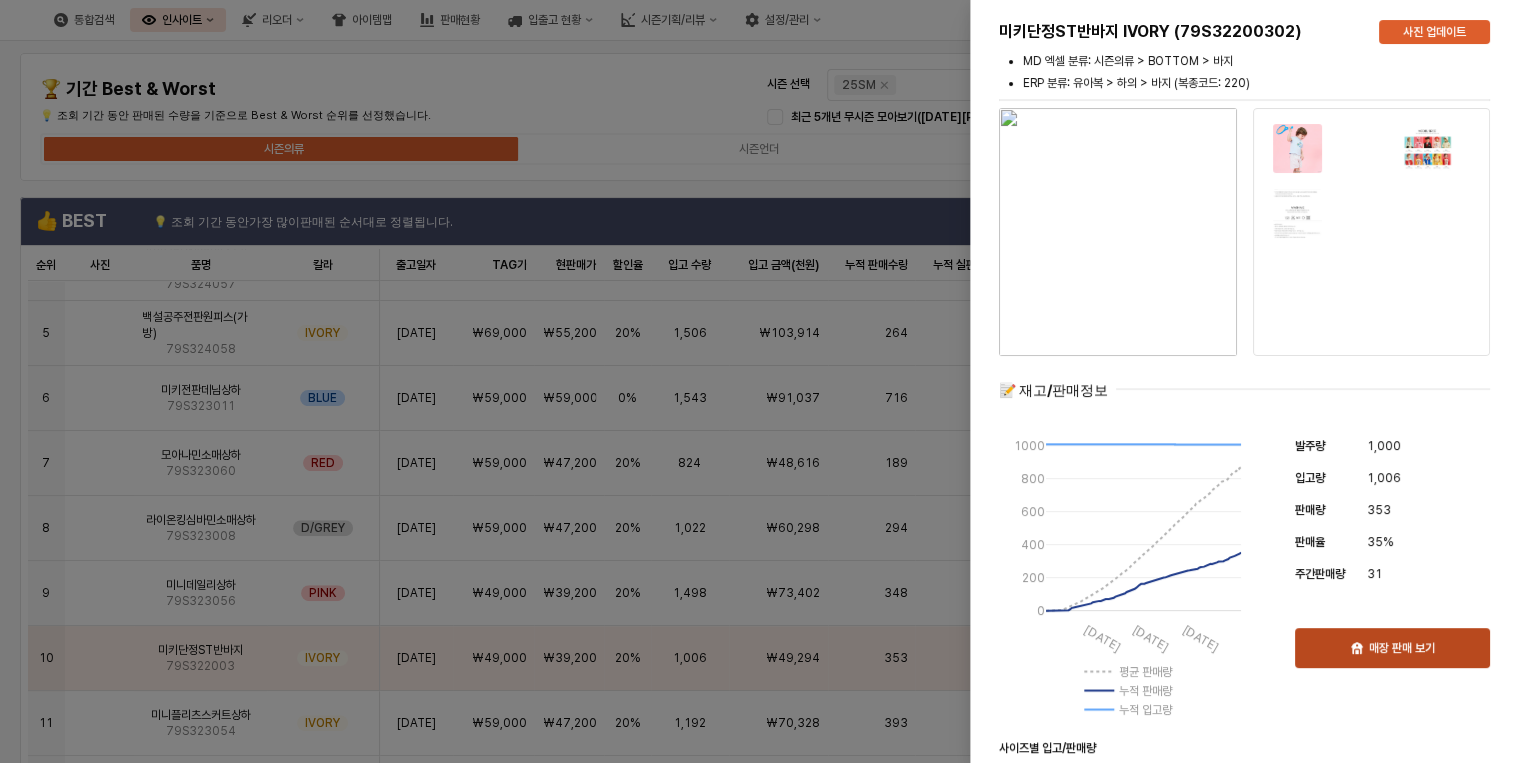 click on "매장 판매 보기" at bounding box center (1392, 648) 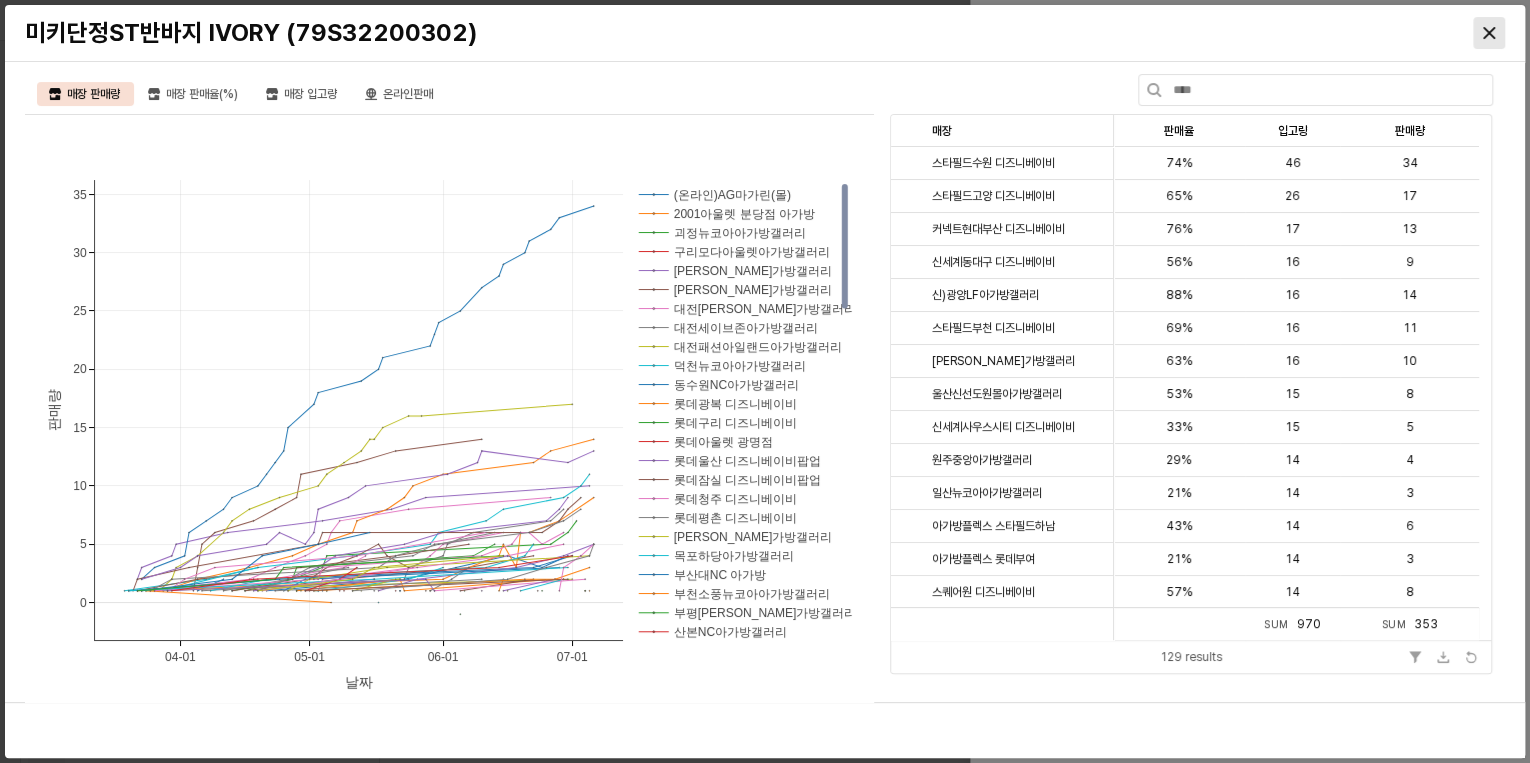 click at bounding box center (1489, 33) 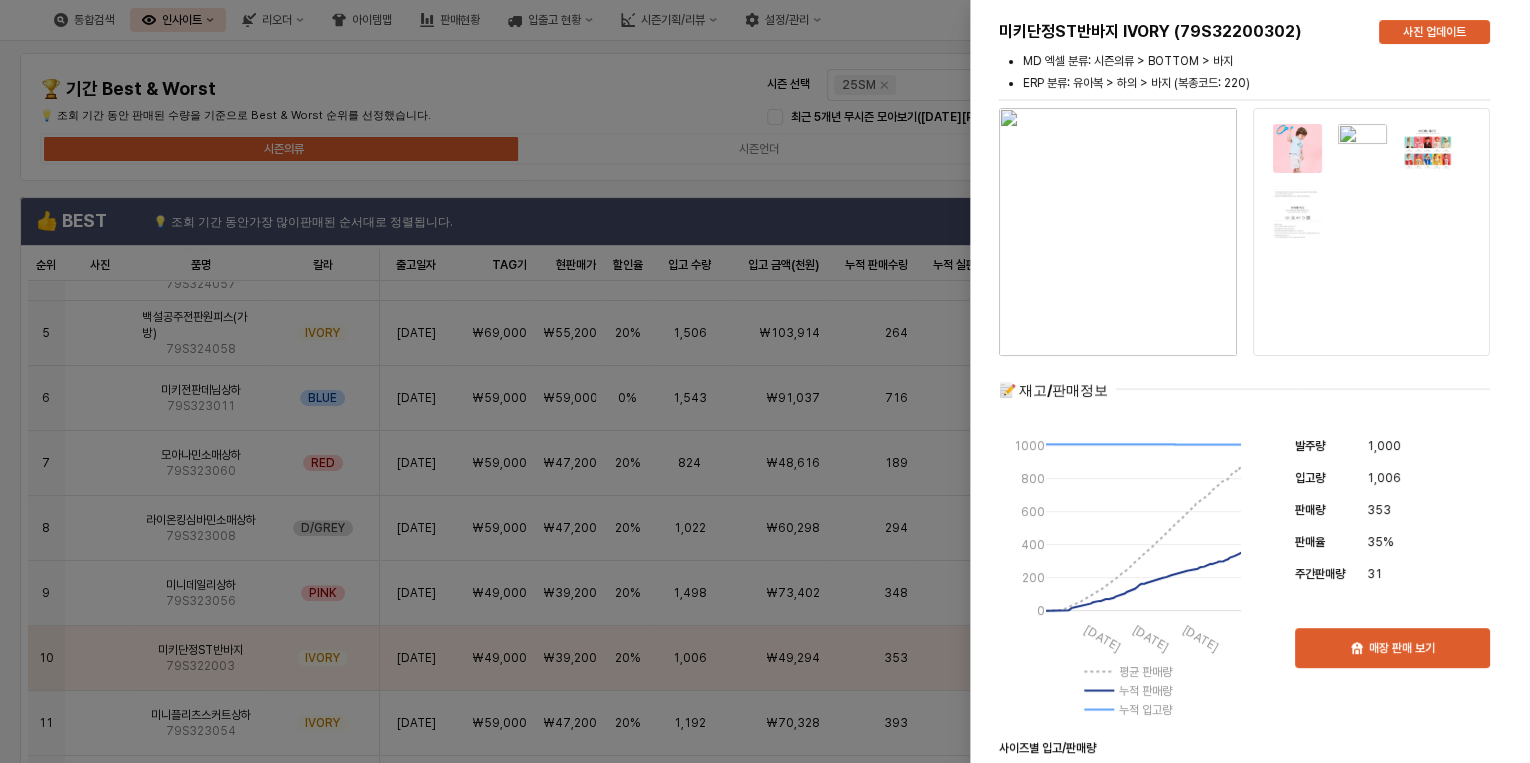 click at bounding box center (765, 381) 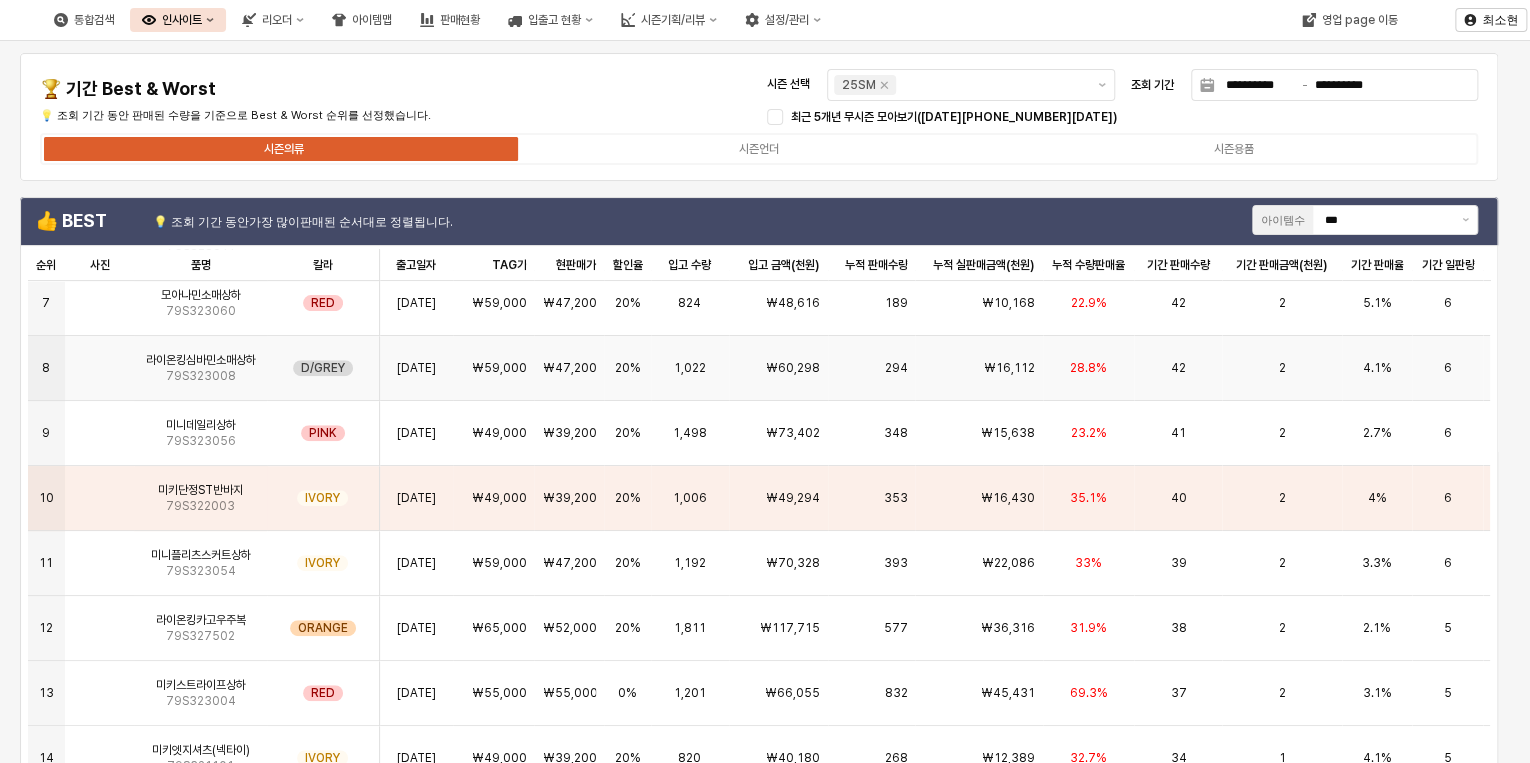 scroll, scrollTop: 480, scrollLeft: 0, axis: vertical 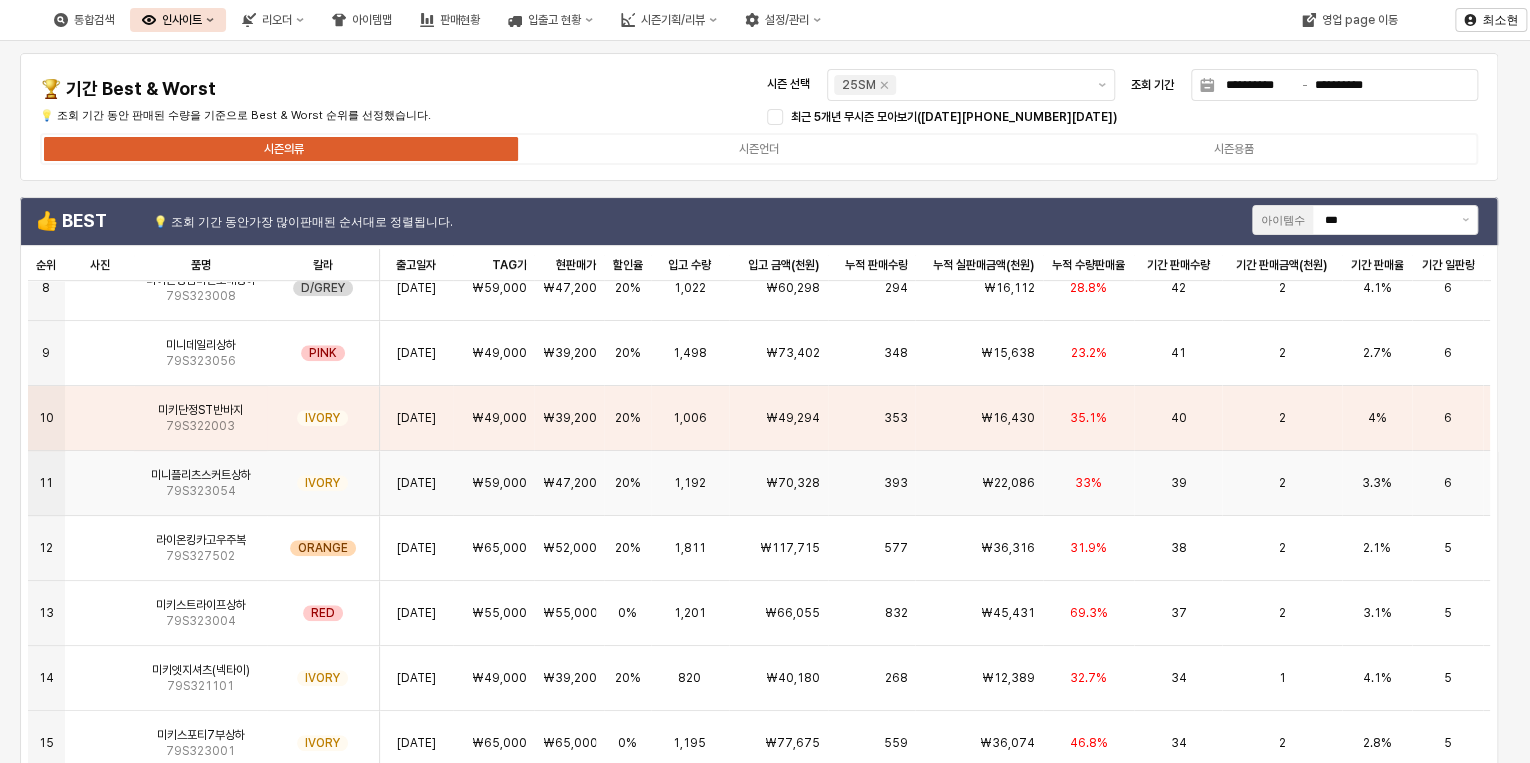 click on "33%" at bounding box center (1088, 483) 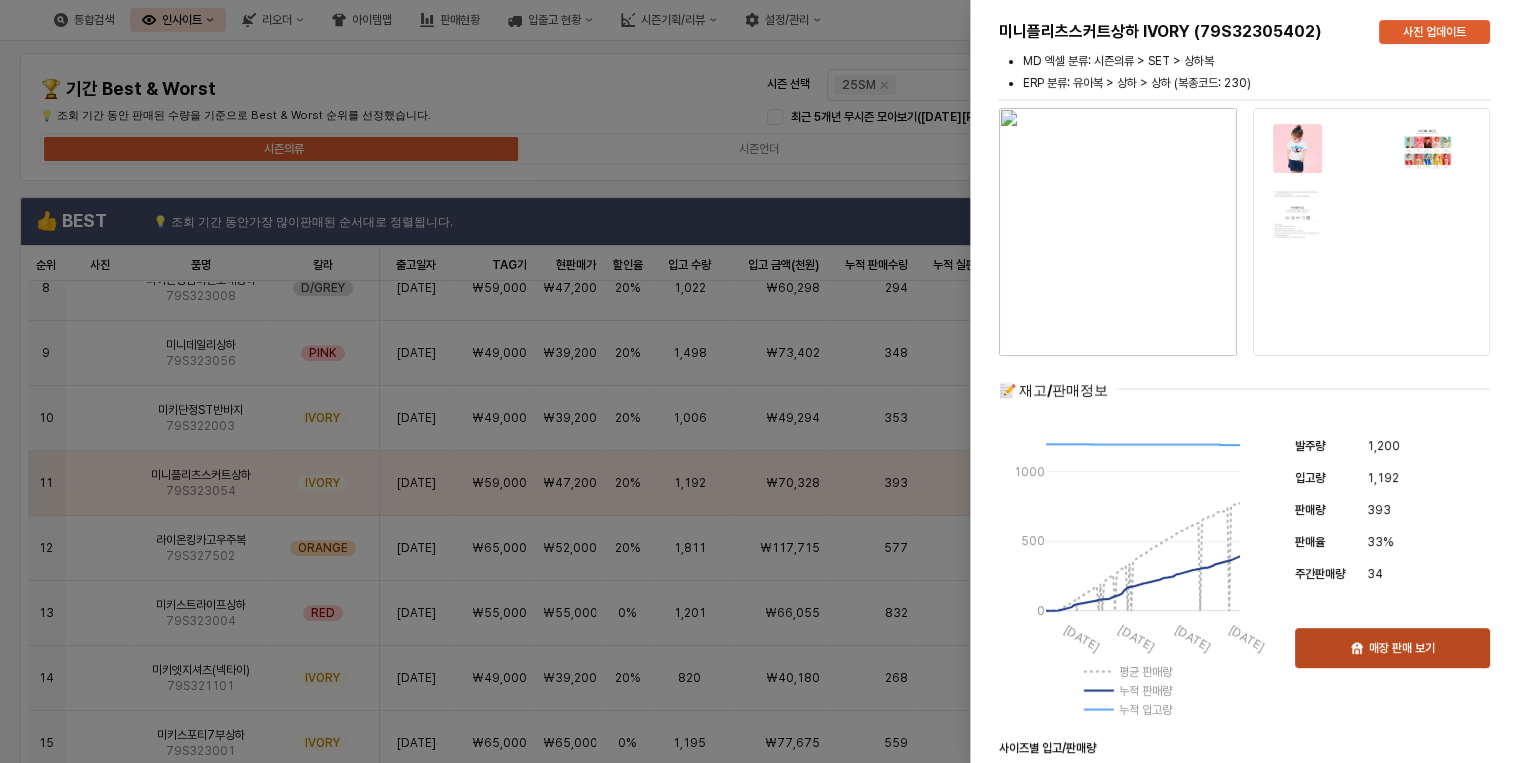 click on "매장 판매 보기" at bounding box center [1402, 648] 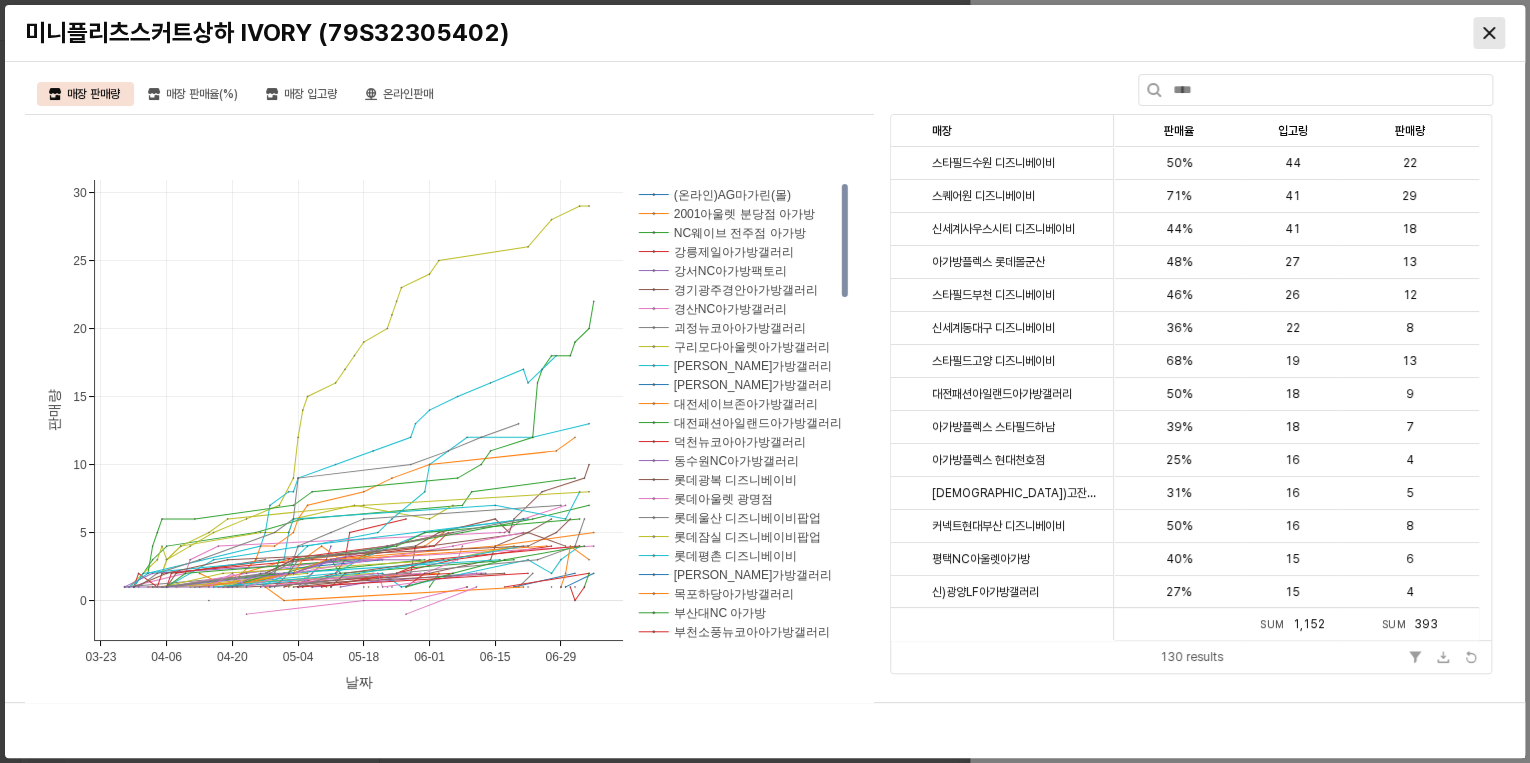 click 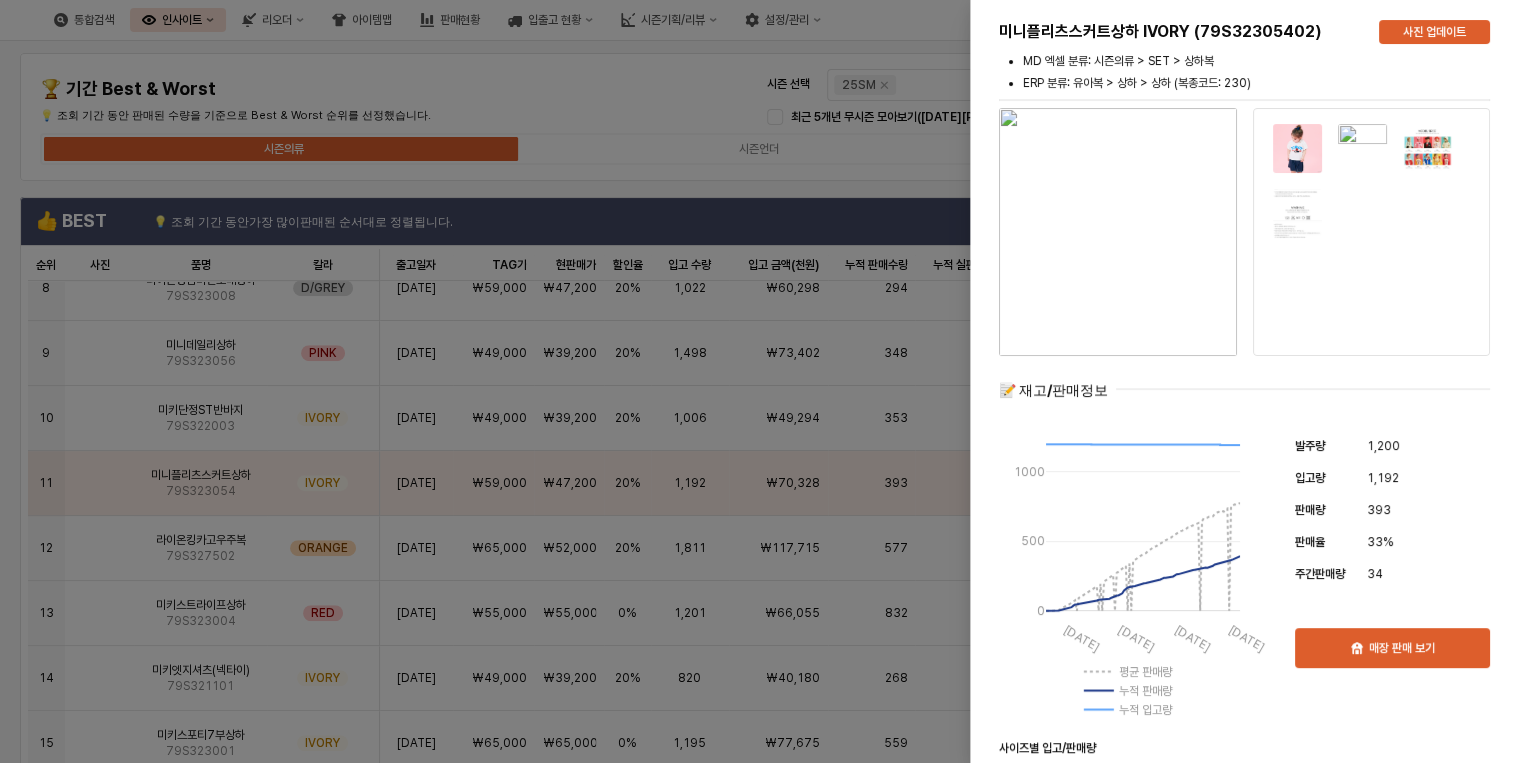 click at bounding box center [765, 381] 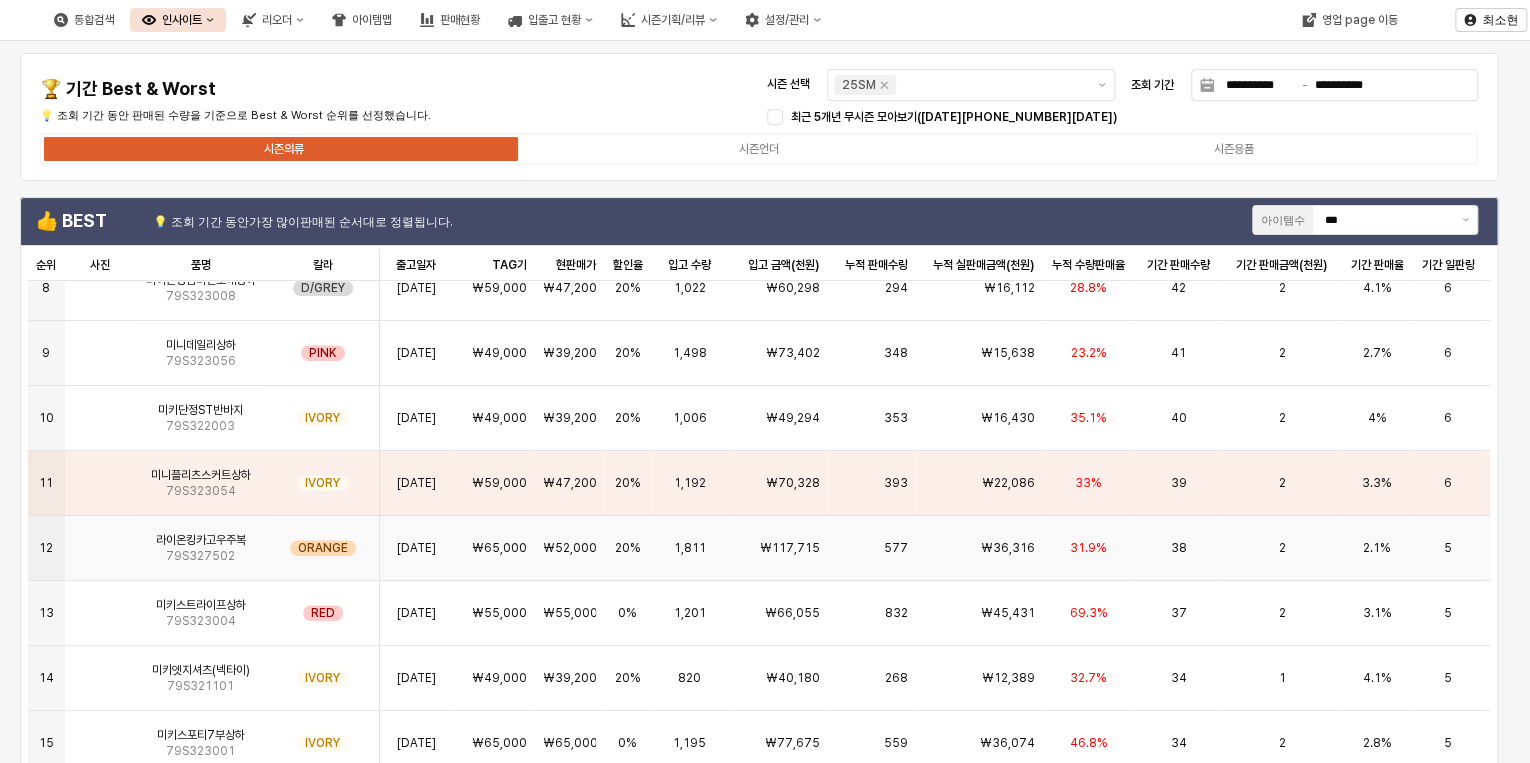 click on "25/0[DATE]" at bounding box center [416, 548] 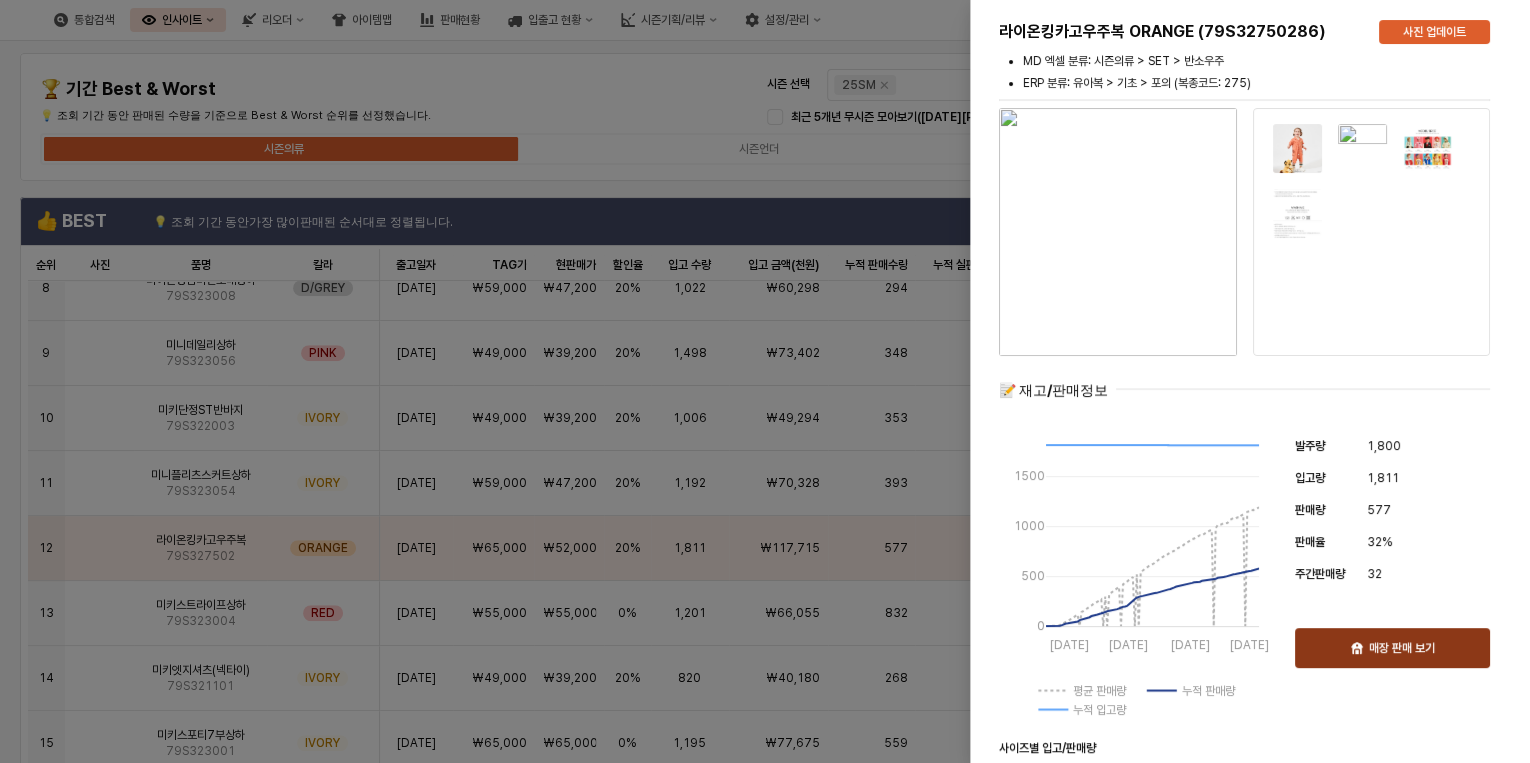 click on "매장 판매 보기" at bounding box center (1392, 648) 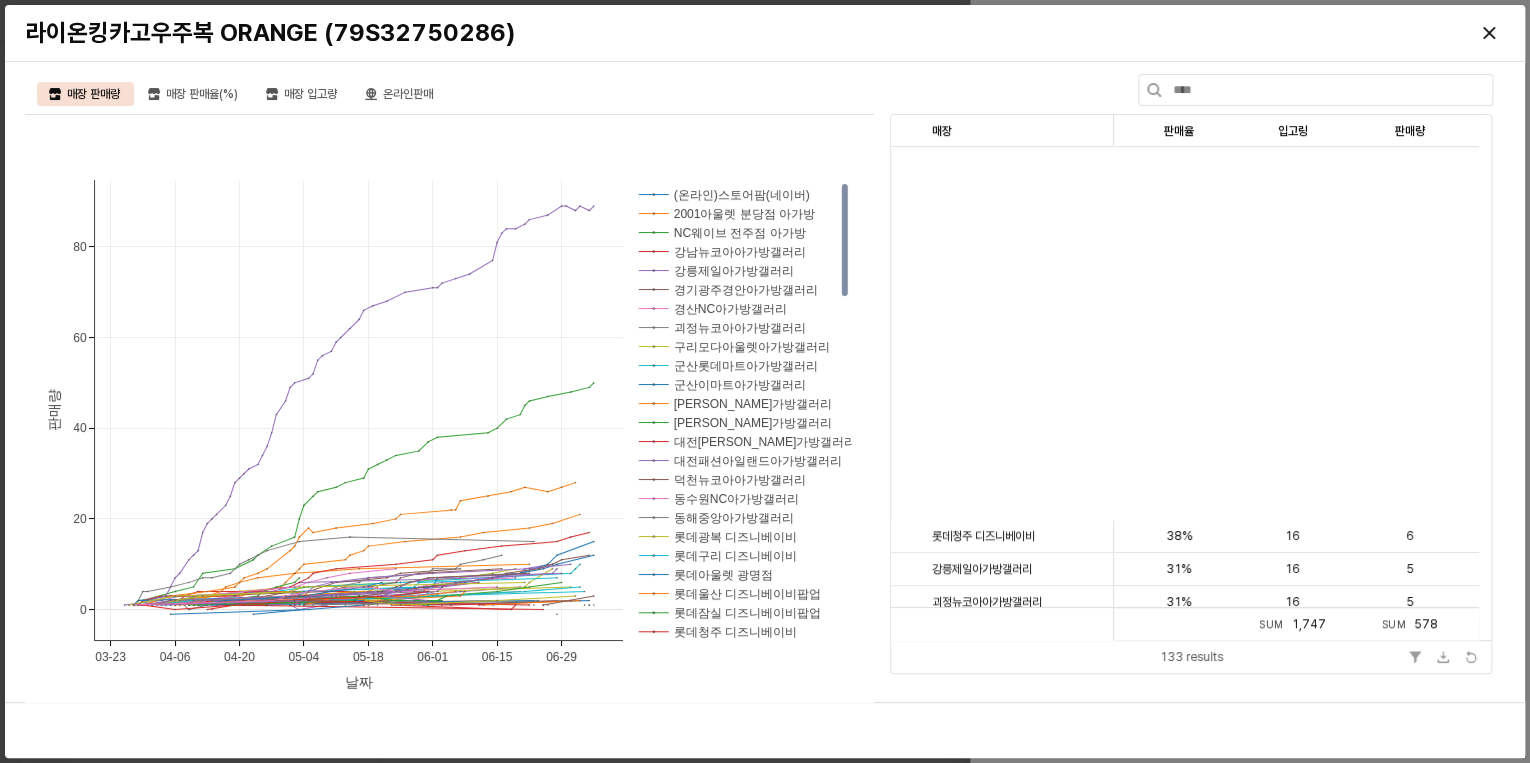 scroll, scrollTop: 0, scrollLeft: 0, axis: both 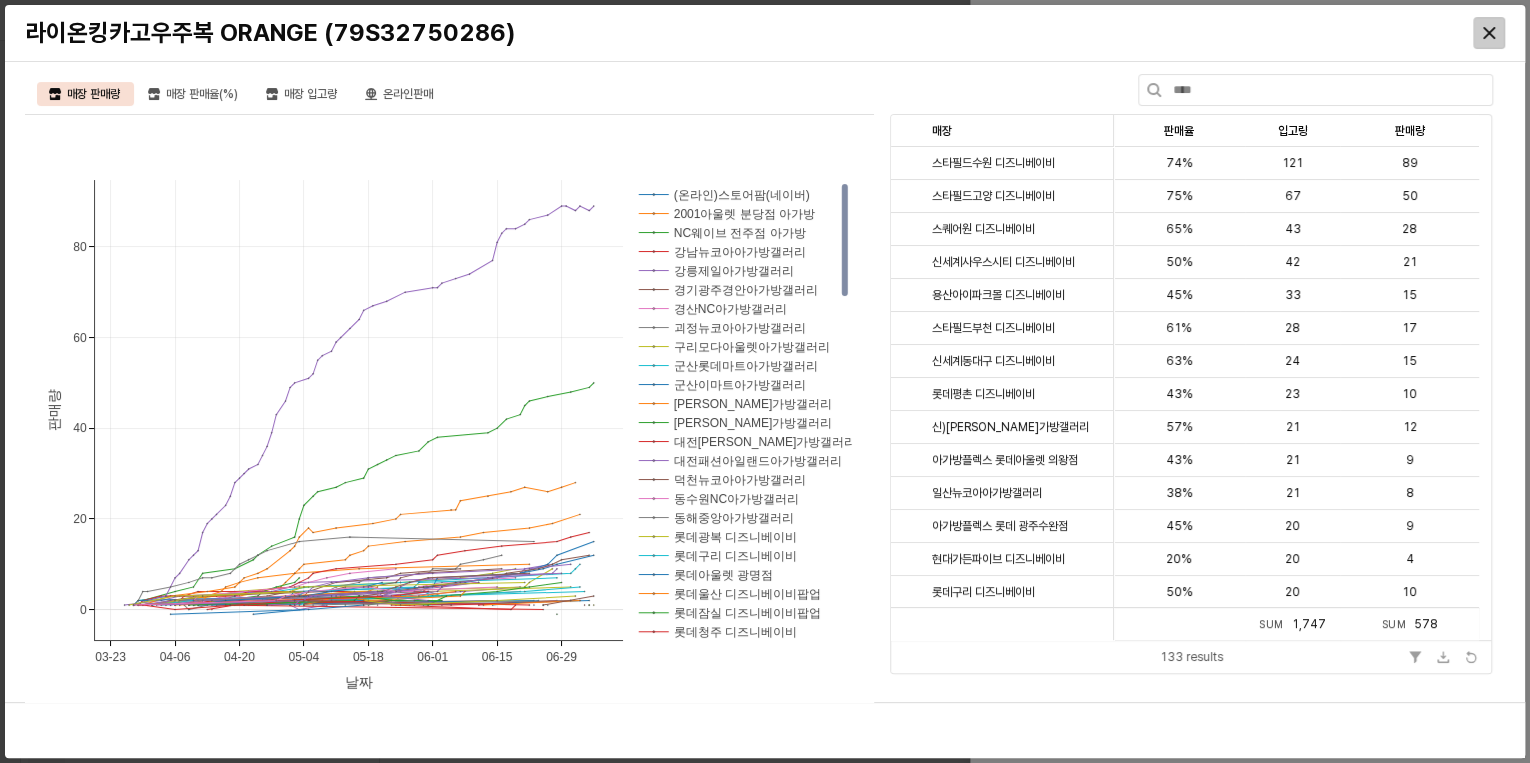 click at bounding box center (1489, 33) 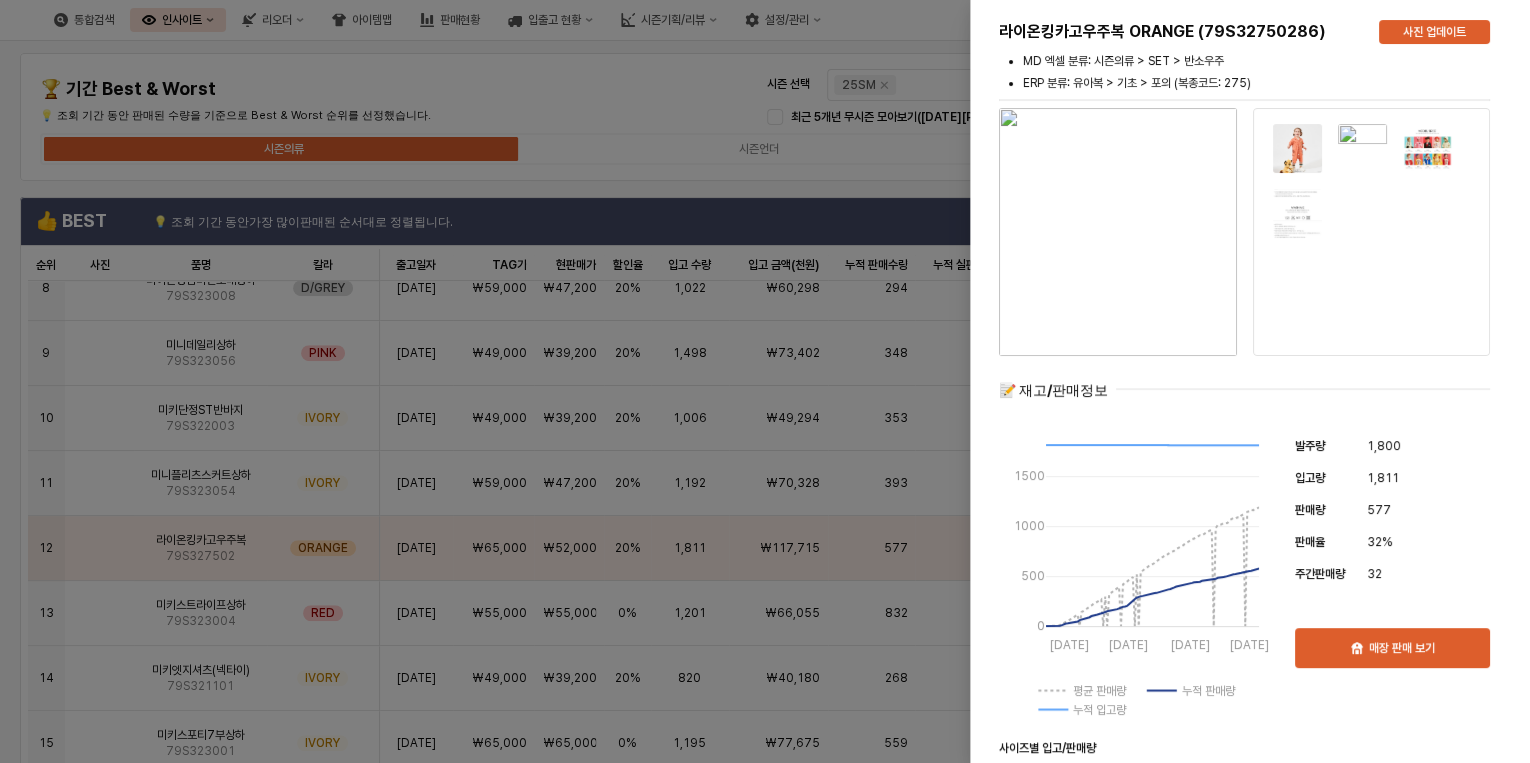 click at bounding box center (765, 381) 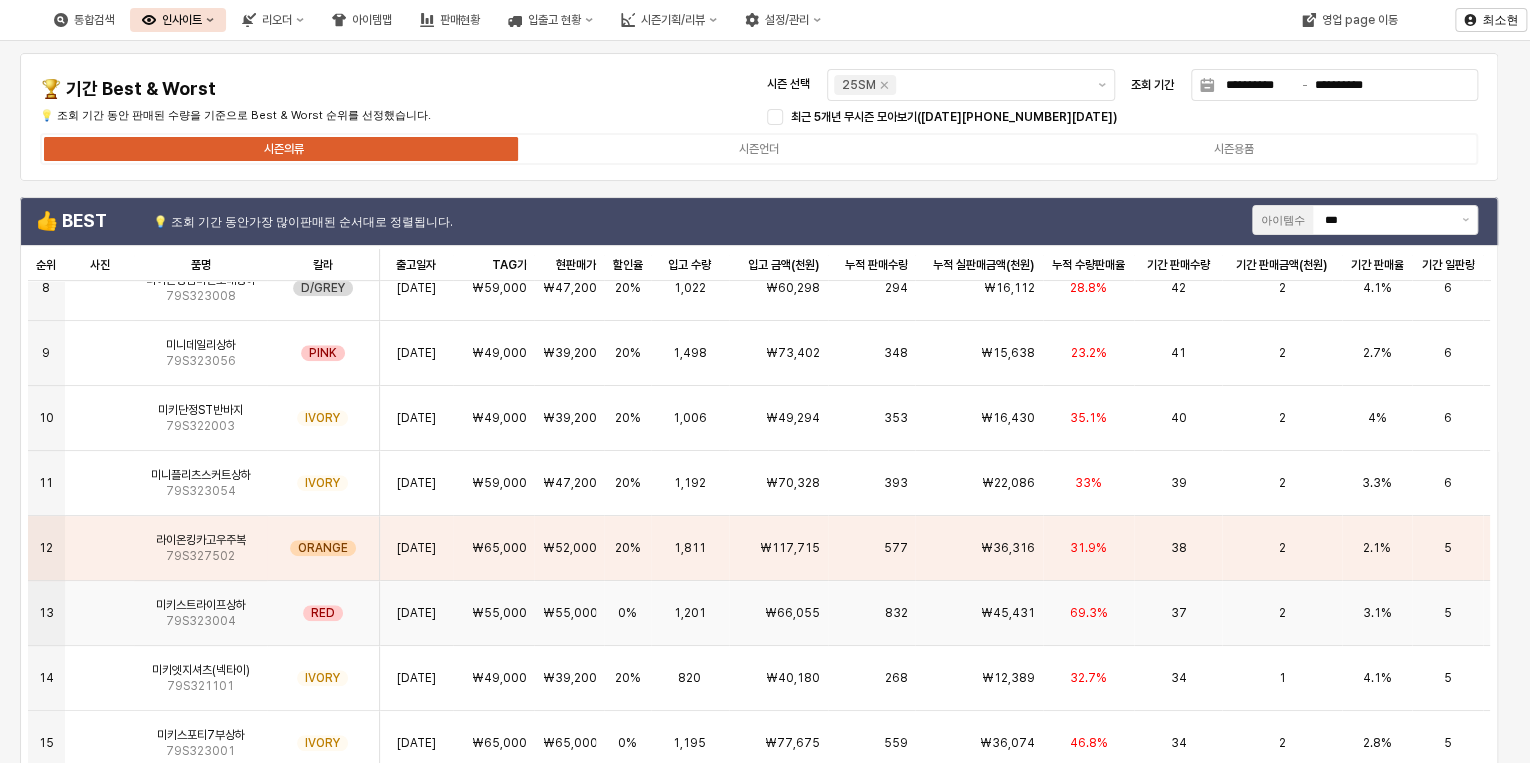 click on "RED" at bounding box center (323, 613) 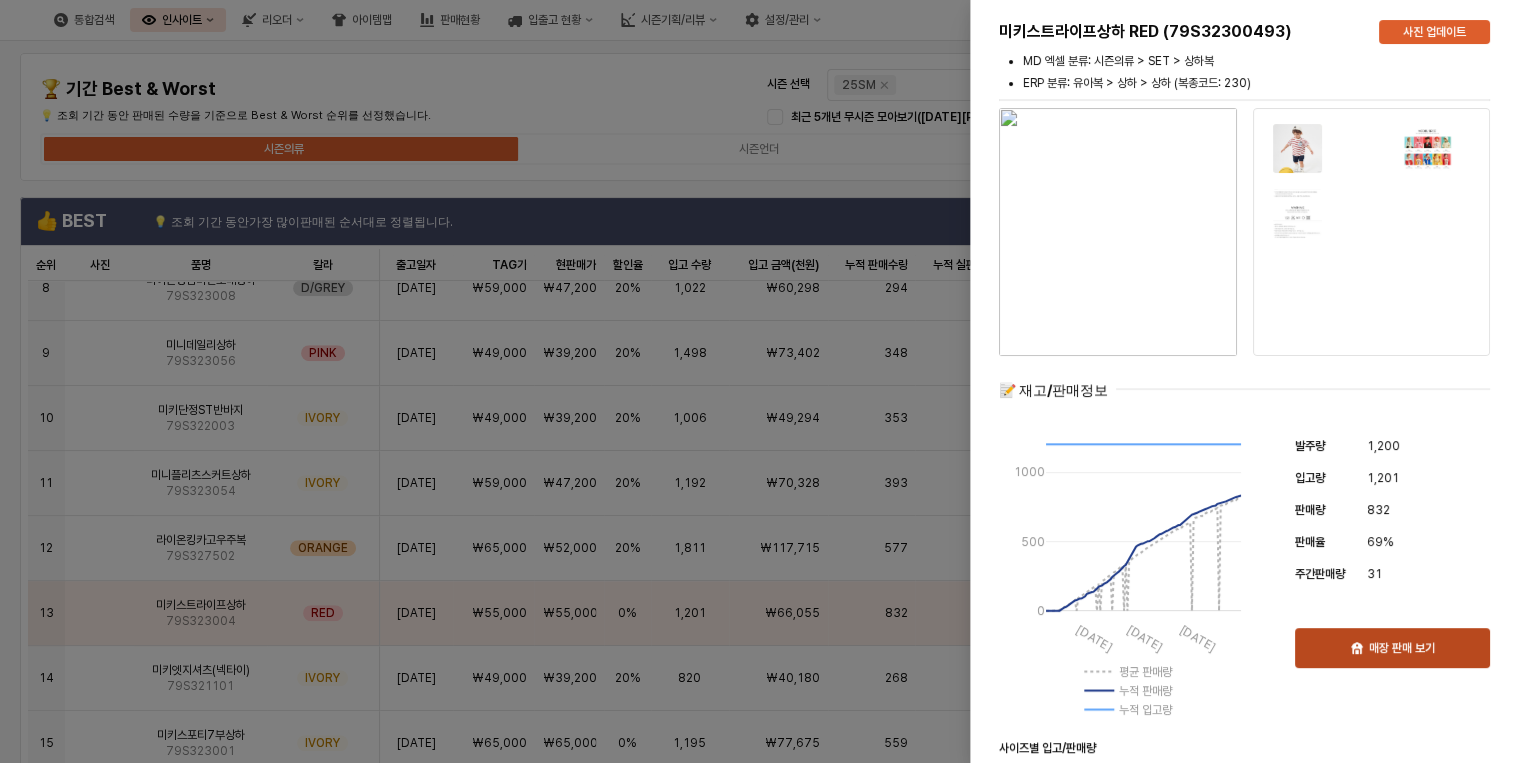 click on "매장 판매 보기" at bounding box center (1402, 648) 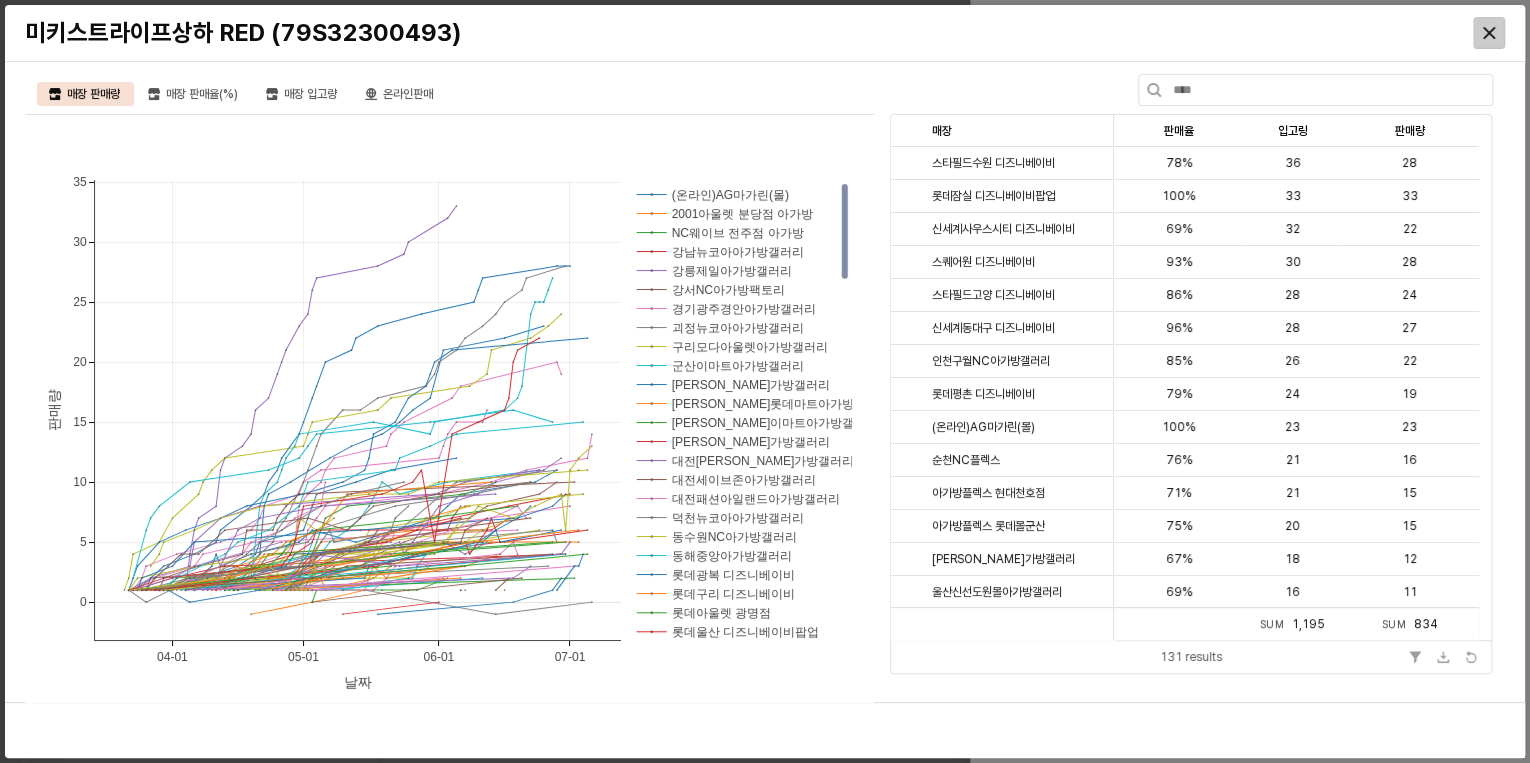 click 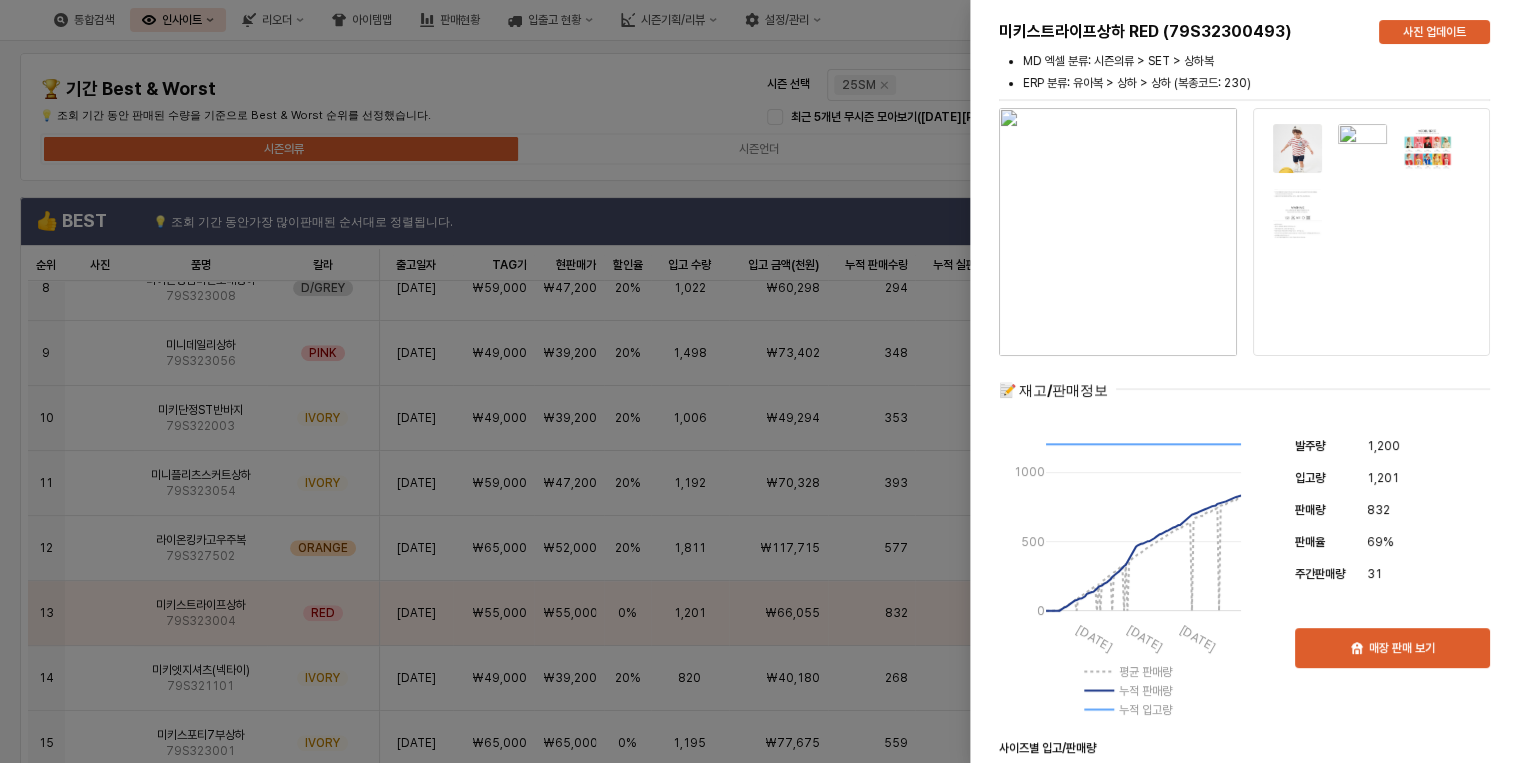 click at bounding box center [765, 381] 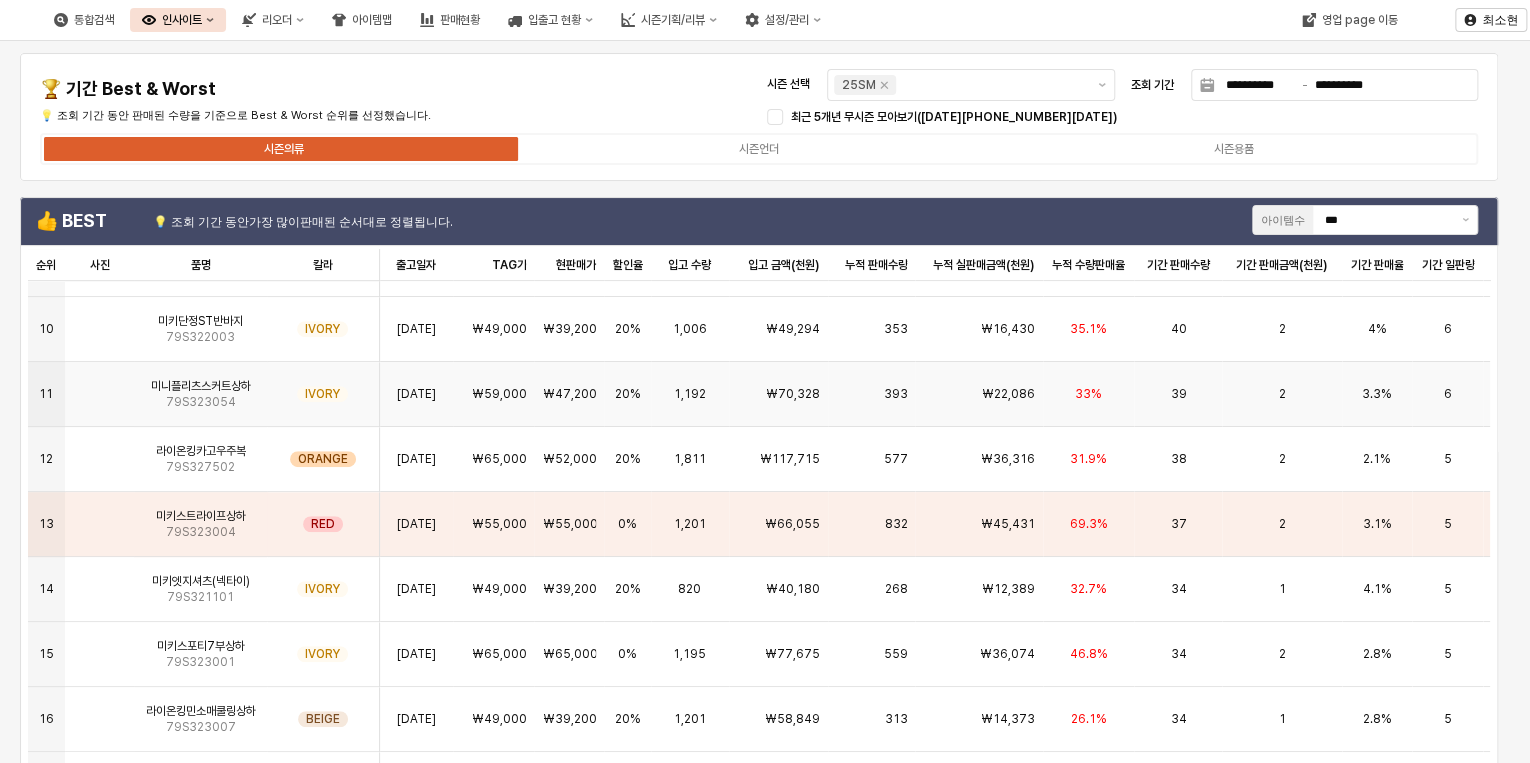 scroll, scrollTop: 580, scrollLeft: 0, axis: vertical 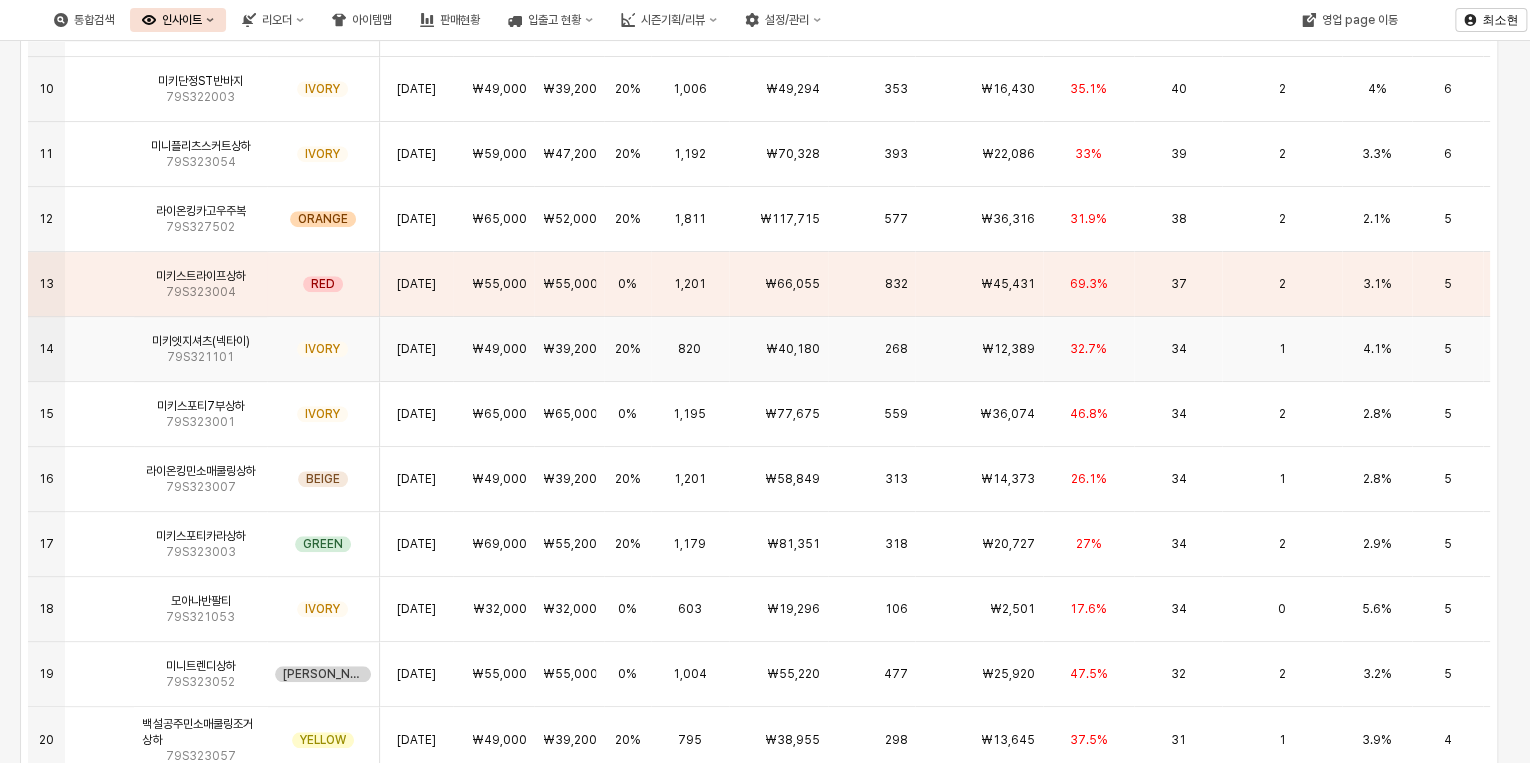 click on "₩39,200" at bounding box center [568, 349] 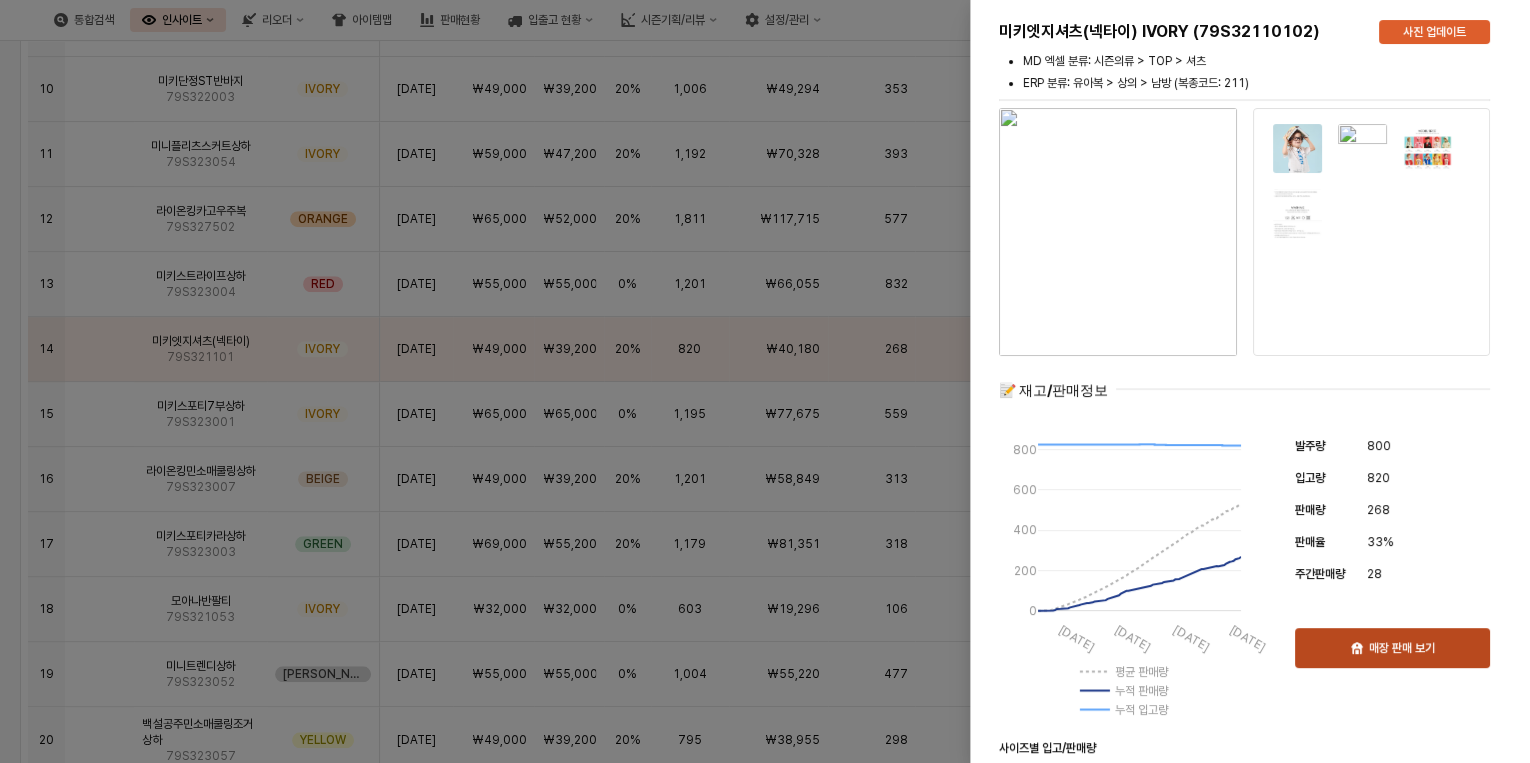 click on "매장 판매 보기" at bounding box center (1402, 648) 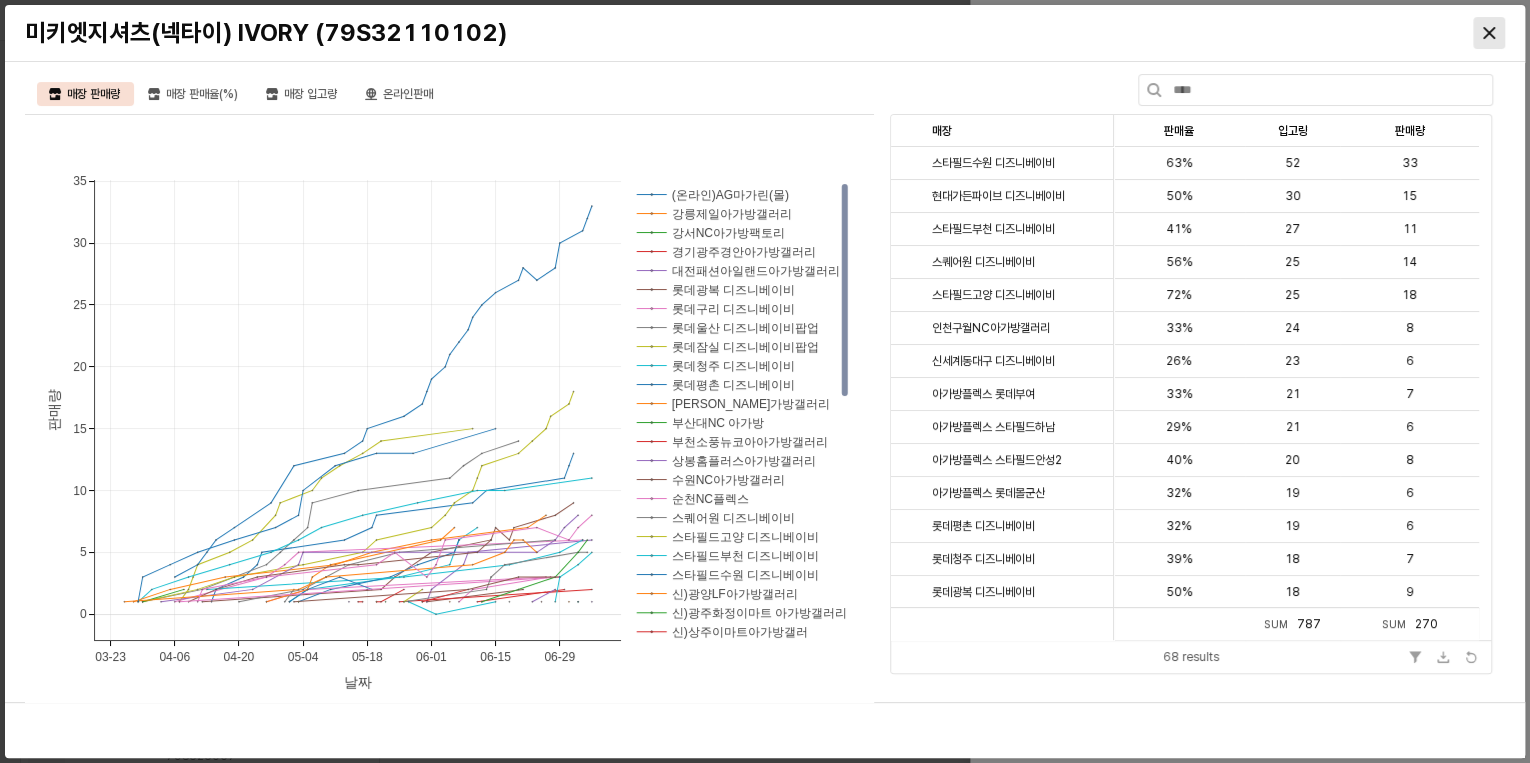 click 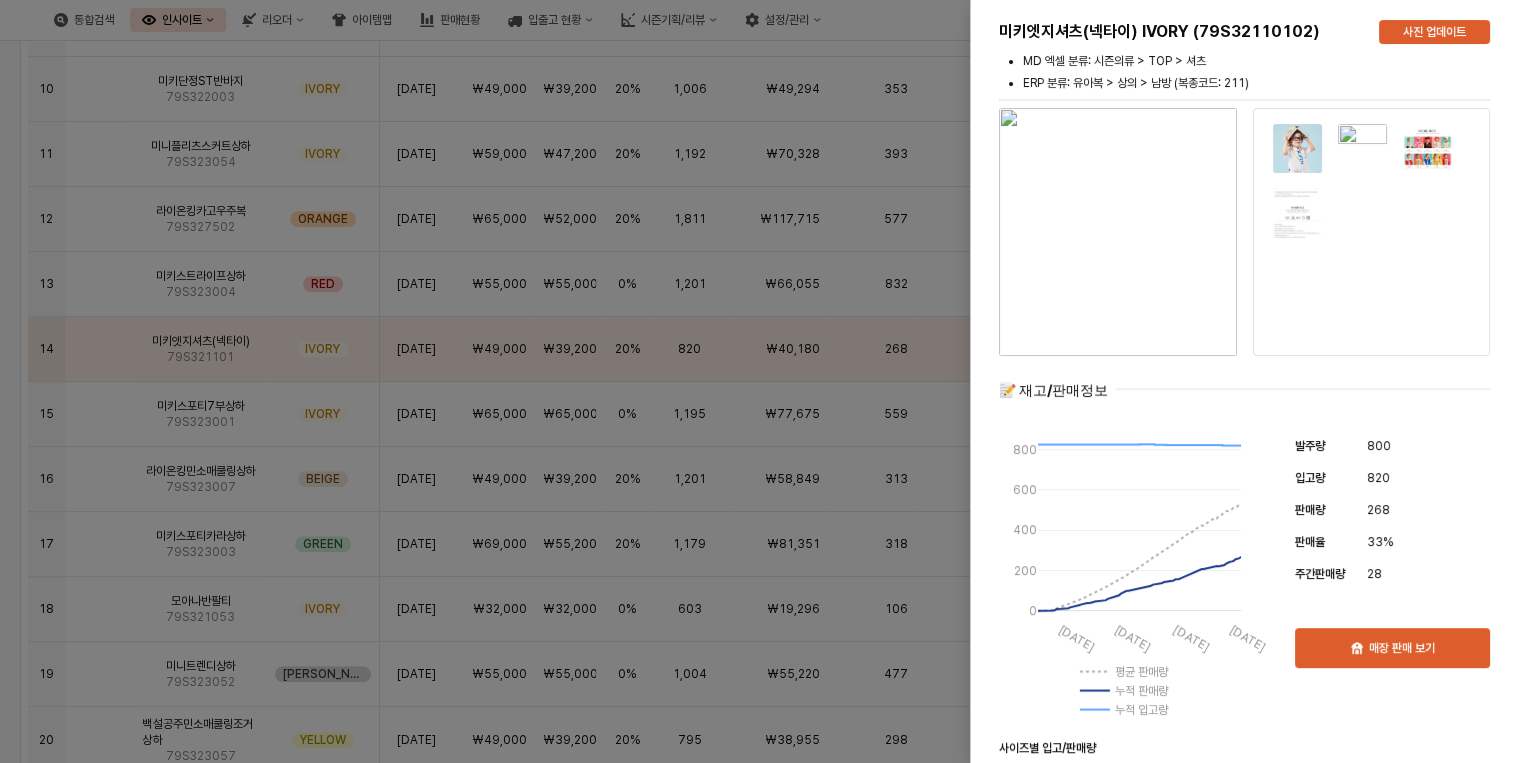 click at bounding box center [765, 381] 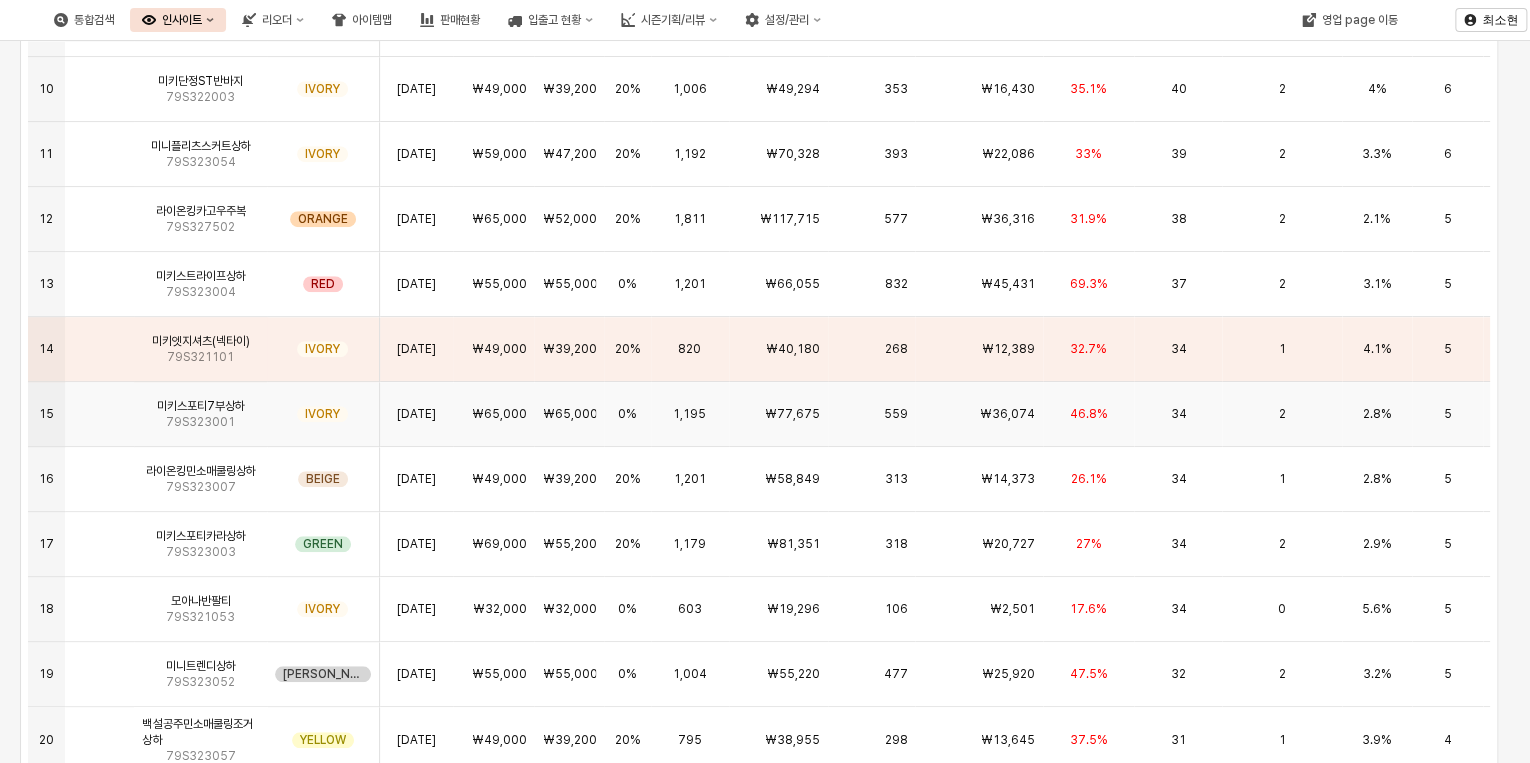 click on "2" at bounding box center [1281, 414] 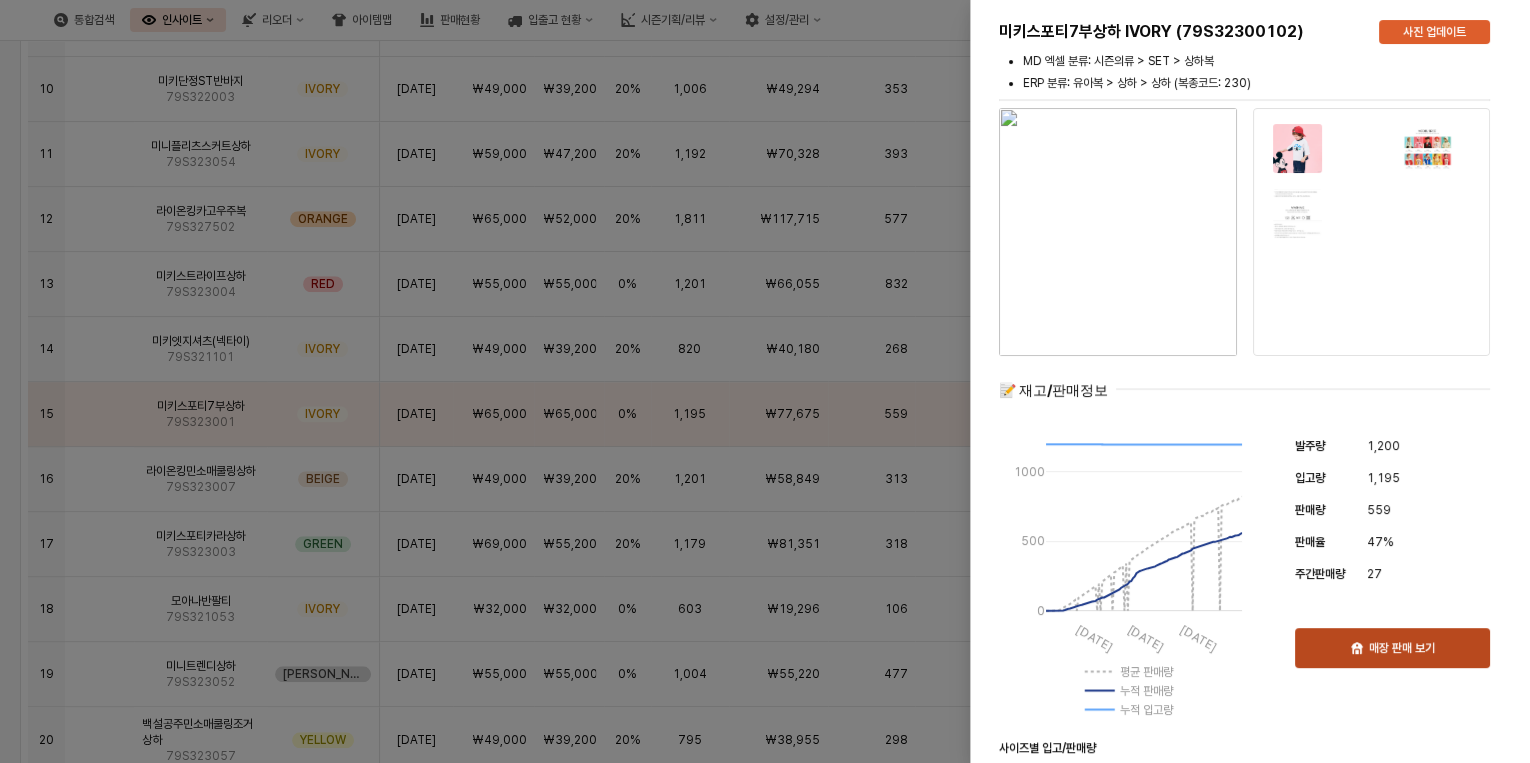 click on "매장 판매 보기" at bounding box center [1402, 648] 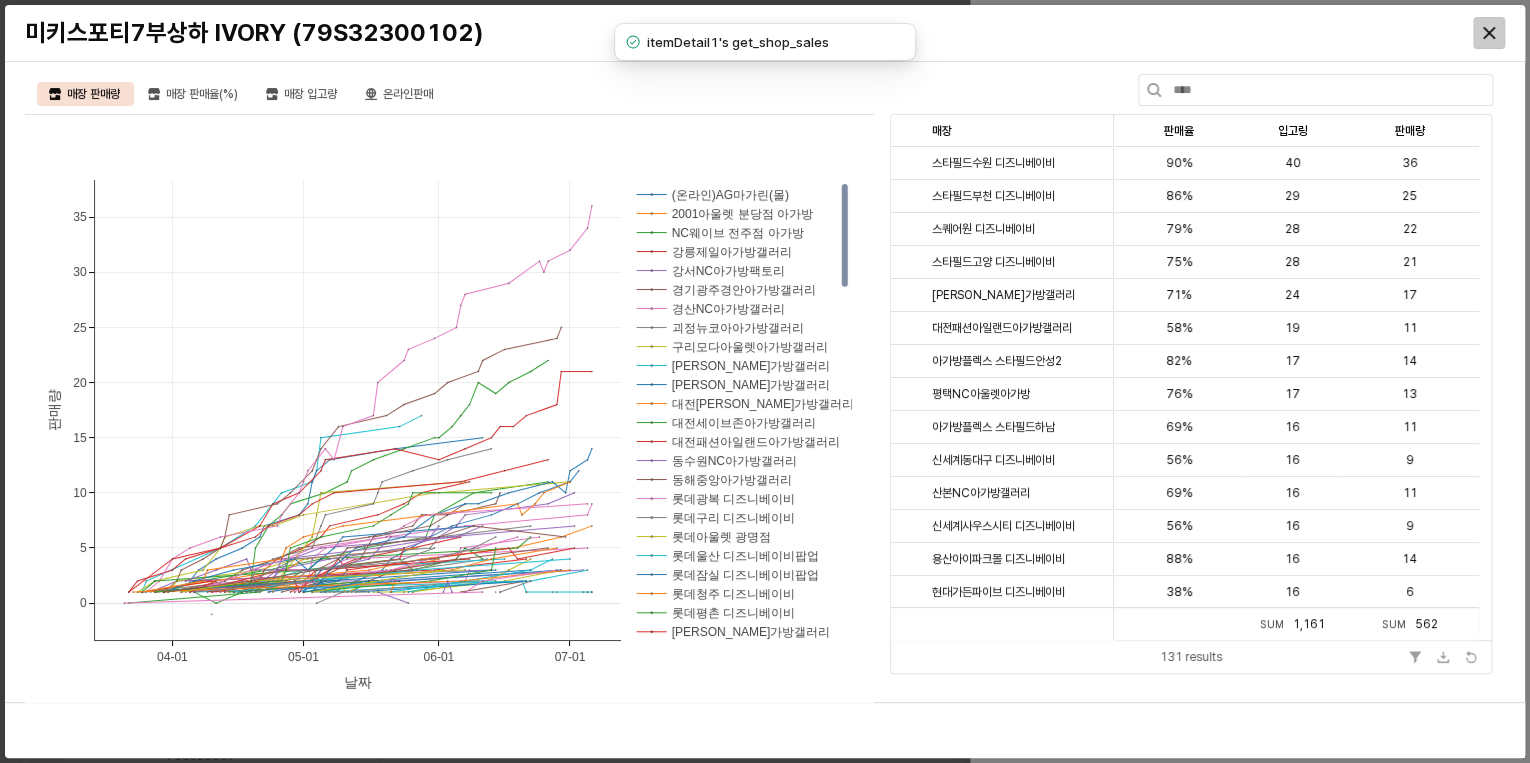 click at bounding box center (1489, 33) 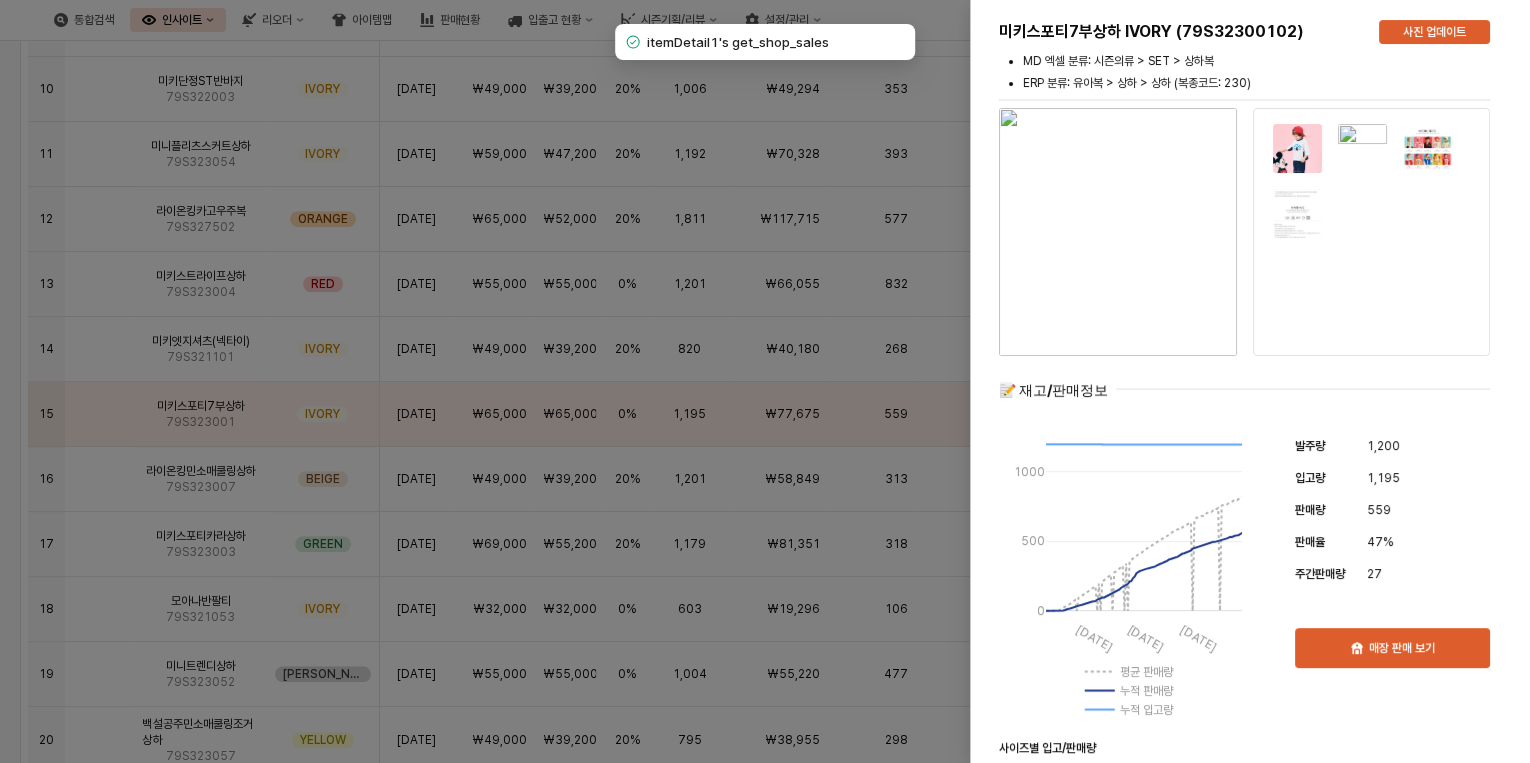 click at bounding box center [765, 381] 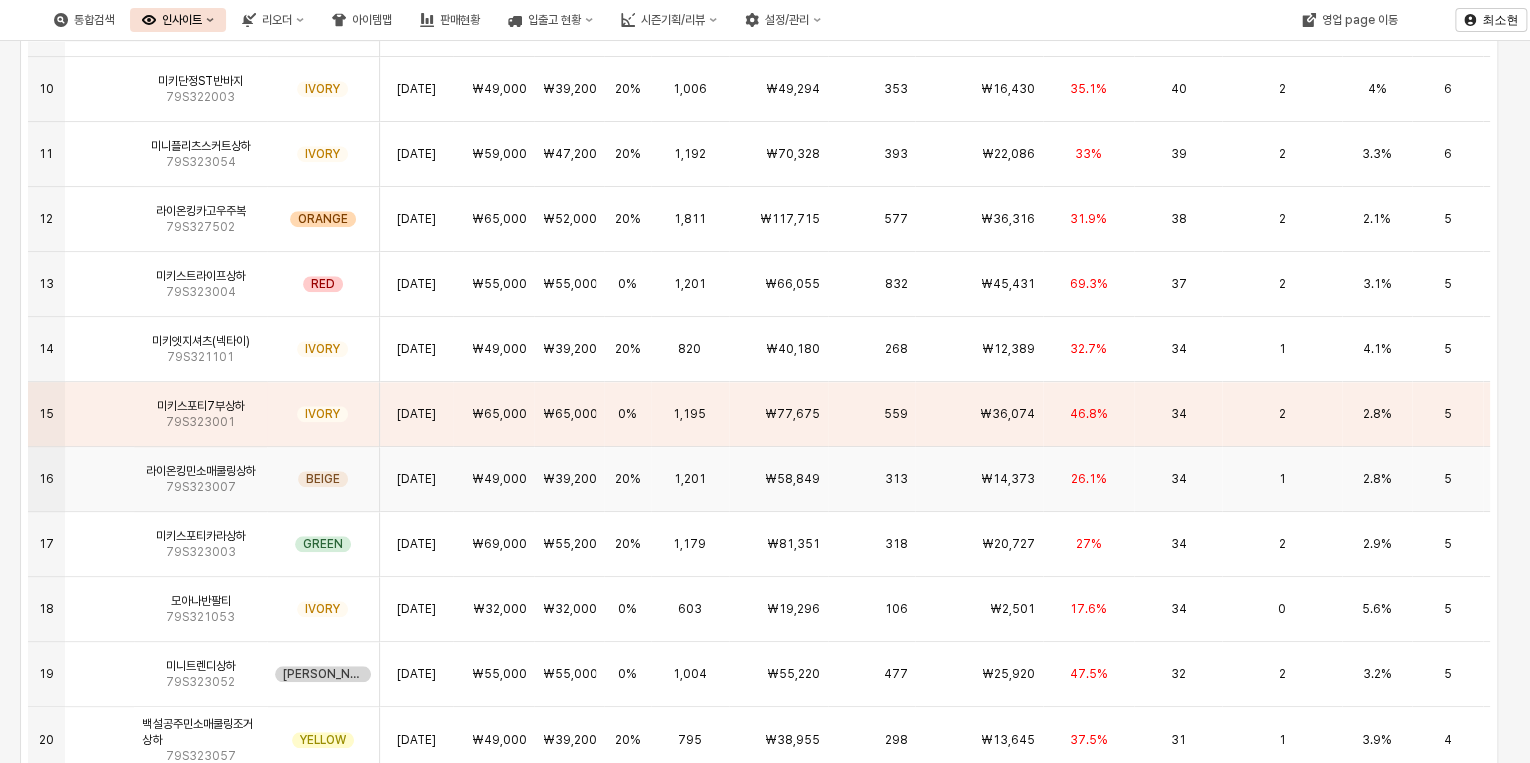 click on "20%" at bounding box center (628, 479) 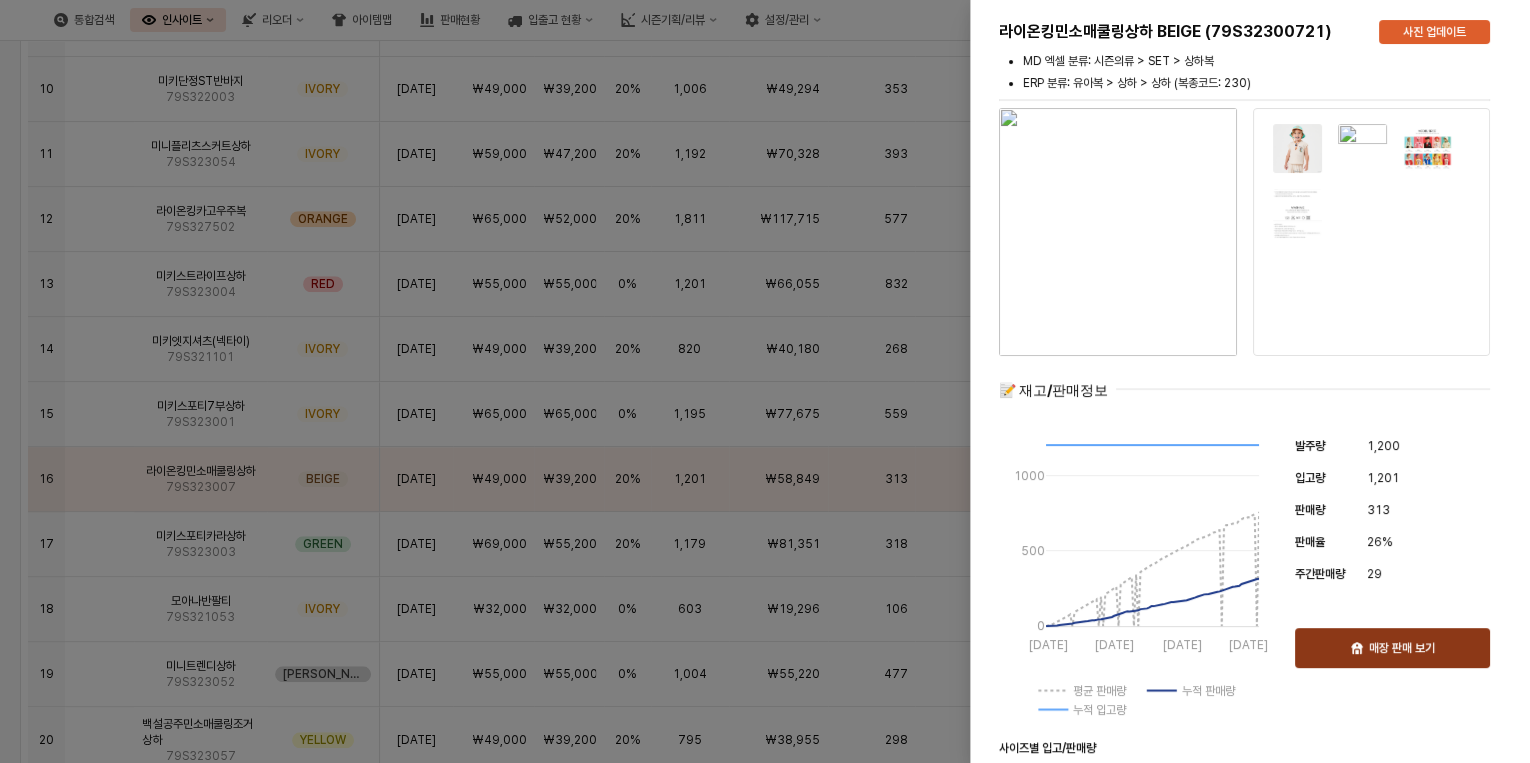 click on "매장 판매 보기" at bounding box center [1402, 648] 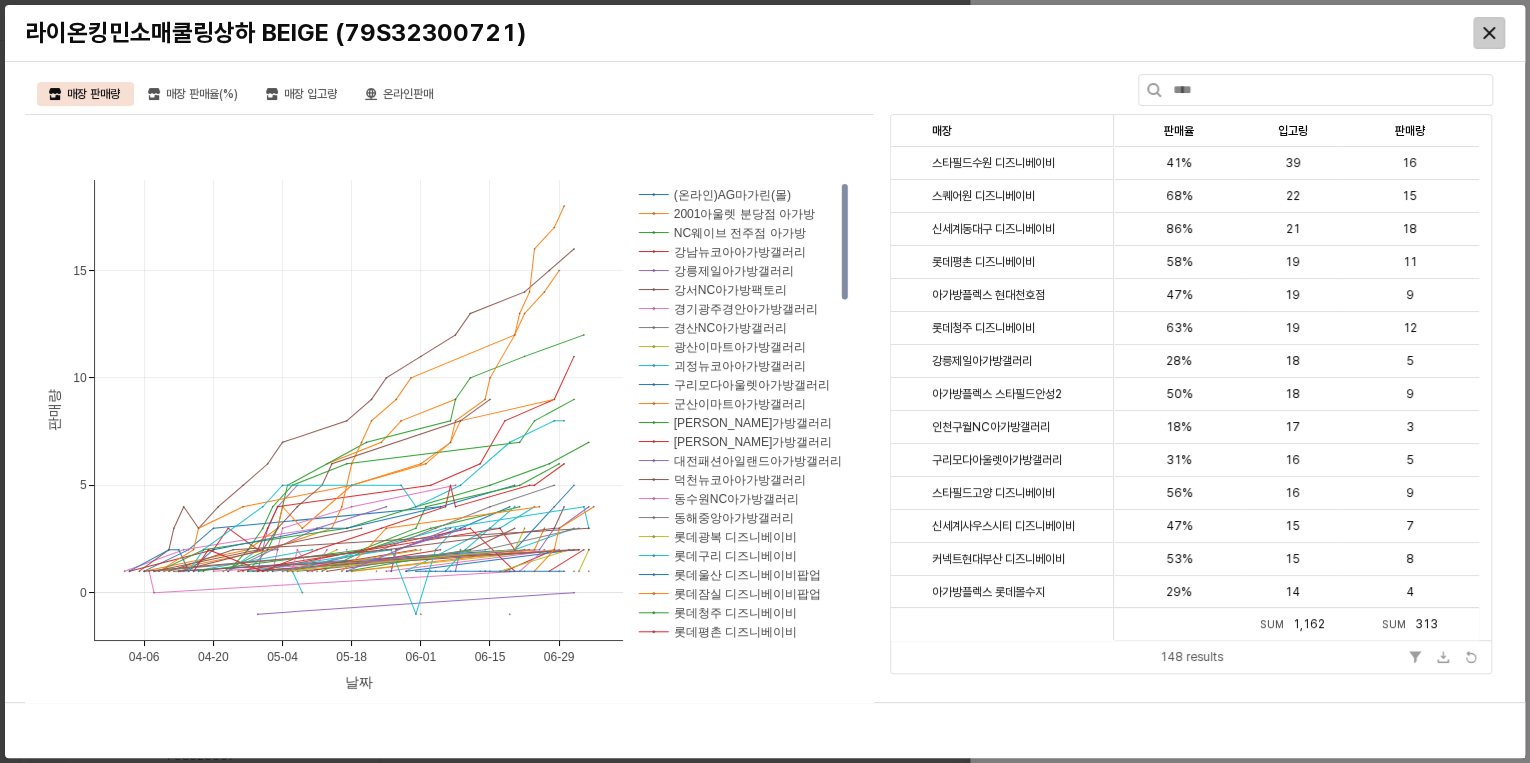 click at bounding box center (1489, 33) 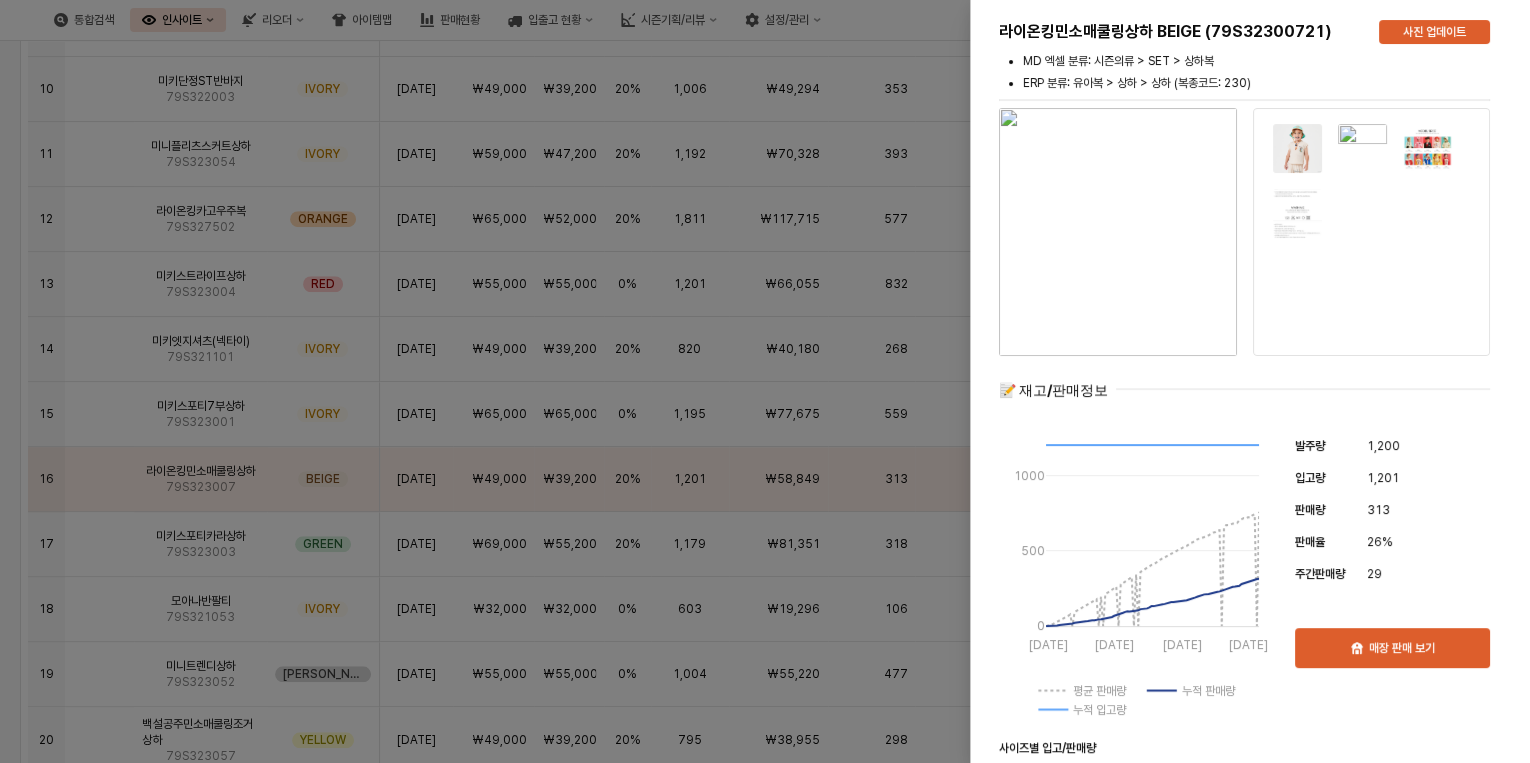 click at bounding box center [765, 381] 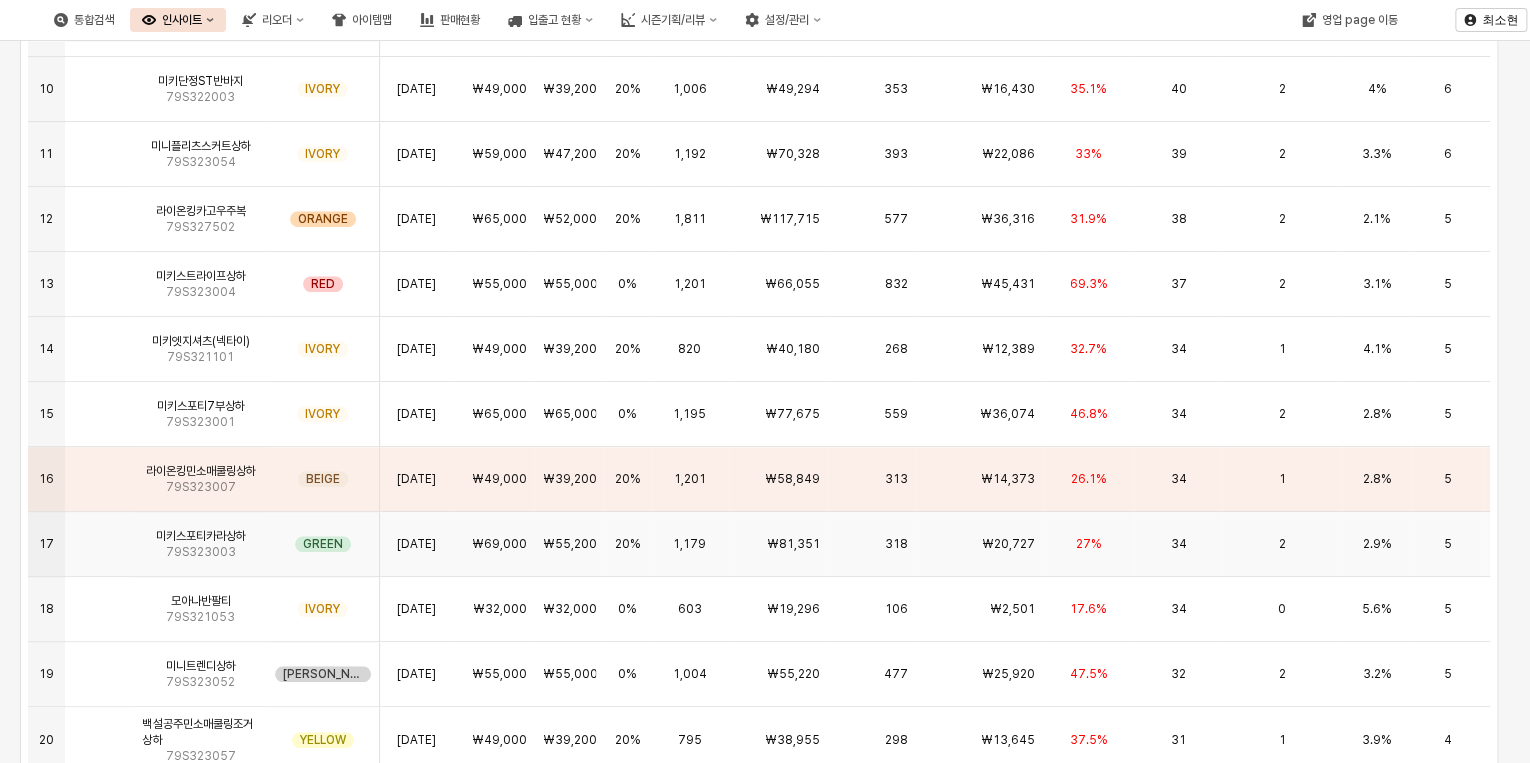 click on "1,179" at bounding box center [690, 544] 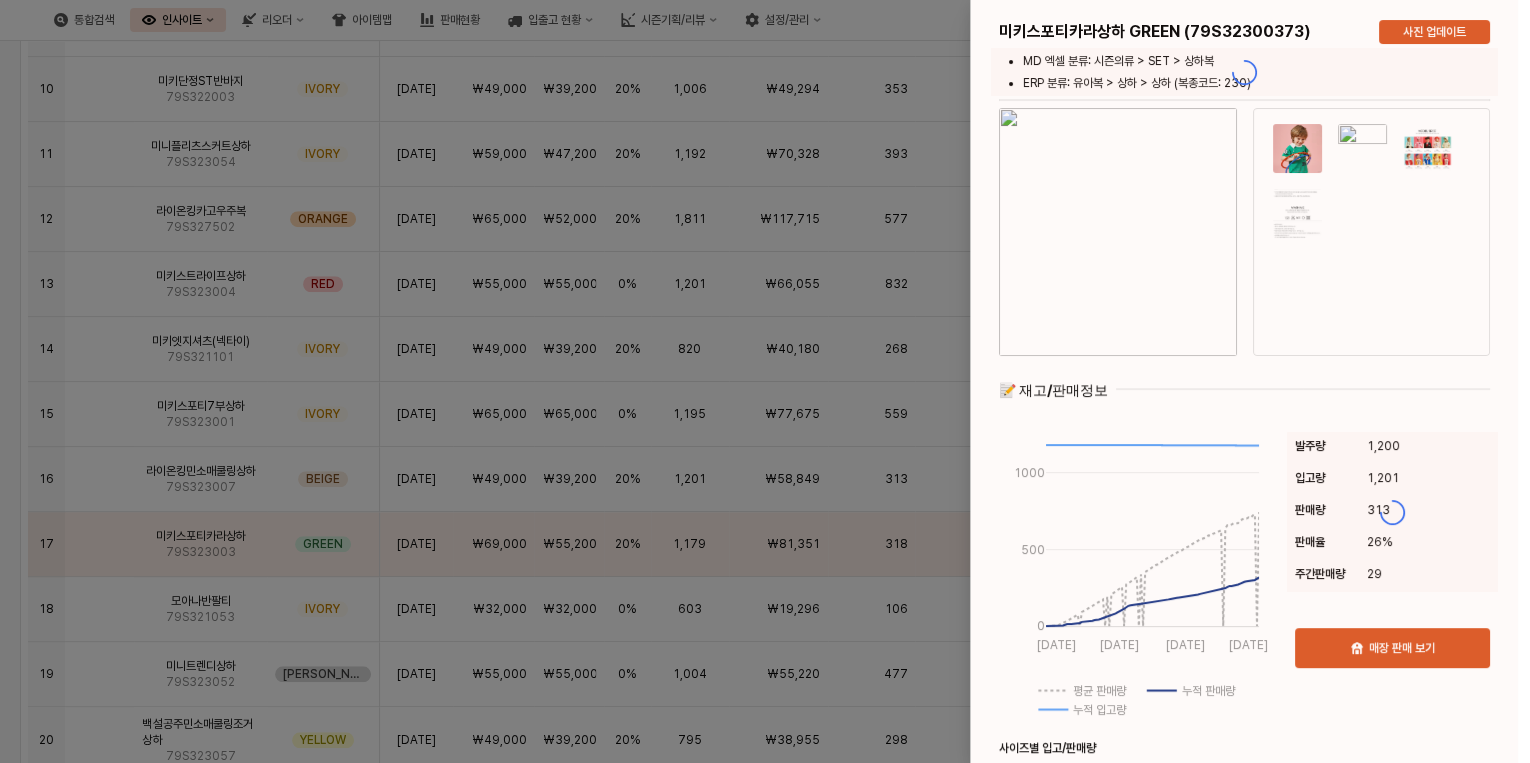 click at bounding box center [1244, 804] 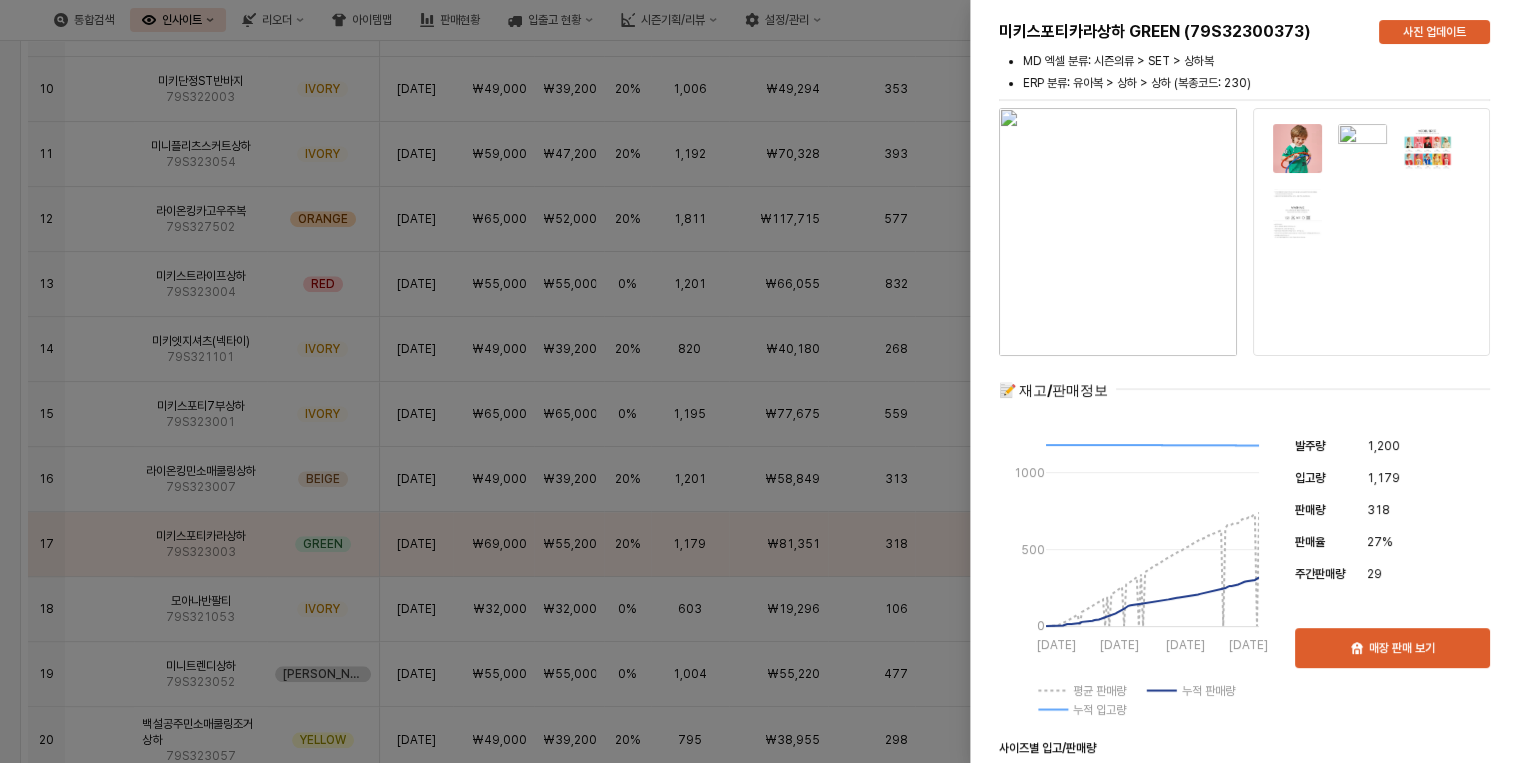 click on "매장 판매 보기" at bounding box center [1402, 648] 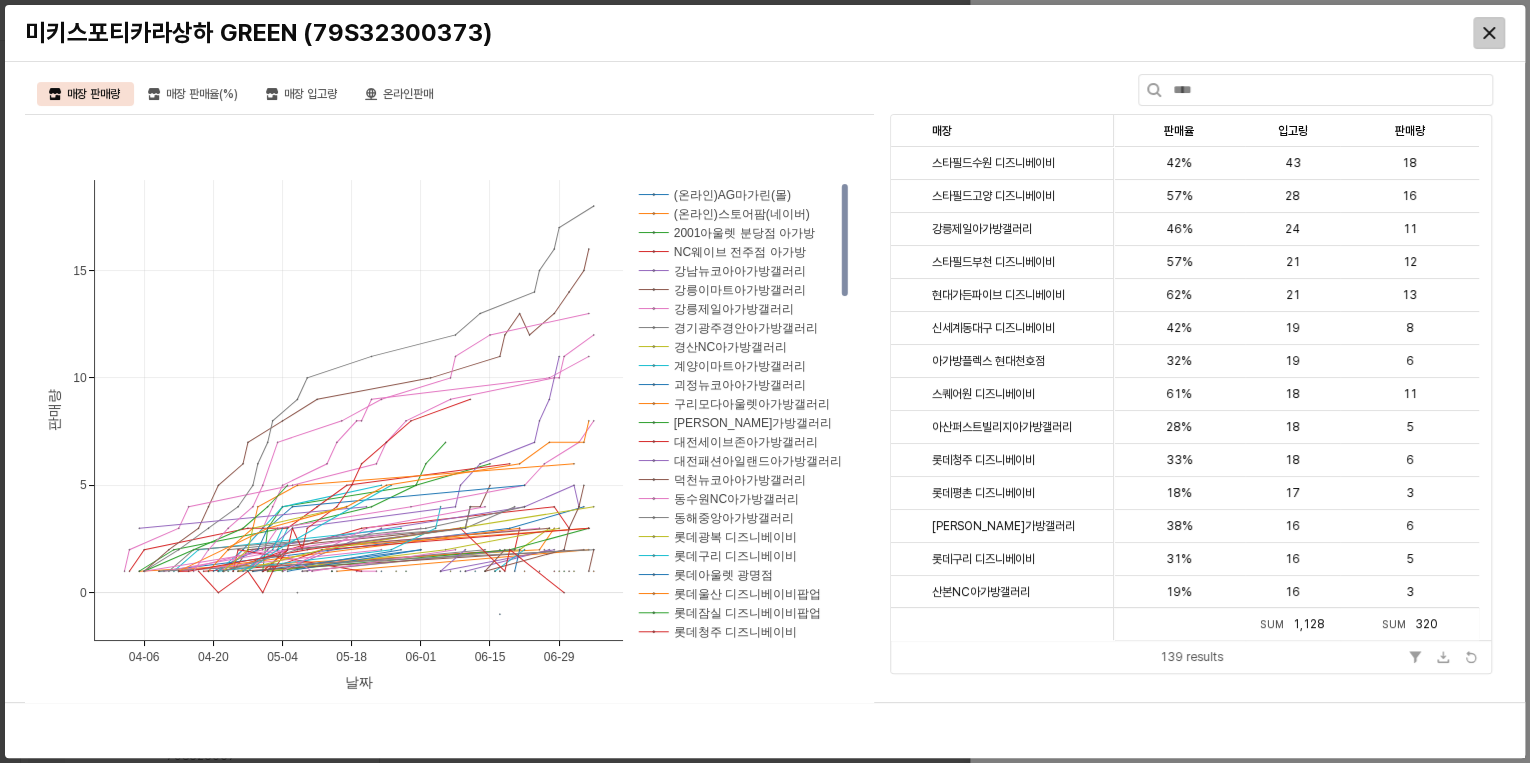 click 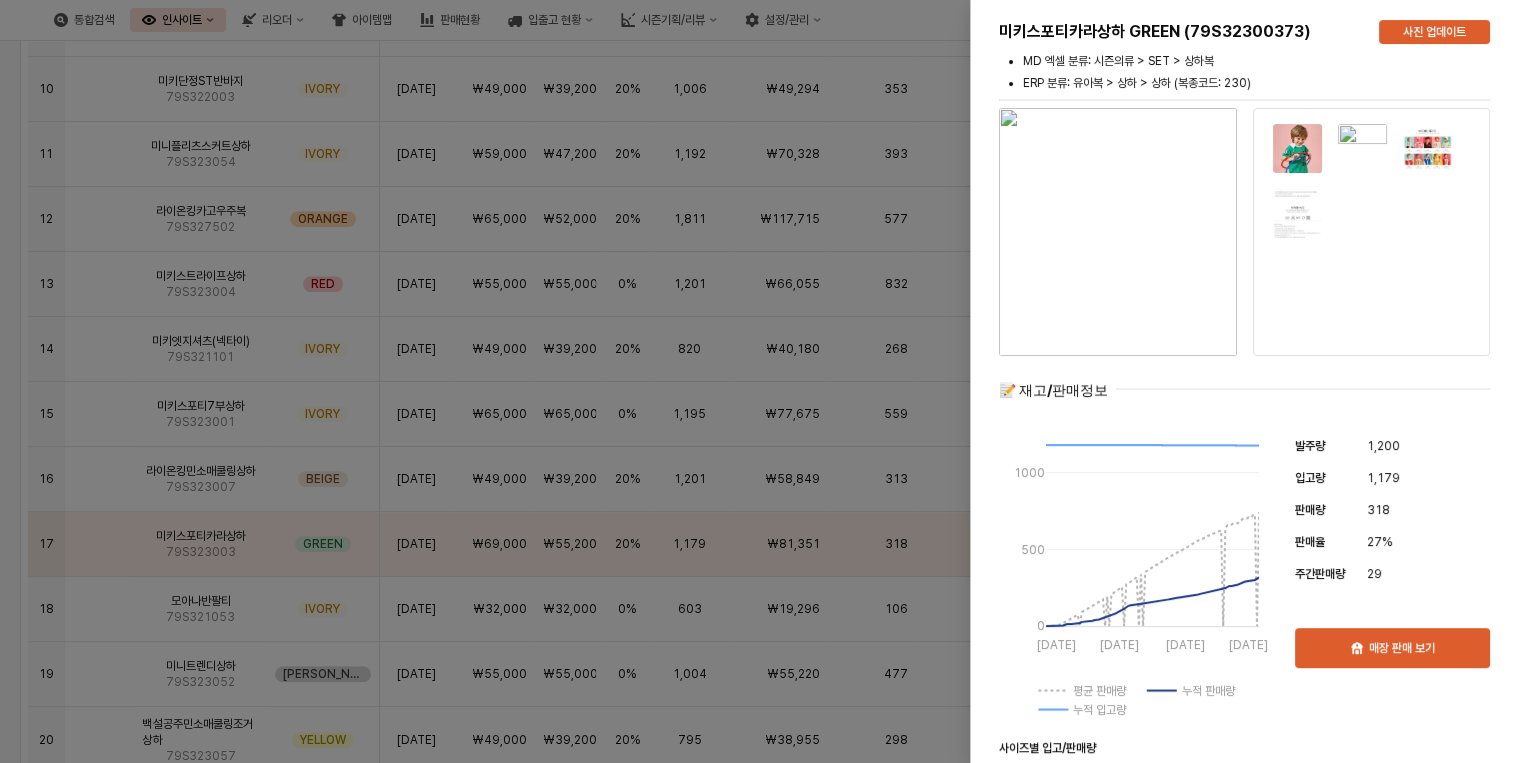 click at bounding box center (765, 381) 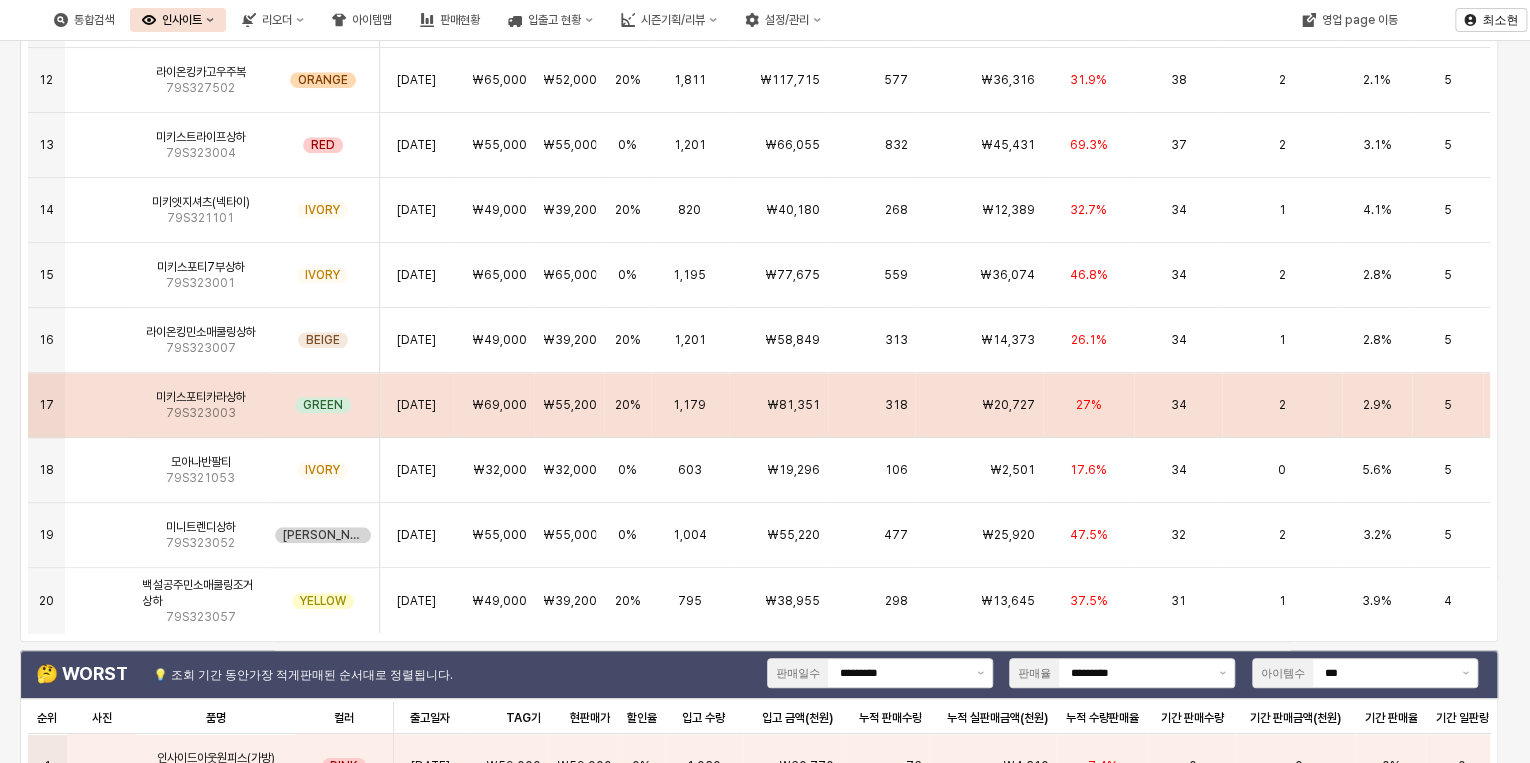 scroll, scrollTop: 400, scrollLeft: 0, axis: vertical 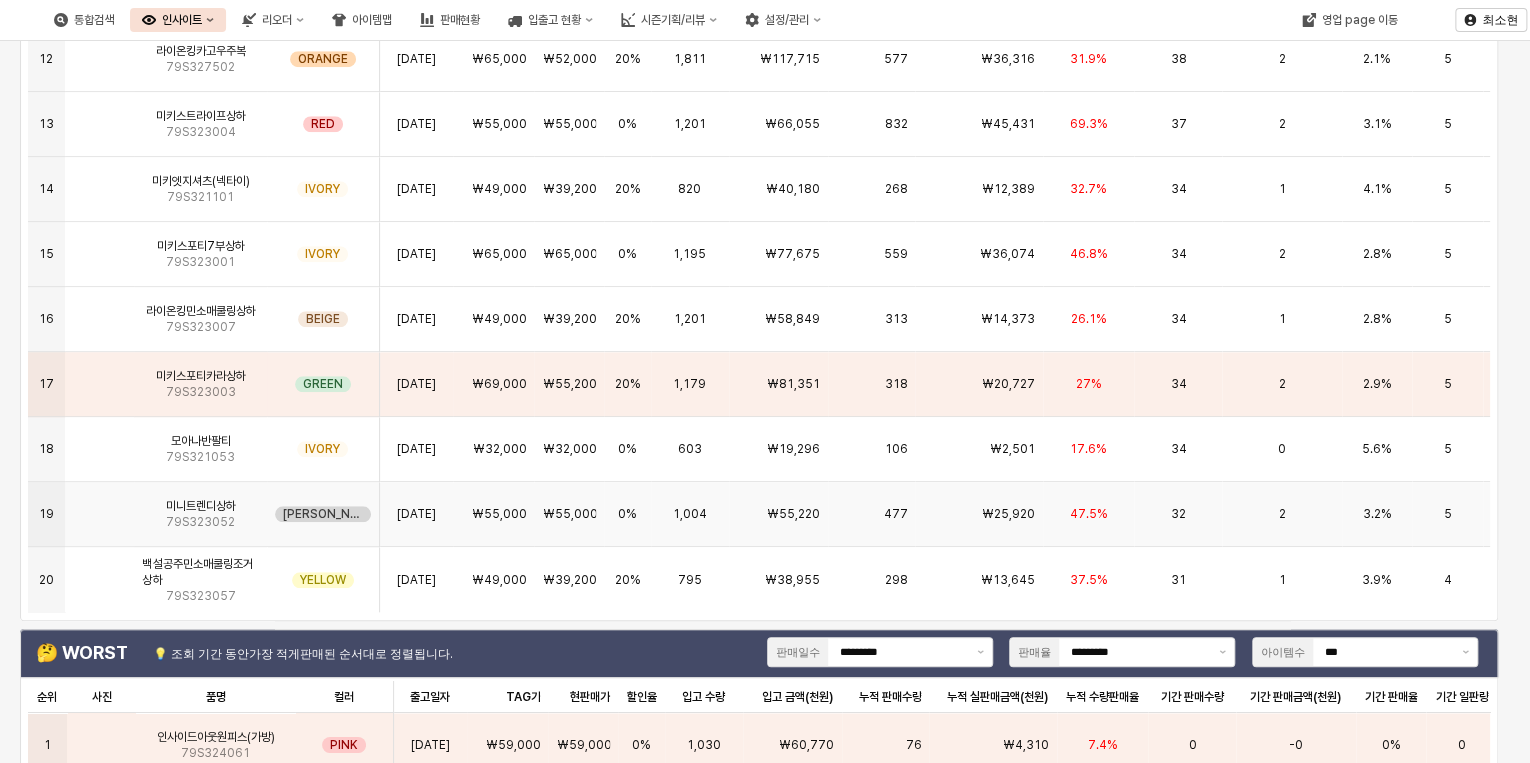 click on "₩25,920" at bounding box center [979, 514] 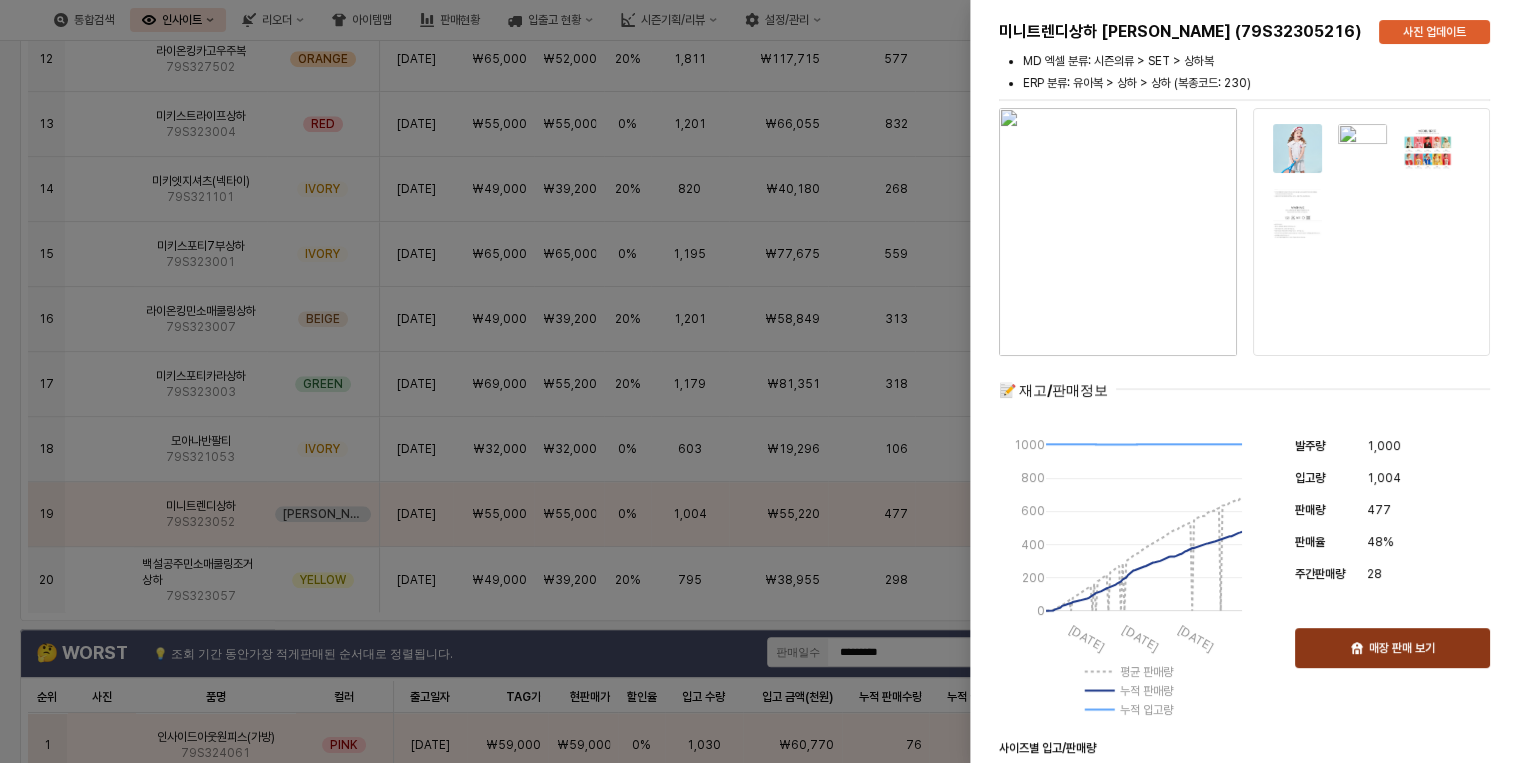 click on "매장 판매 보기" at bounding box center (1402, 648) 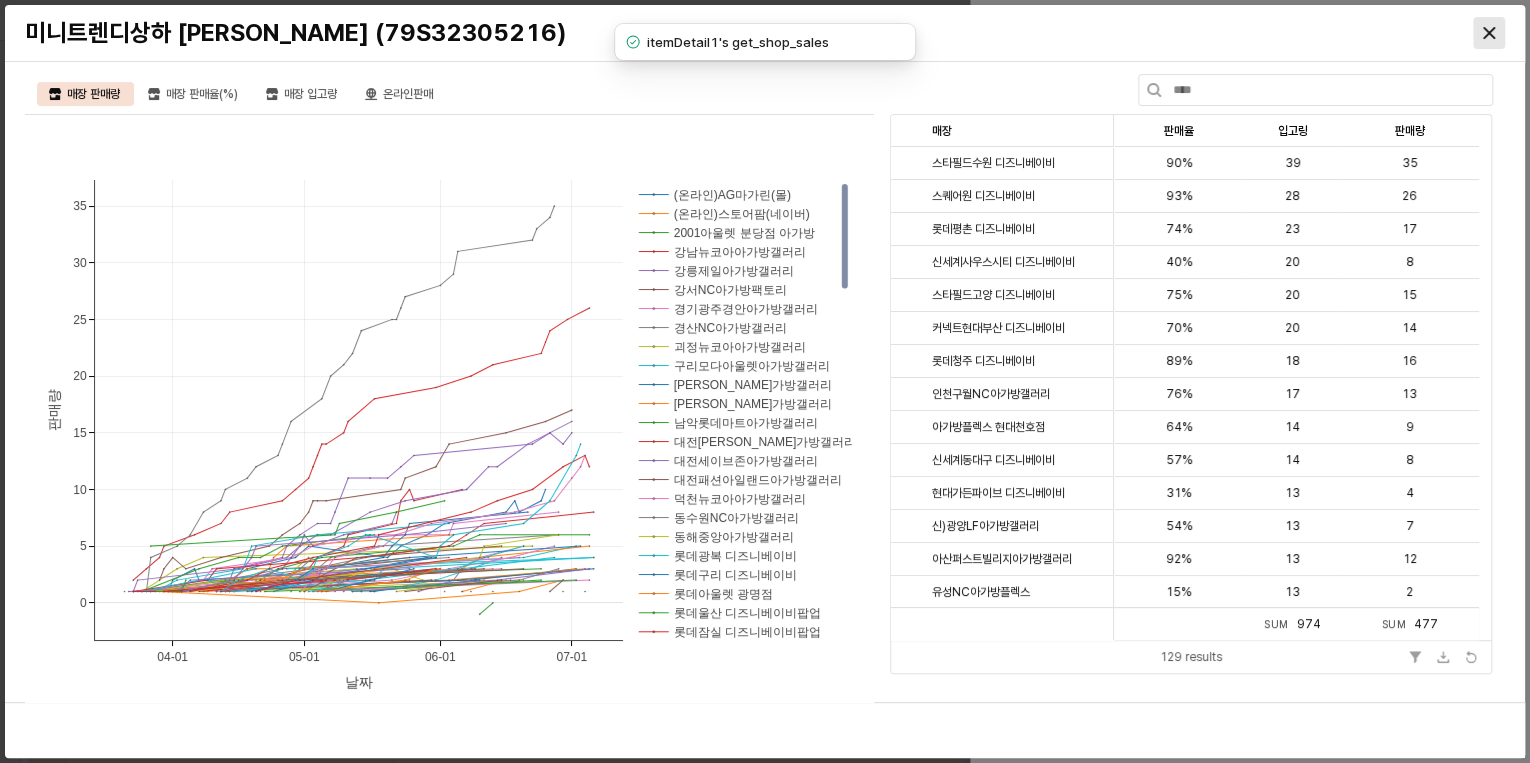 click 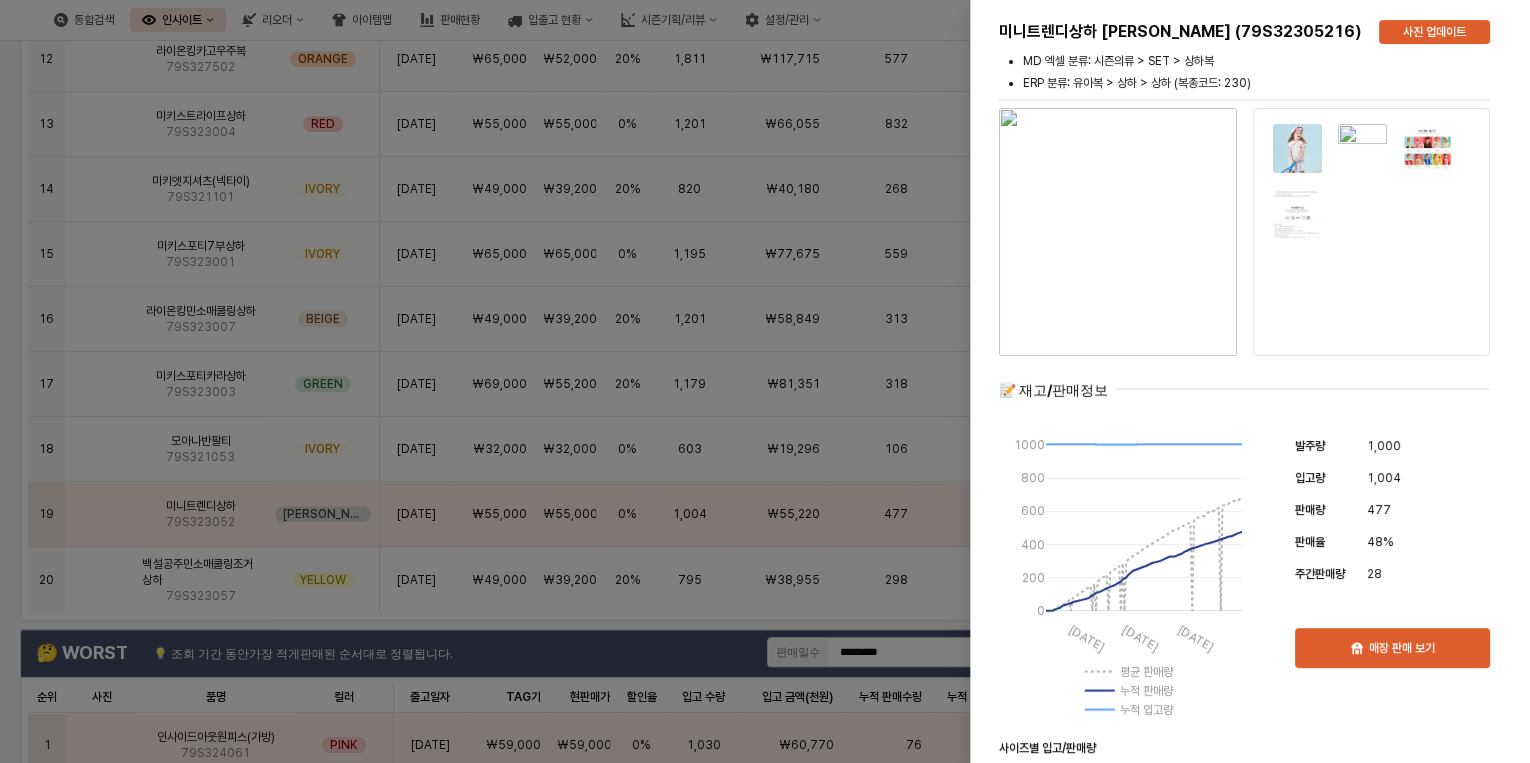 click at bounding box center (765, 381) 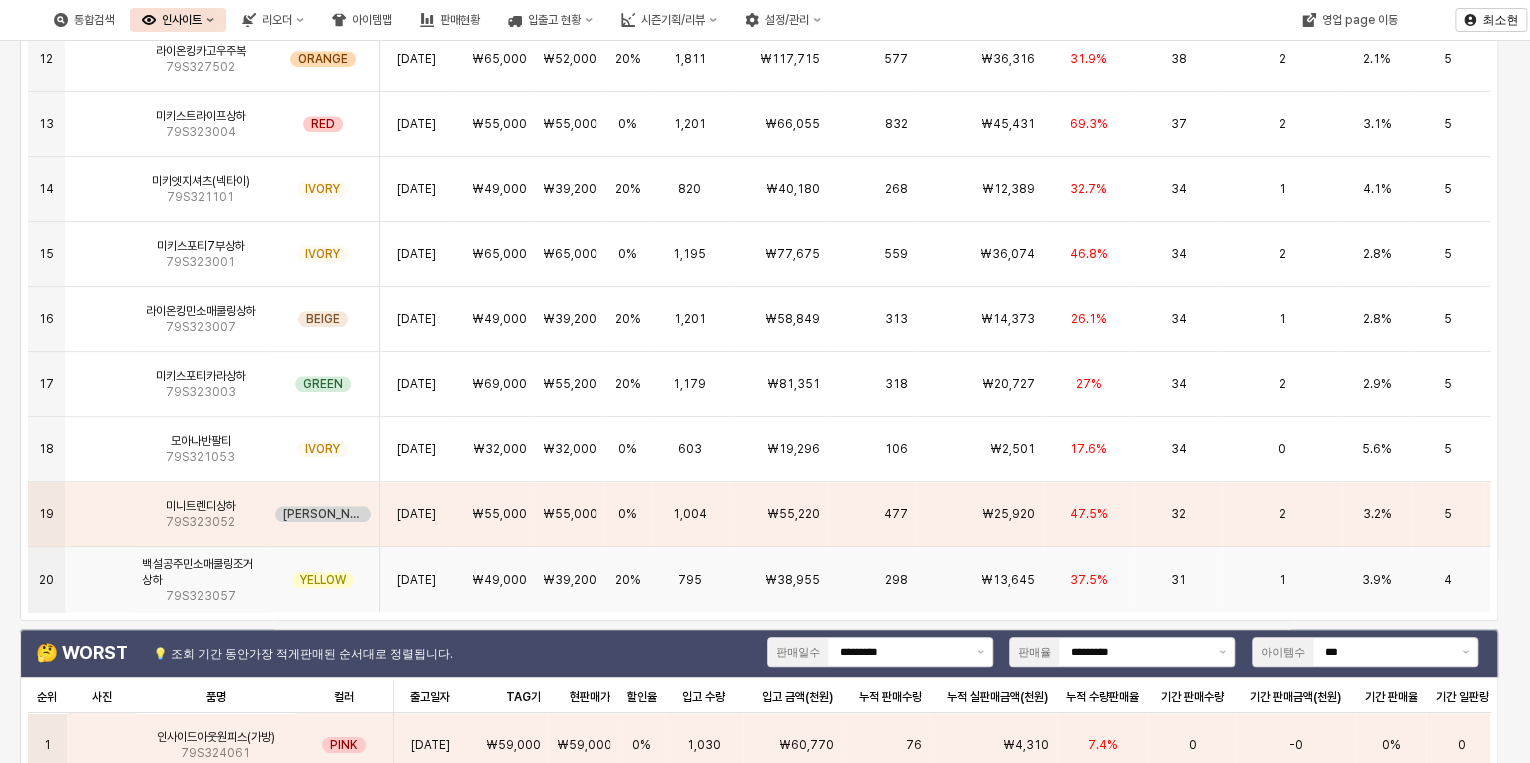 click on "백설공주민소매쿨링조거상하 79S323057" at bounding box center [200, 579] 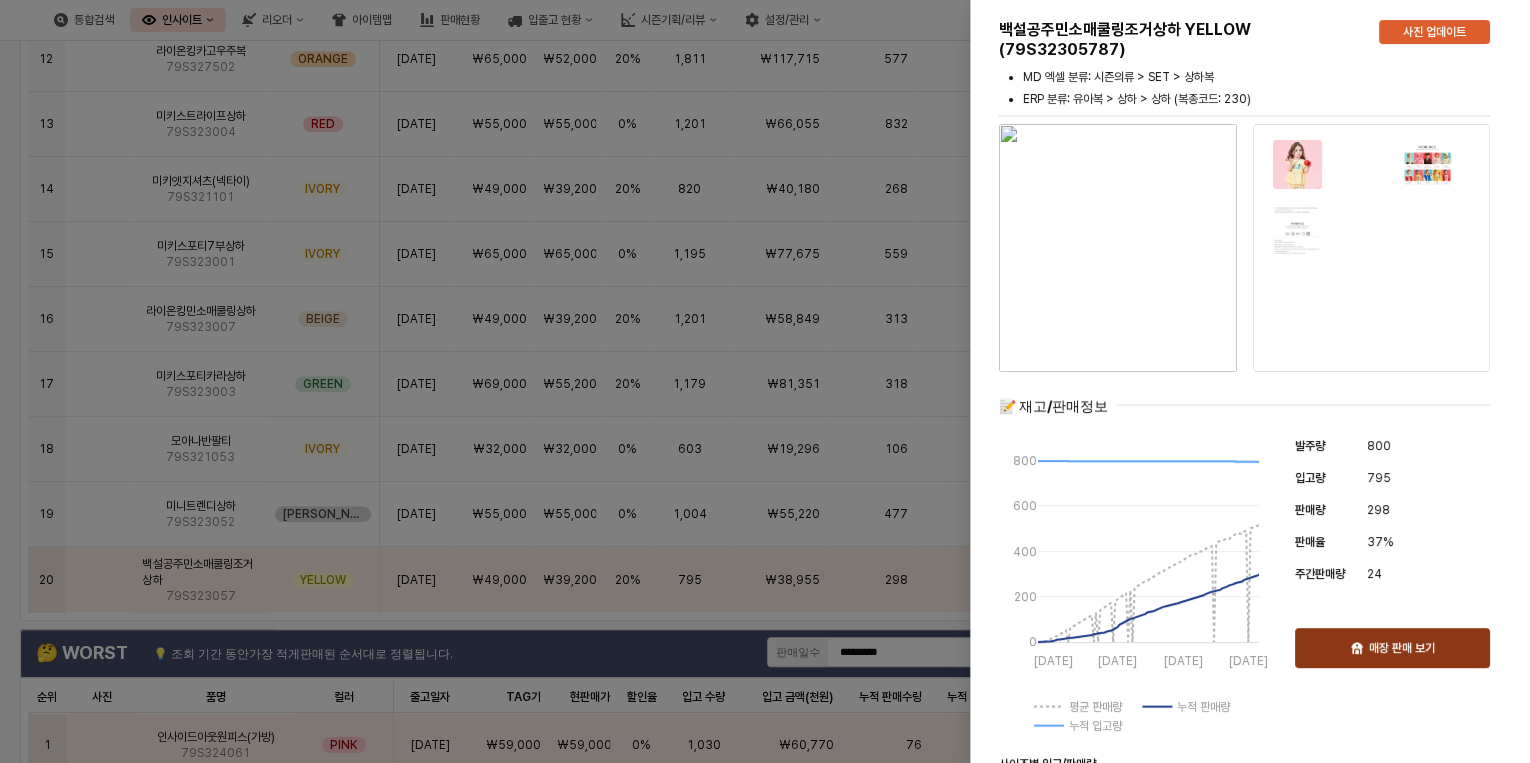 click on "매장 판매 보기" at bounding box center [1402, 648] 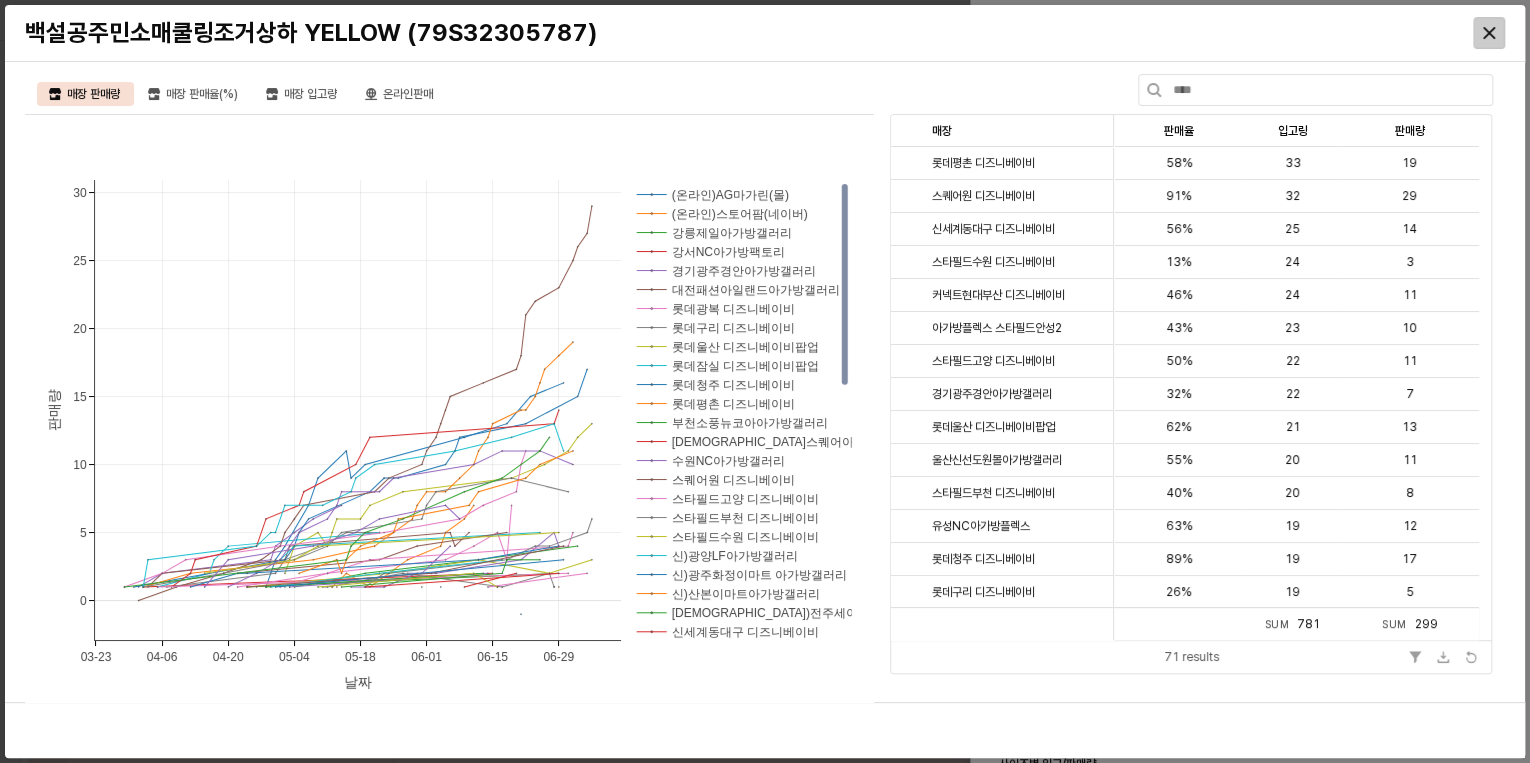 click at bounding box center (1489, 33) 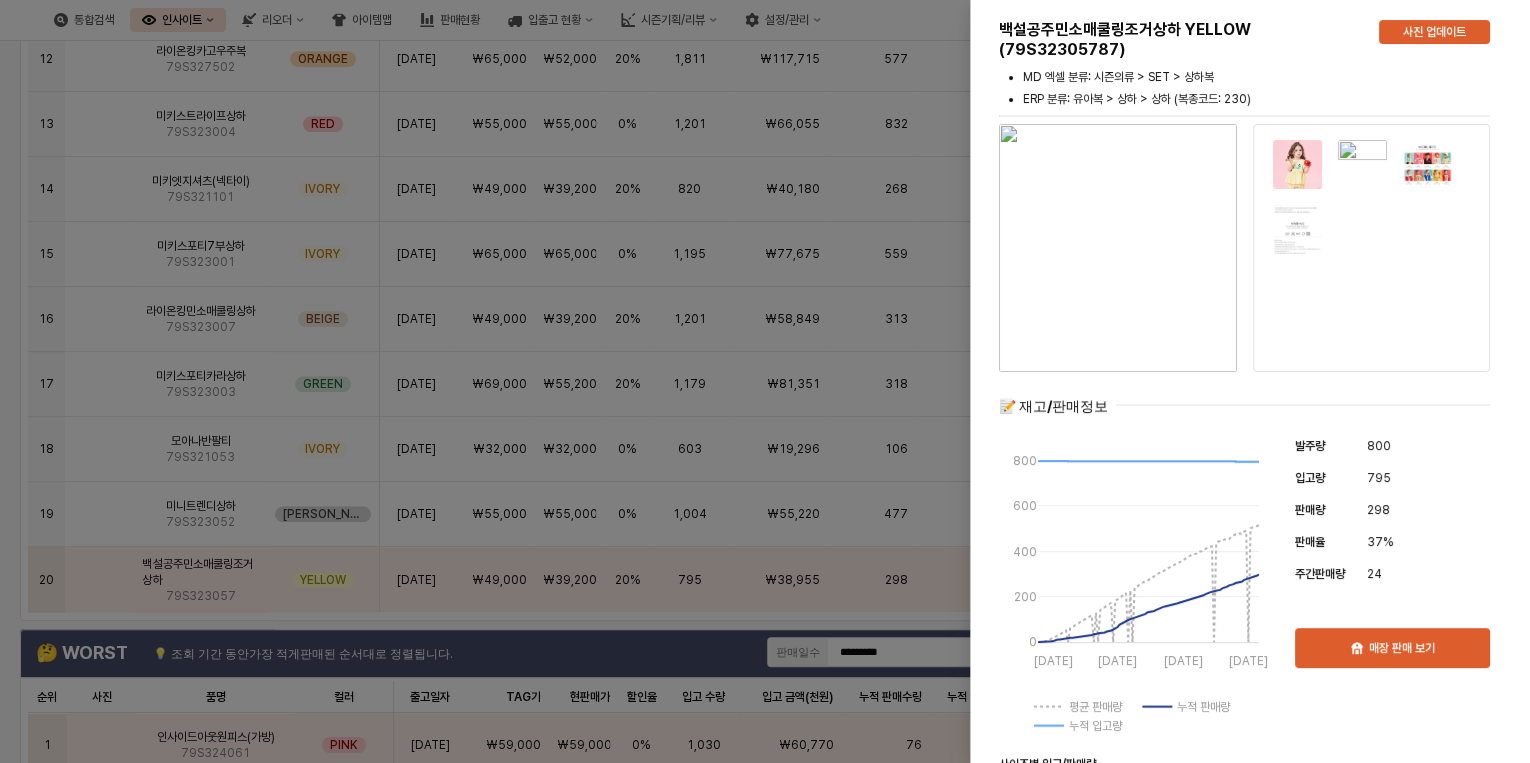 click at bounding box center (765, 381) 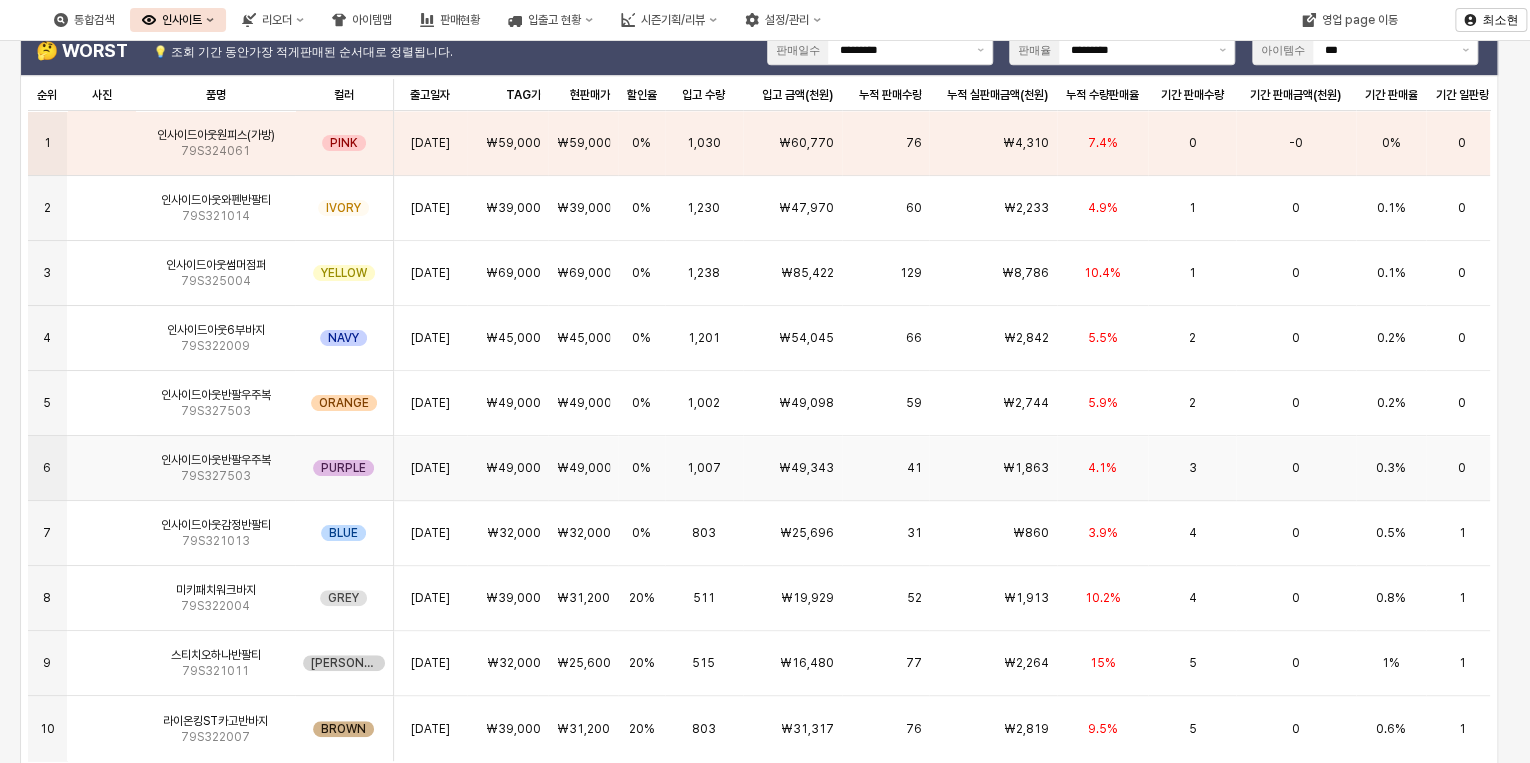 scroll, scrollTop: 1040, scrollLeft: 0, axis: vertical 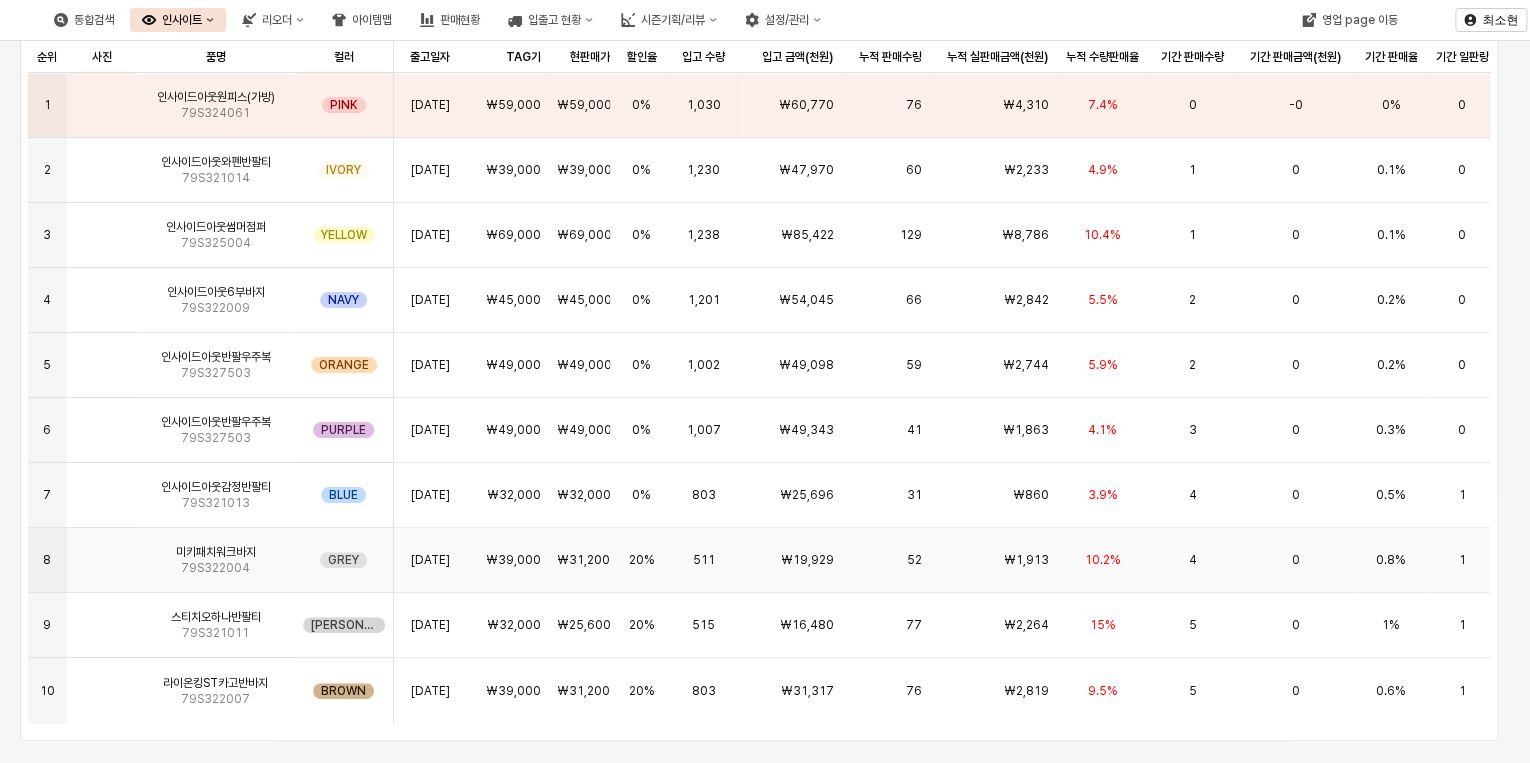 click on "20%" at bounding box center (641, 560) 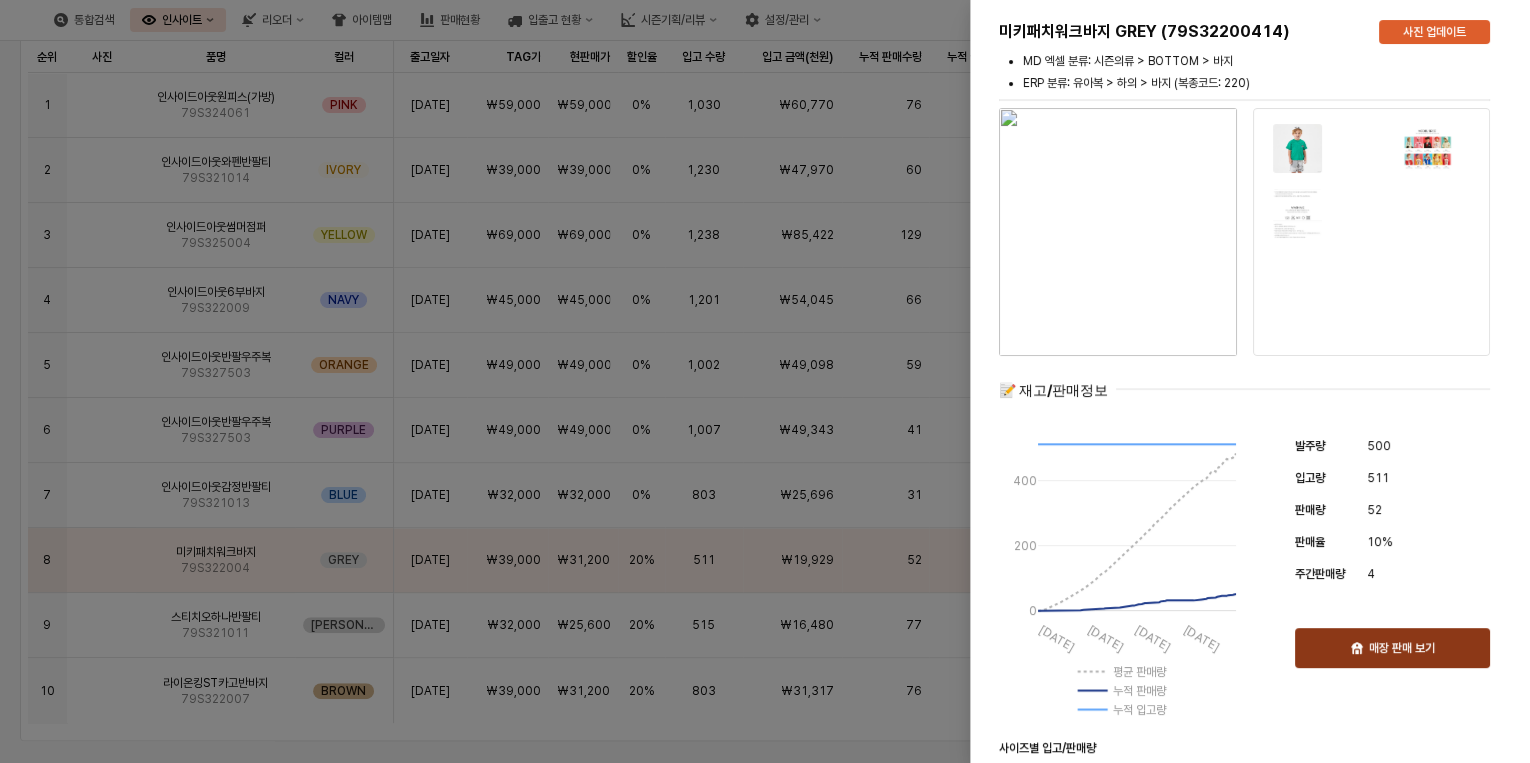 click on "매장 판매 보기" at bounding box center (1392, 648) 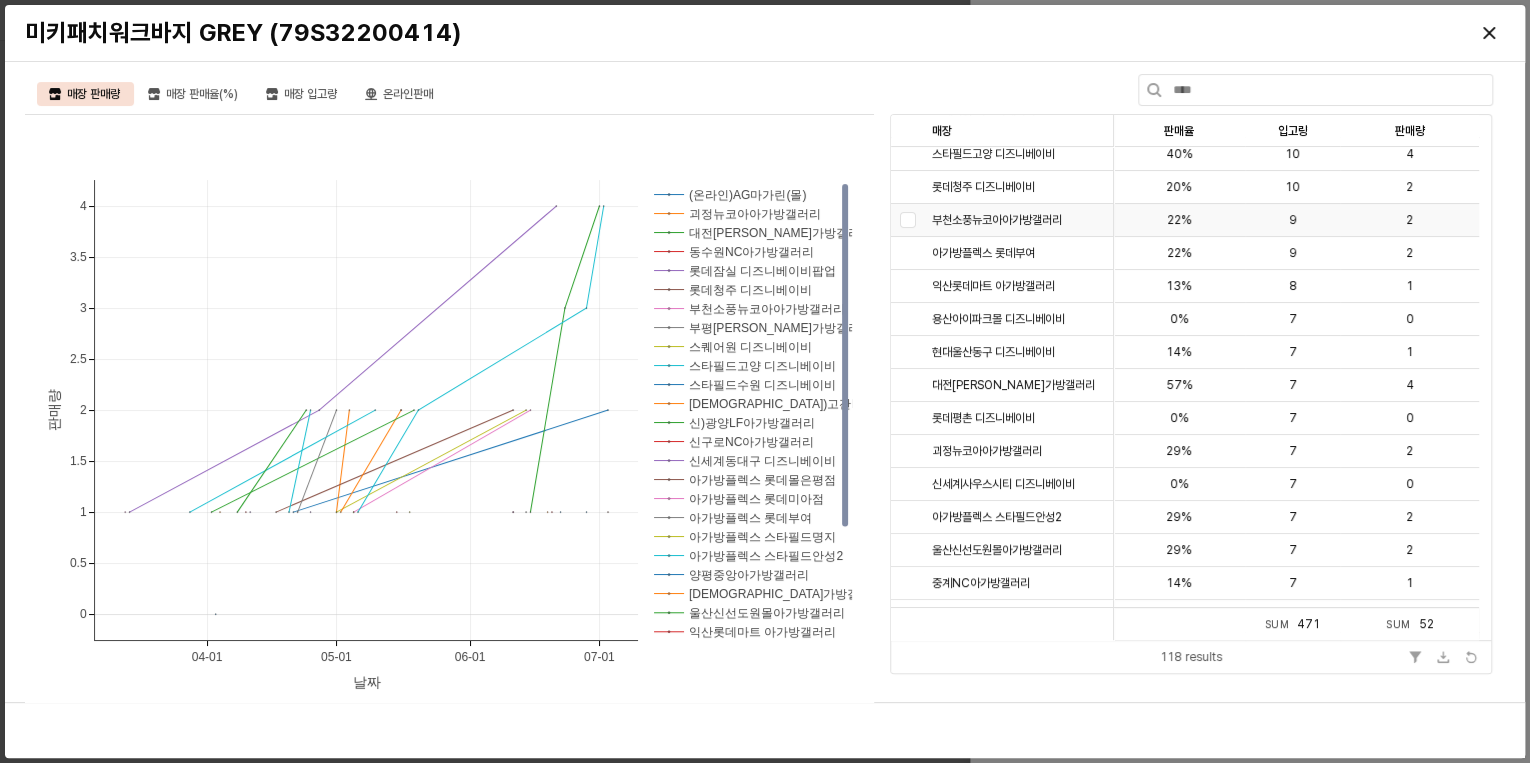 scroll, scrollTop: 0, scrollLeft: 0, axis: both 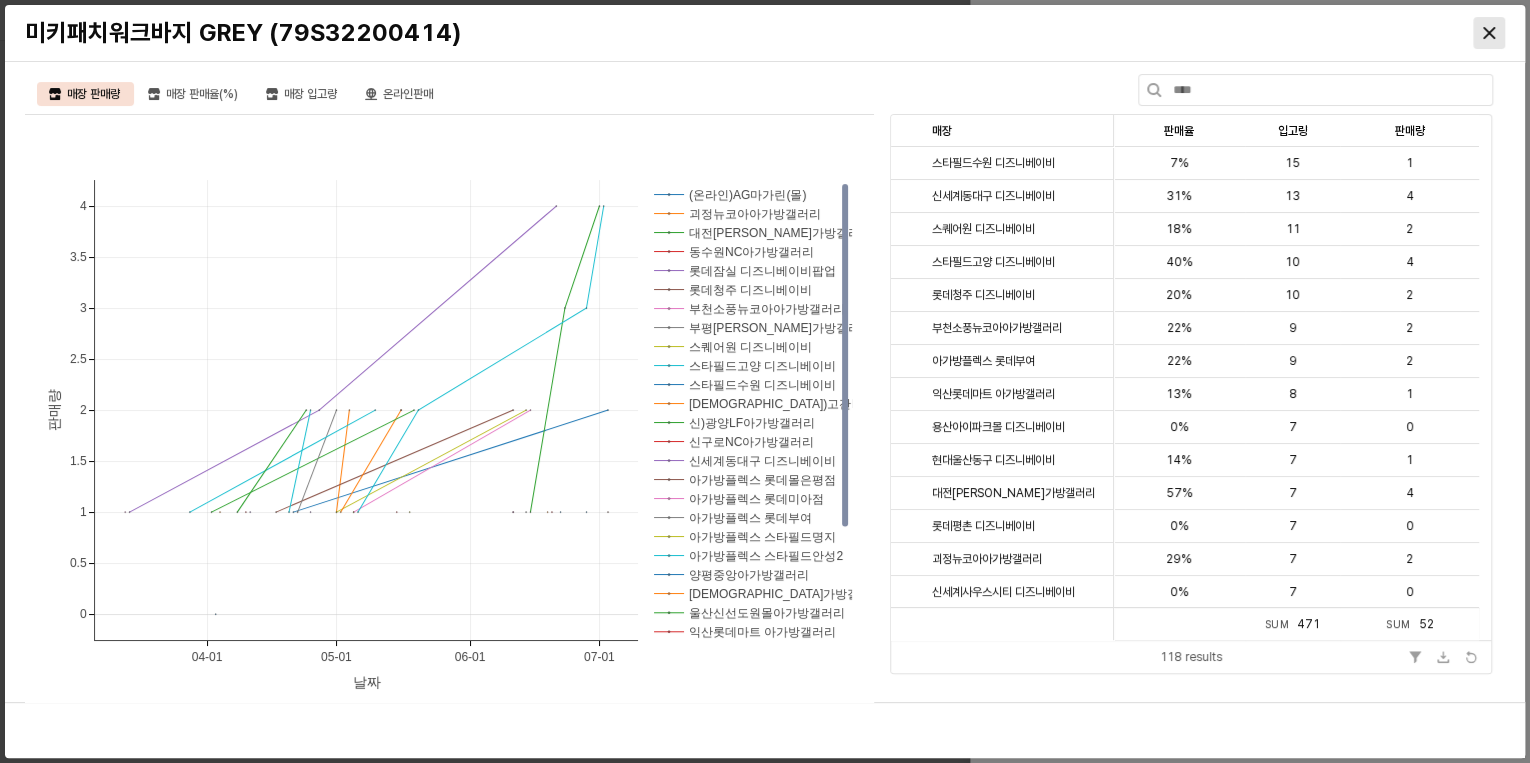 click at bounding box center (1489, 33) 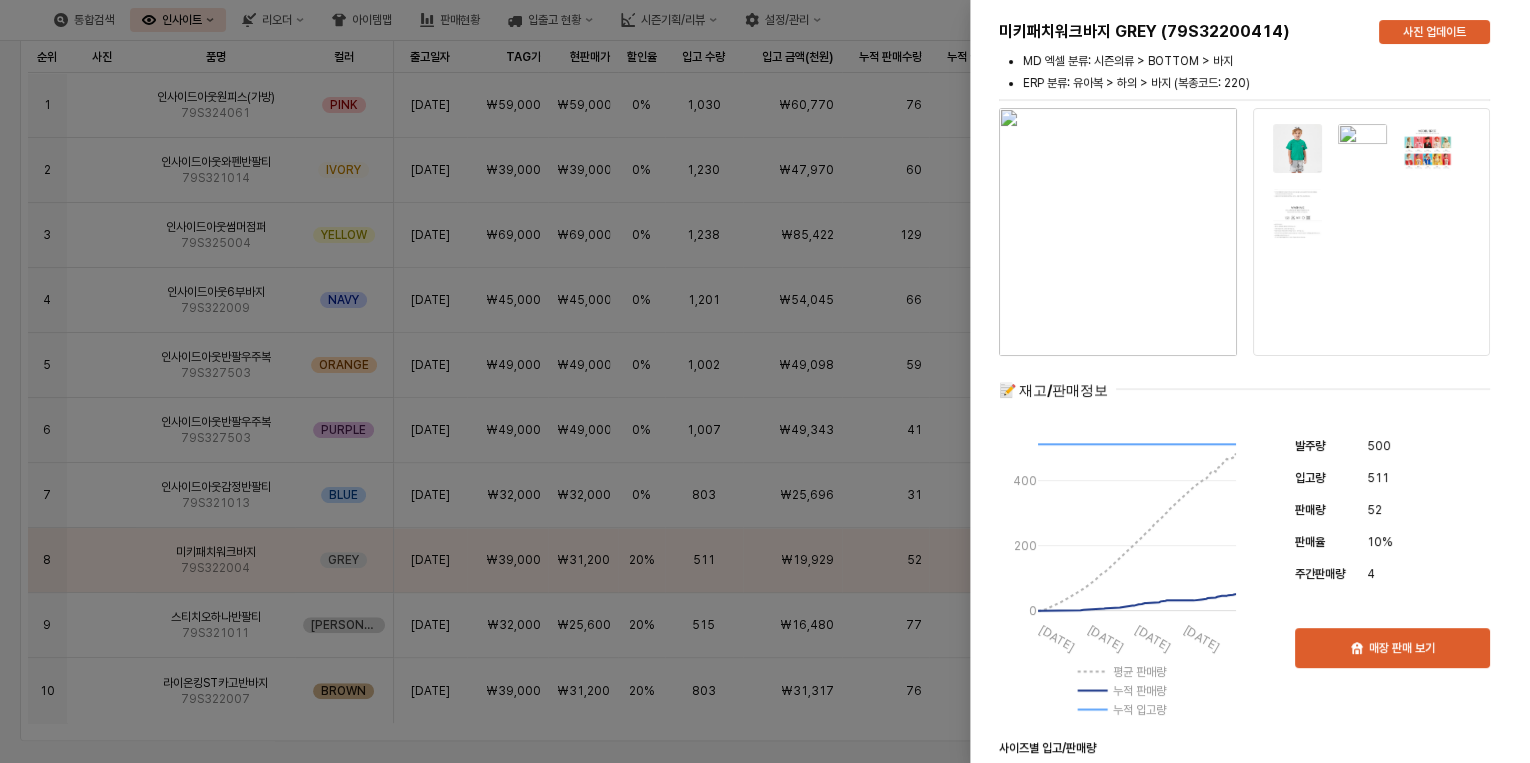 click at bounding box center [765, 381] 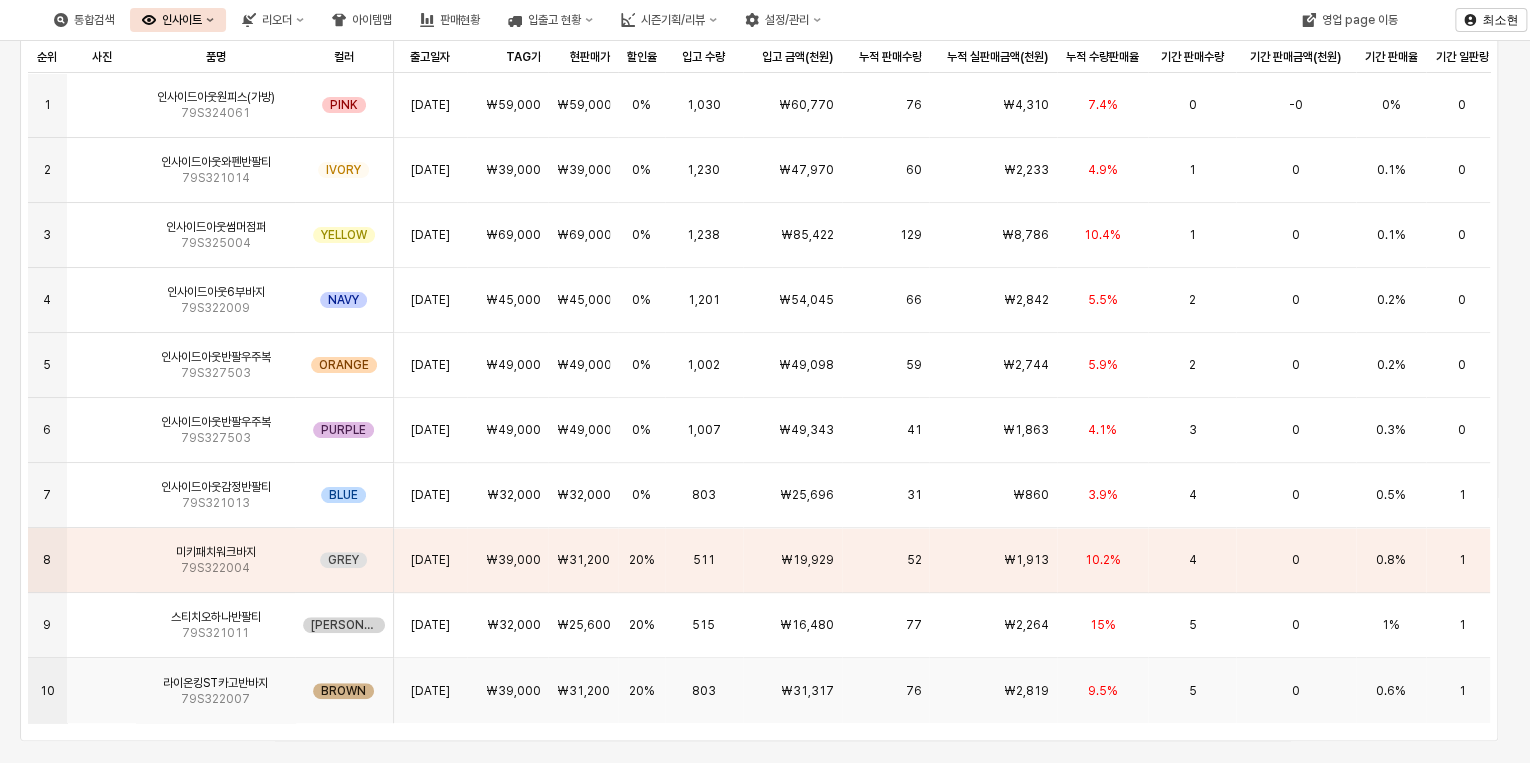 click on "5" at bounding box center [1192, 690] 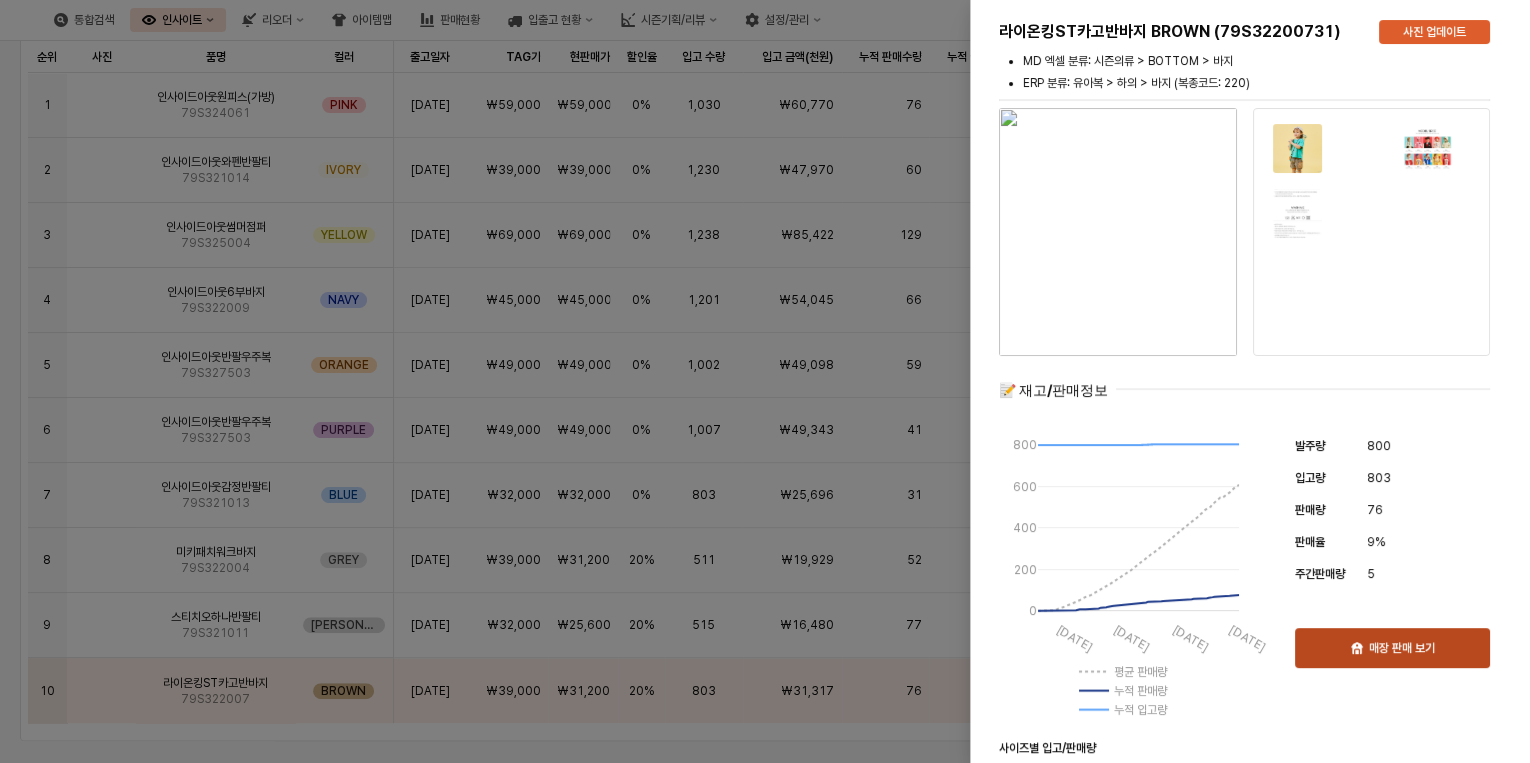 click on "매장 판매 보기" at bounding box center [1392, 648] 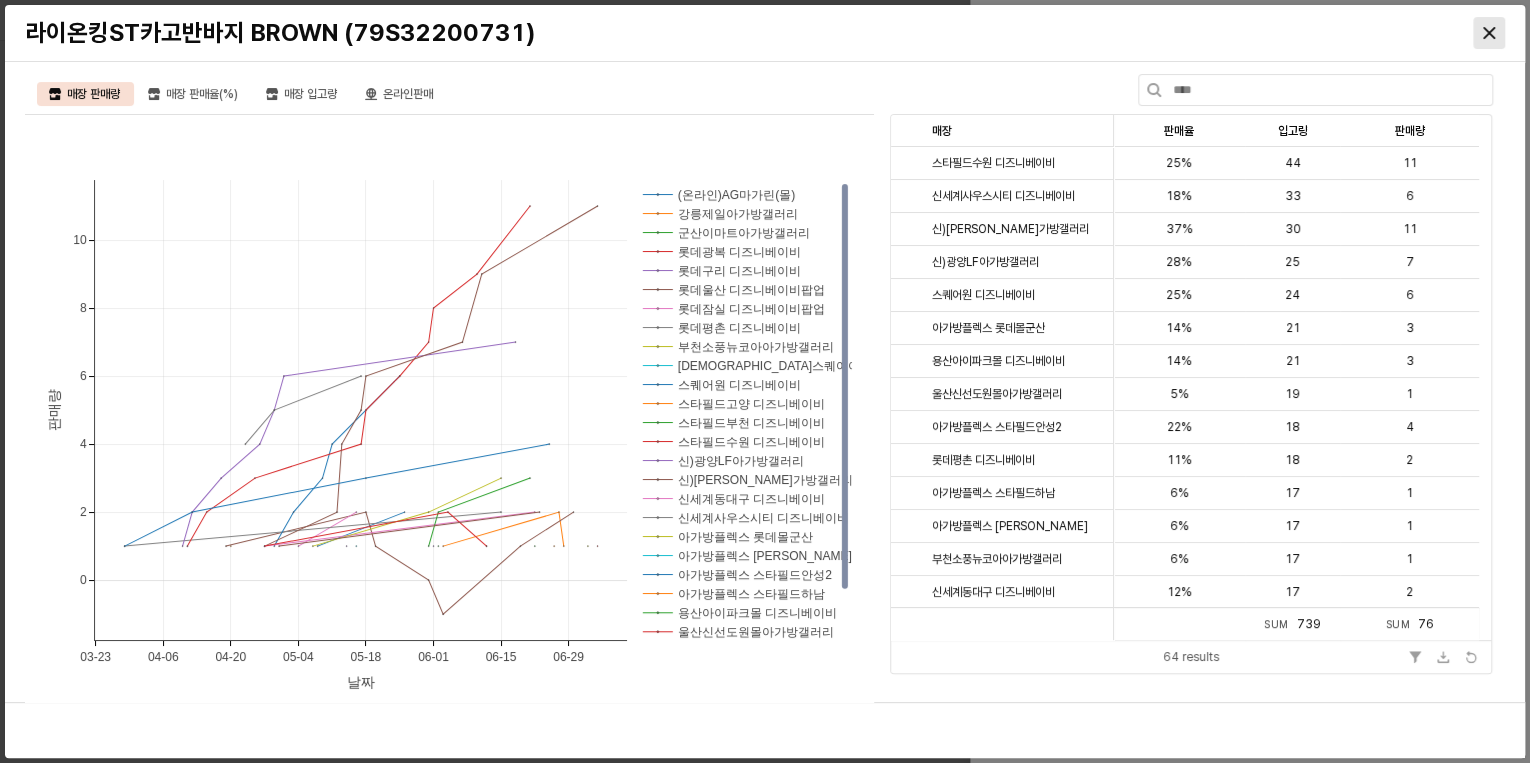 click at bounding box center [1489, 33] 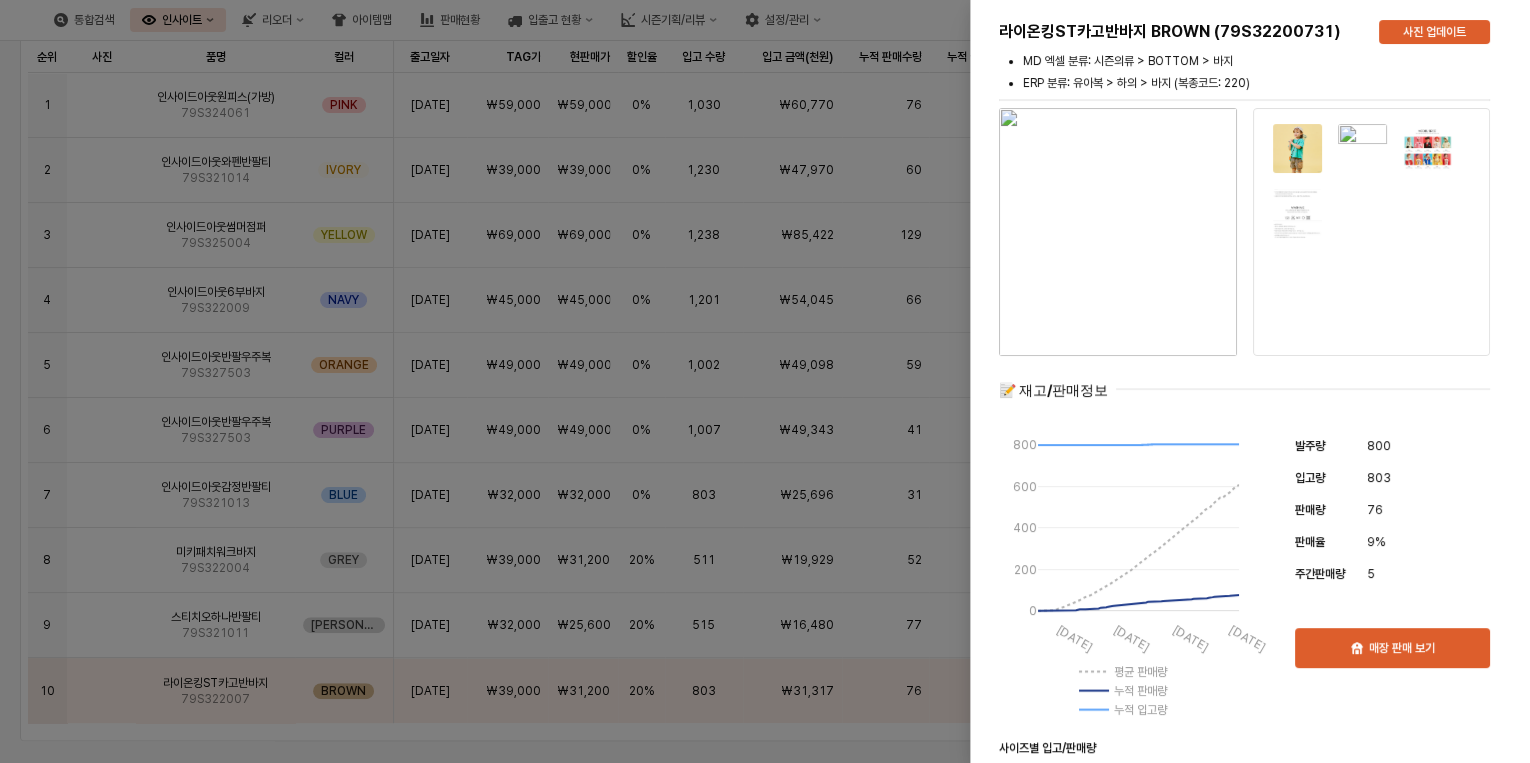 click at bounding box center (765, 381) 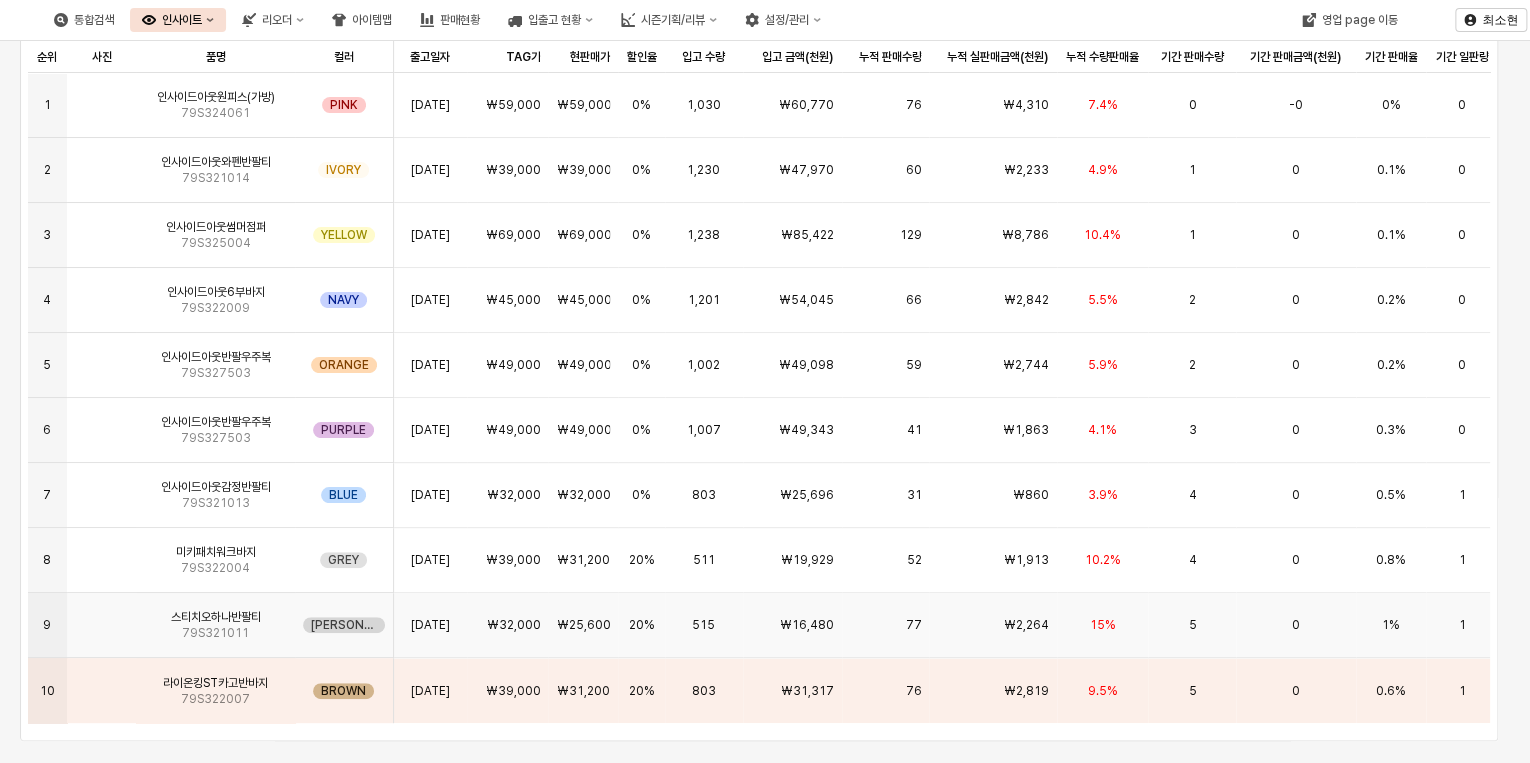 click on "₩2,264" at bounding box center [993, 625] 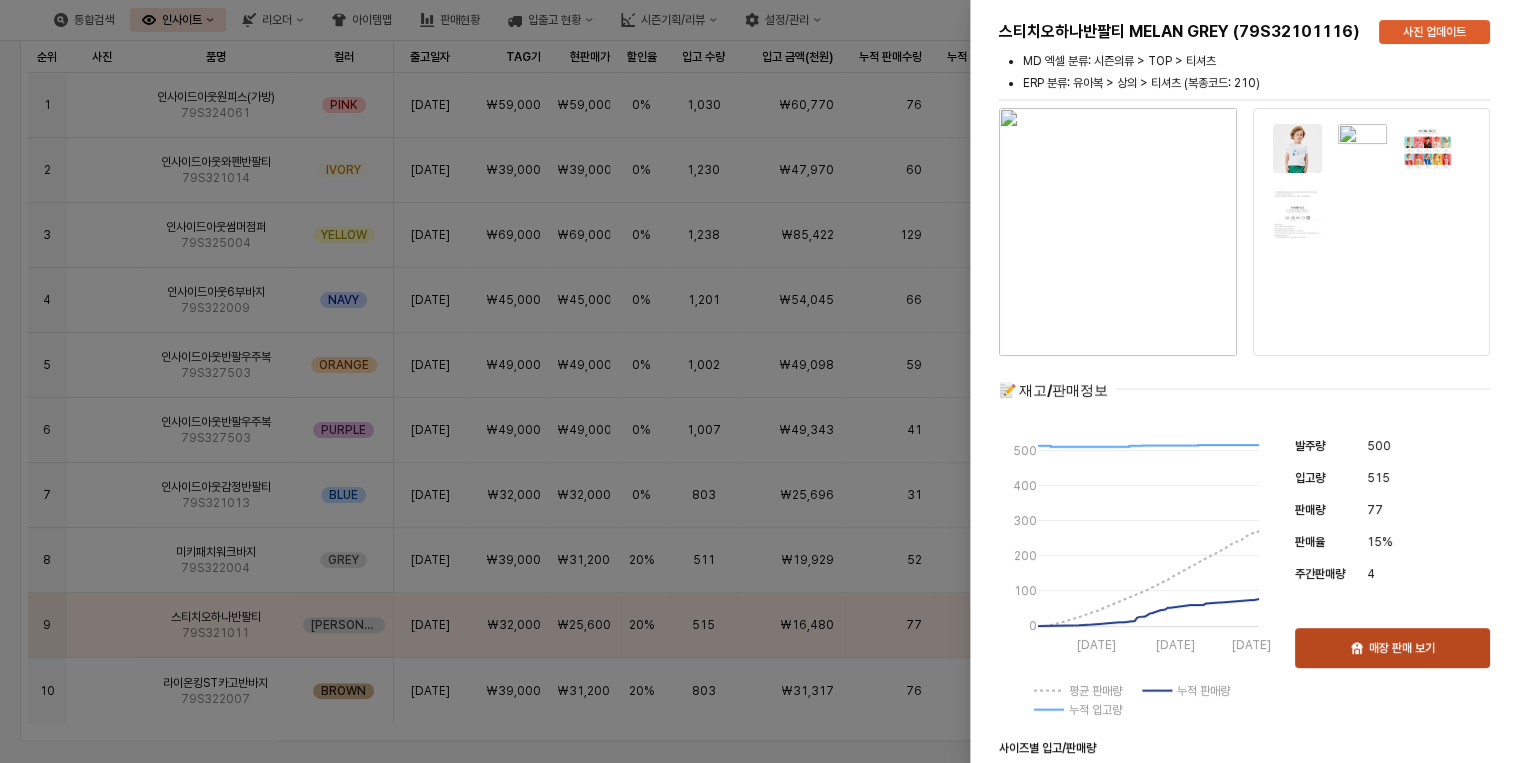 click on "매장 판매 보기" at bounding box center [1392, 648] 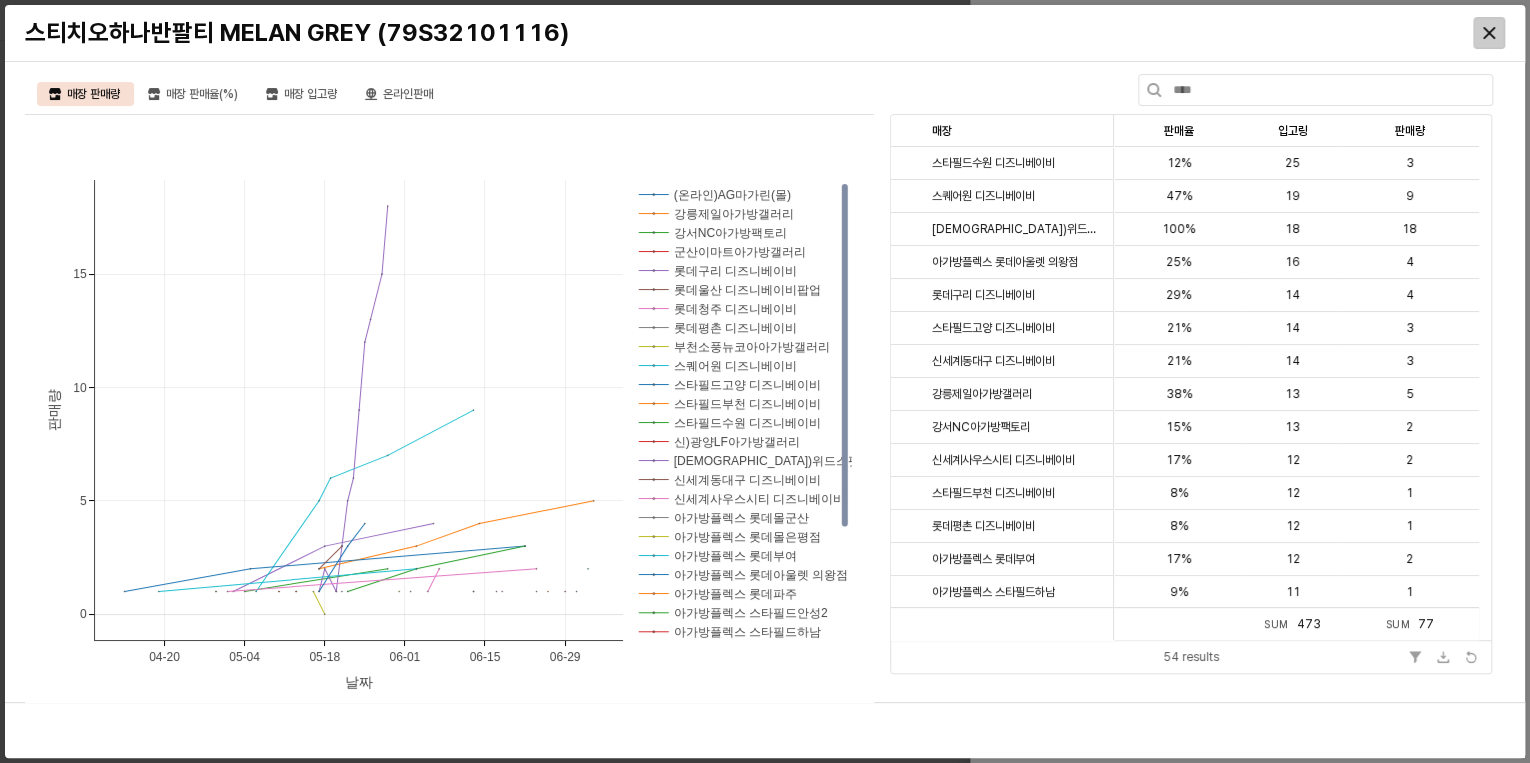 click 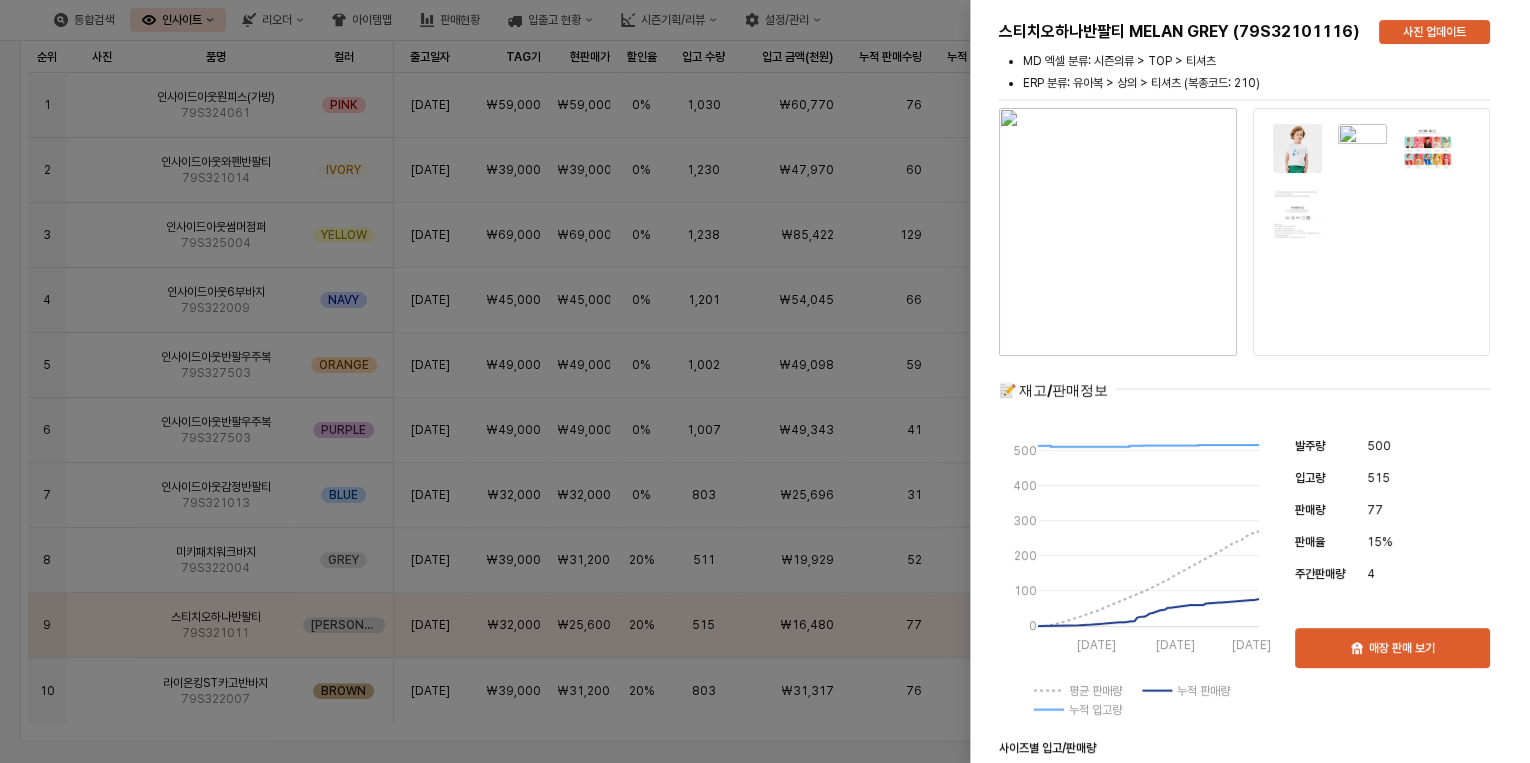 click at bounding box center [765, 381] 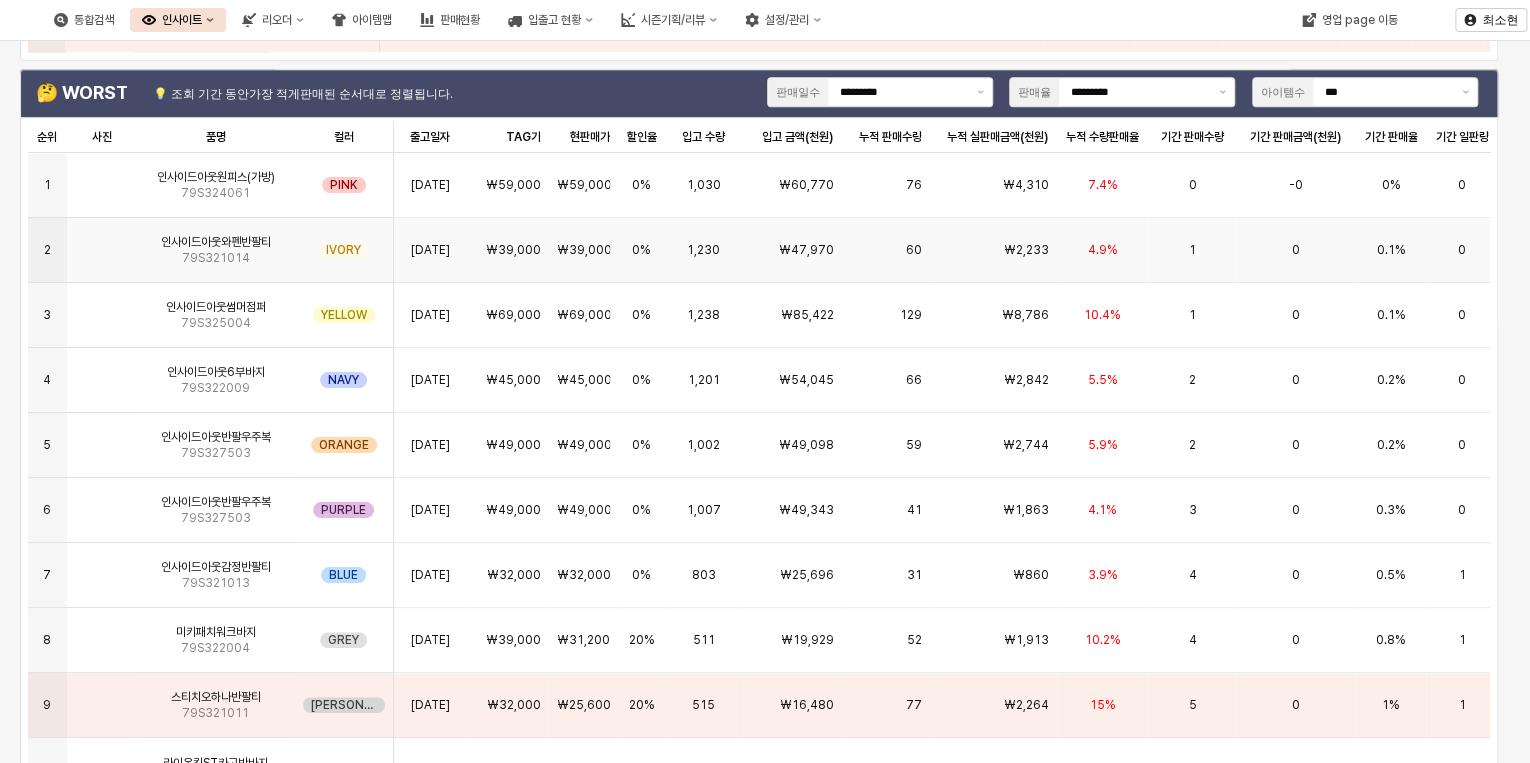 scroll, scrollTop: 880, scrollLeft: 0, axis: vertical 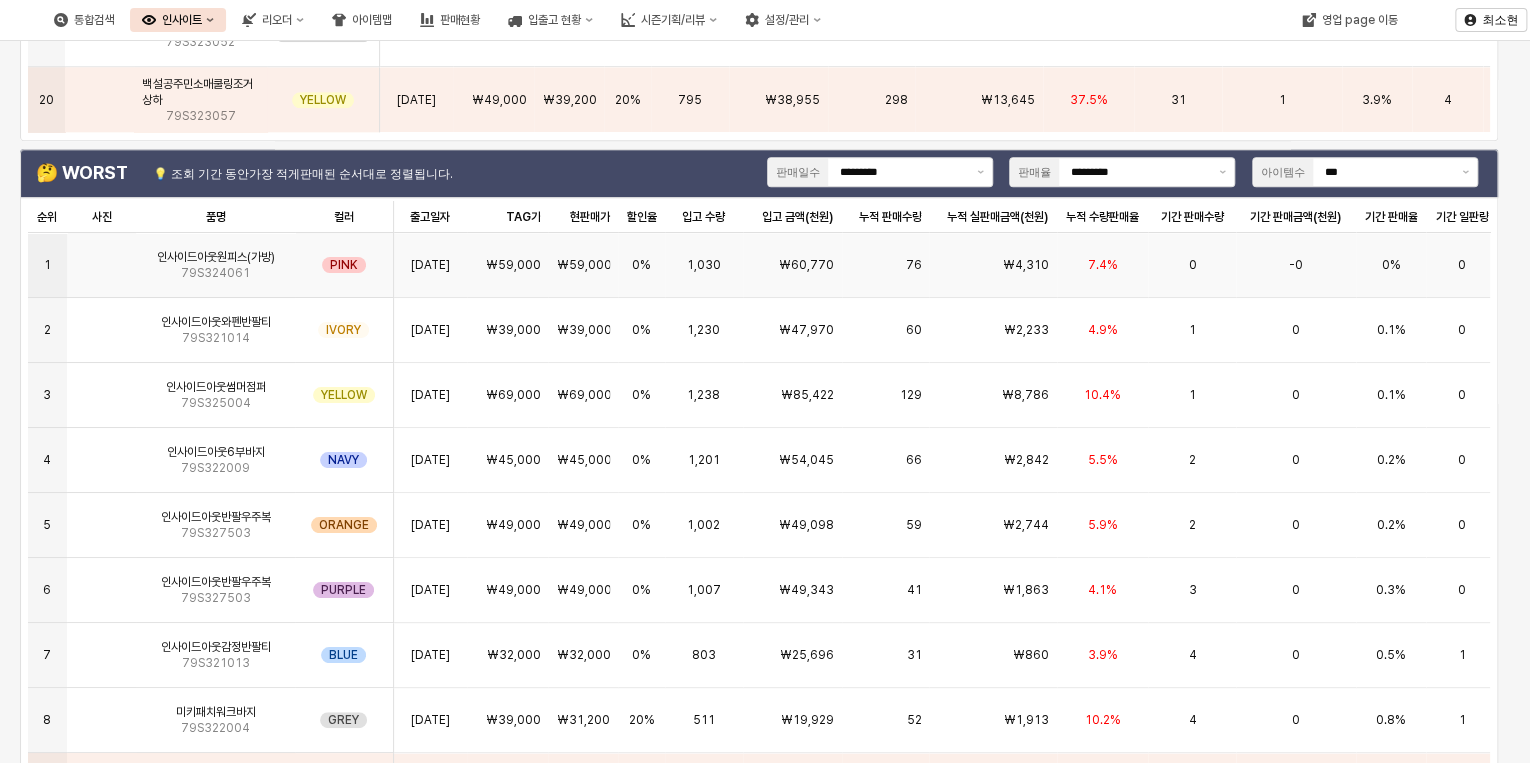 click on "₩4,310" at bounding box center [993, 265] 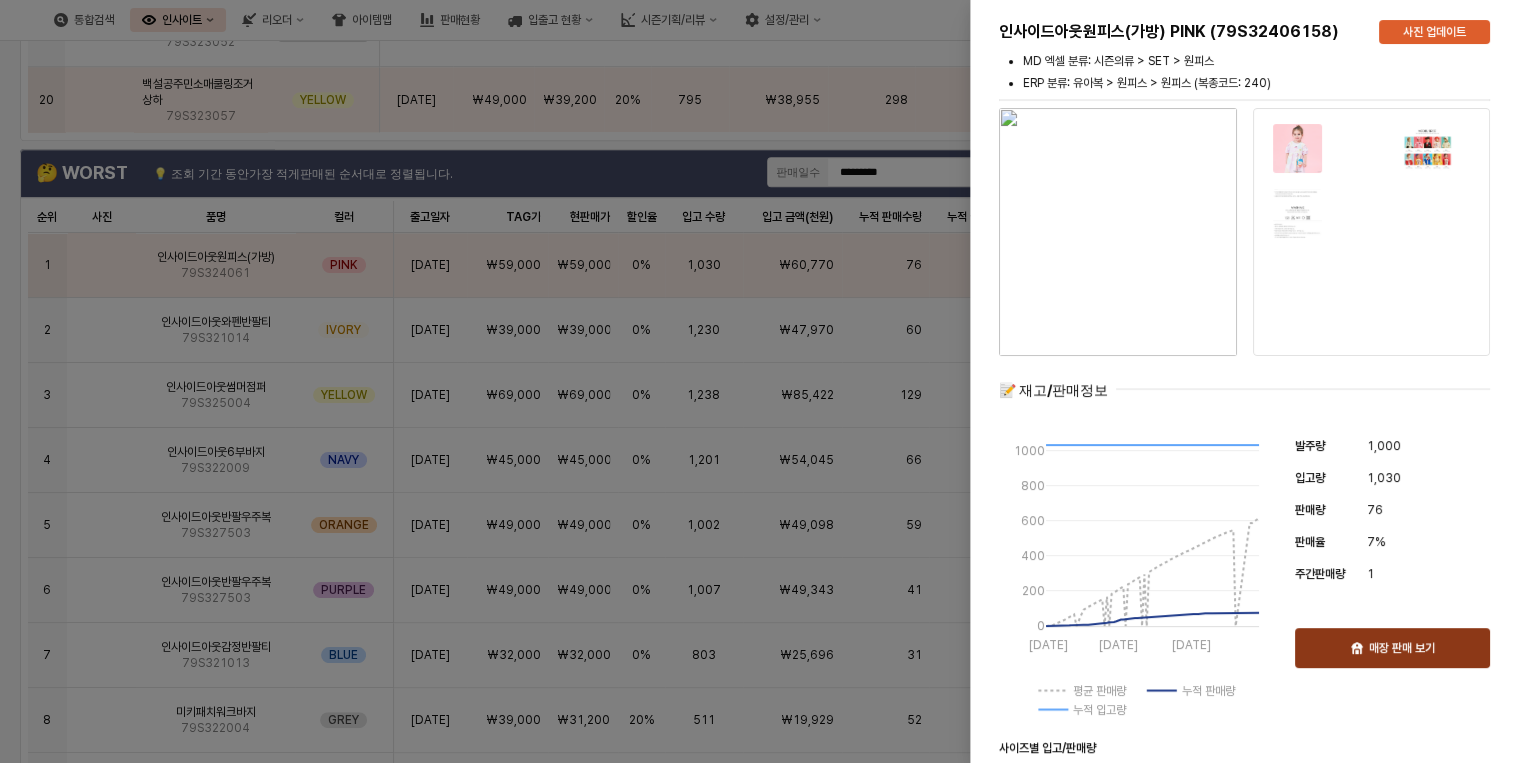 click on "매장 판매 보기" at bounding box center (1392, 648) 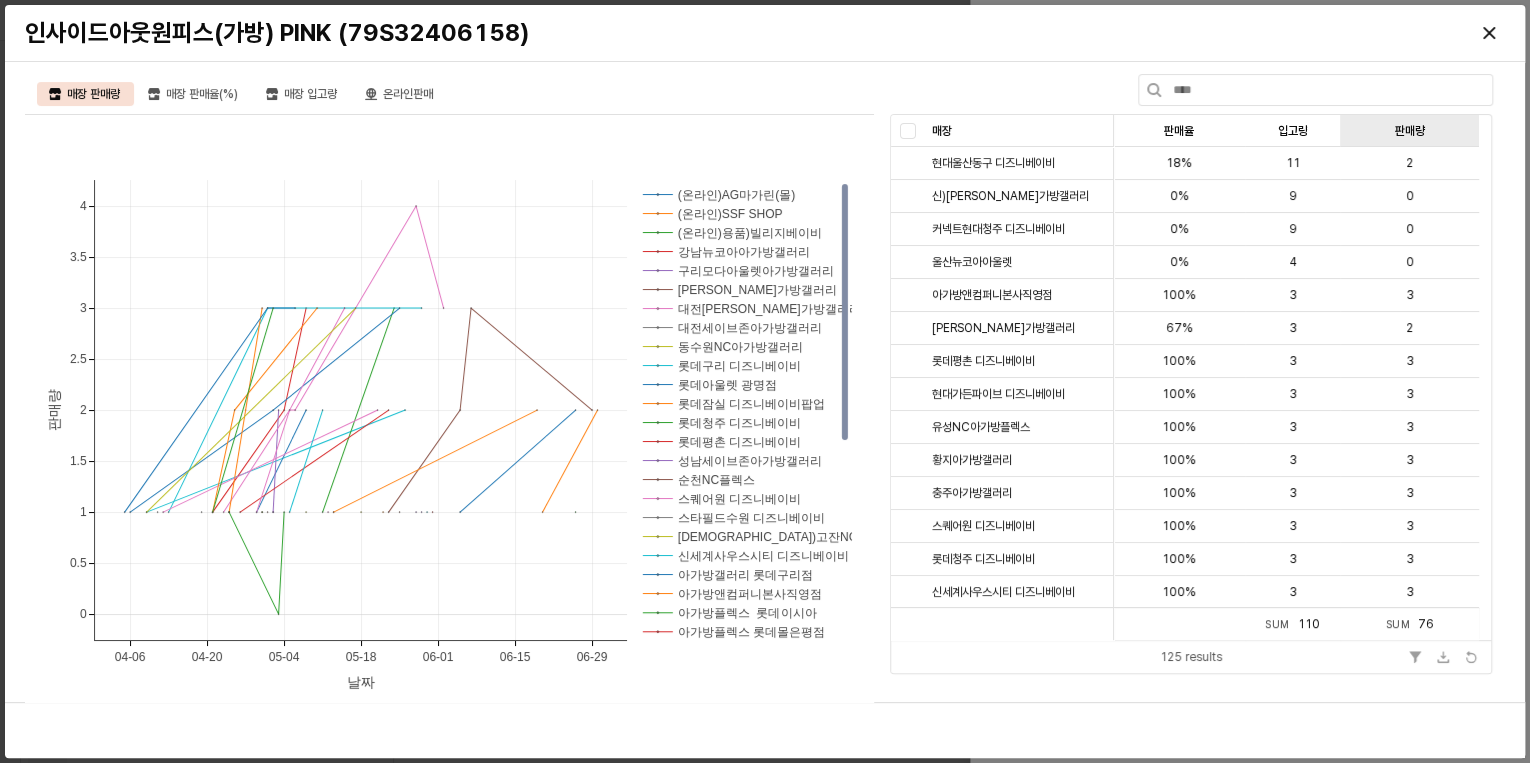 click on "판매량 판매량" at bounding box center [1409, 131] 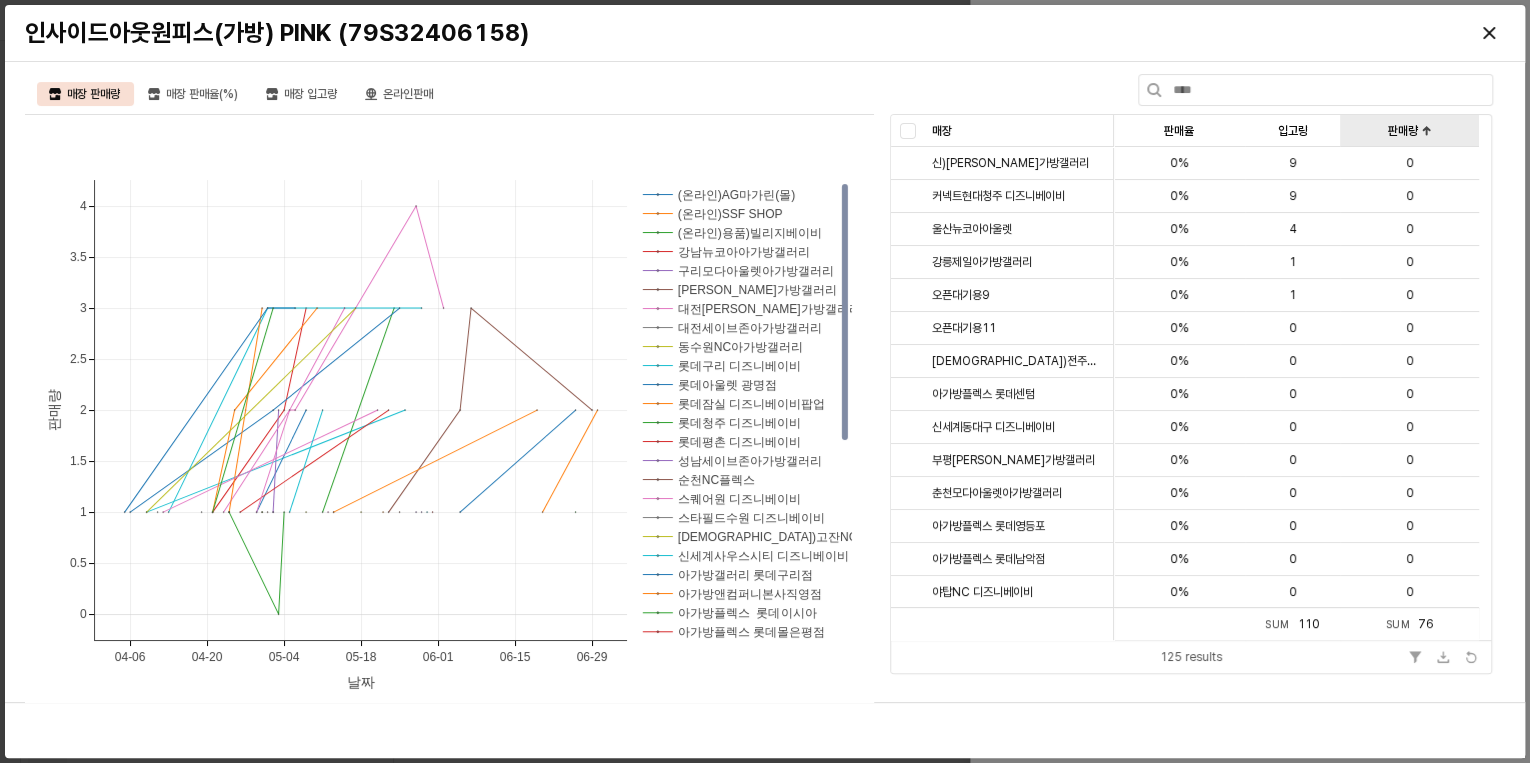 click on "판매량 판매량" at bounding box center [1409, 131] 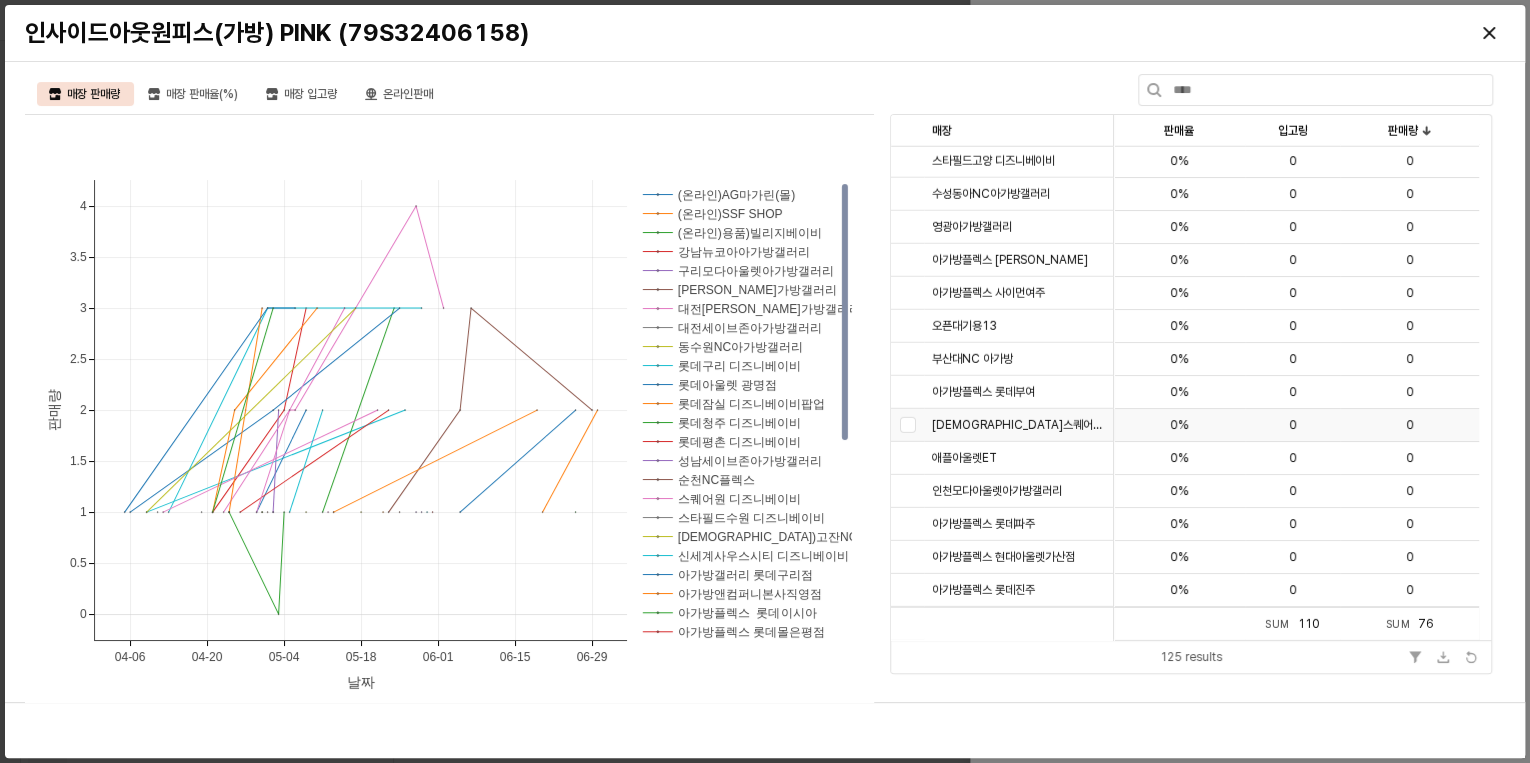 scroll, scrollTop: 3040, scrollLeft: 0, axis: vertical 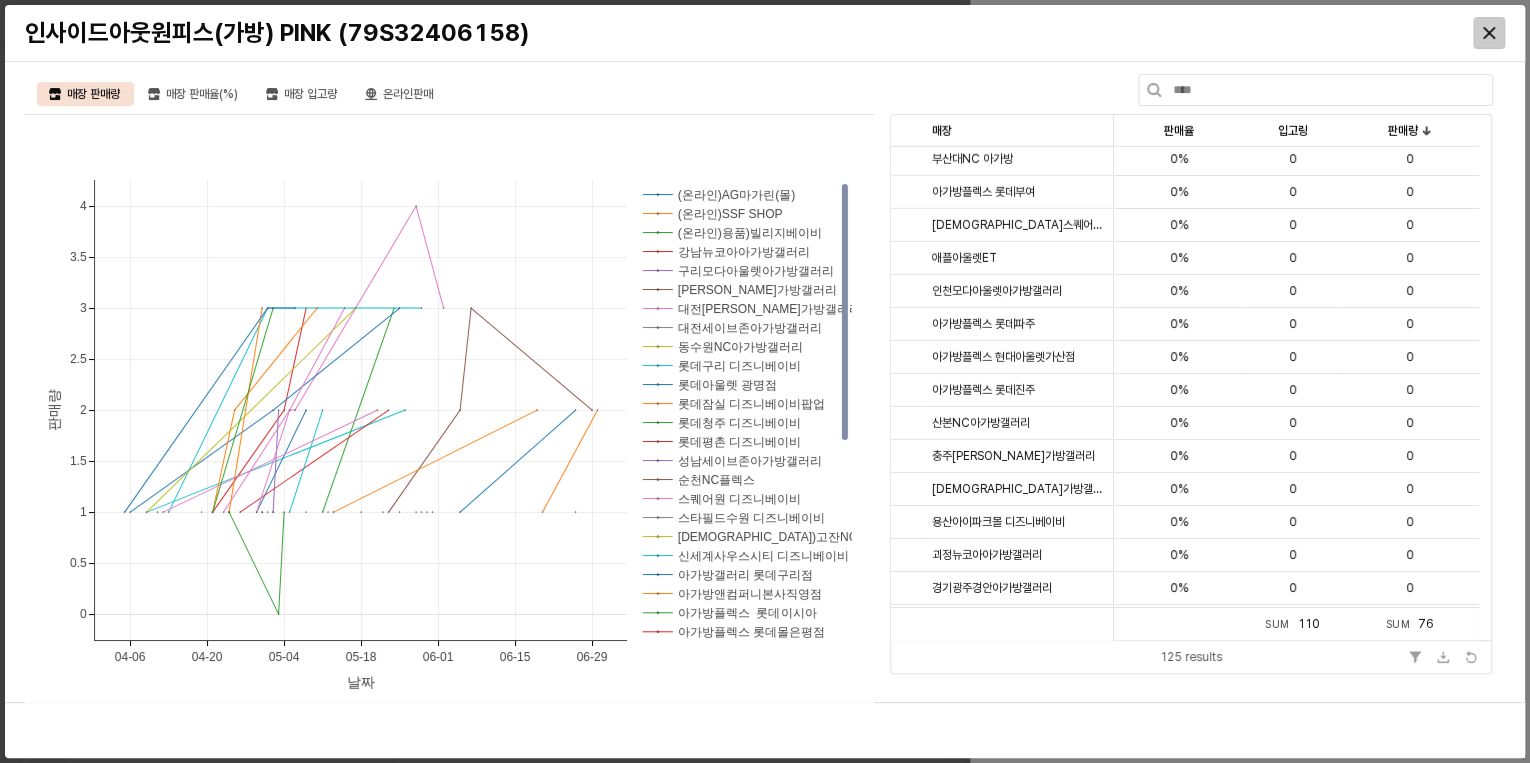 click at bounding box center (1489, 33) 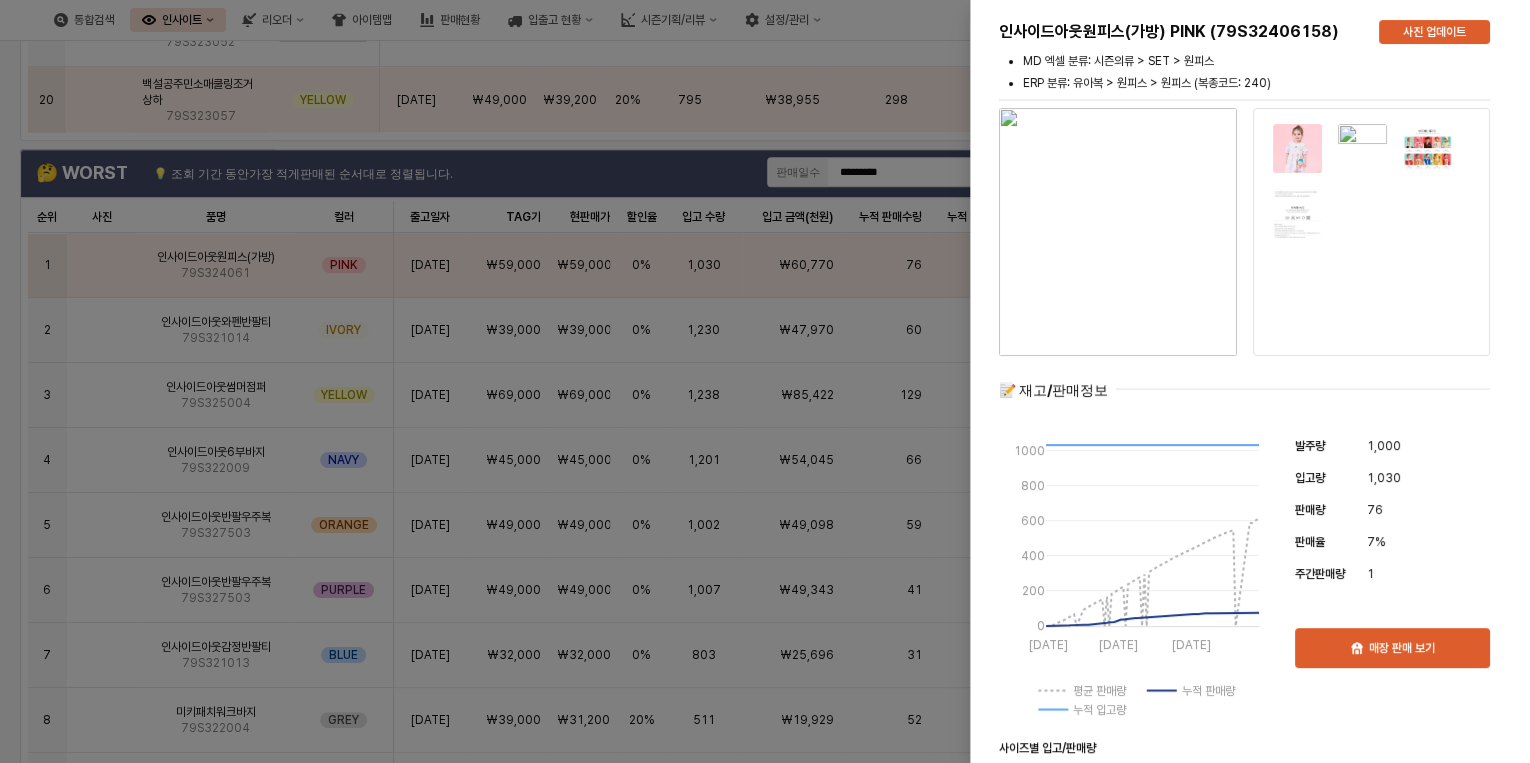 click at bounding box center [765, 381] 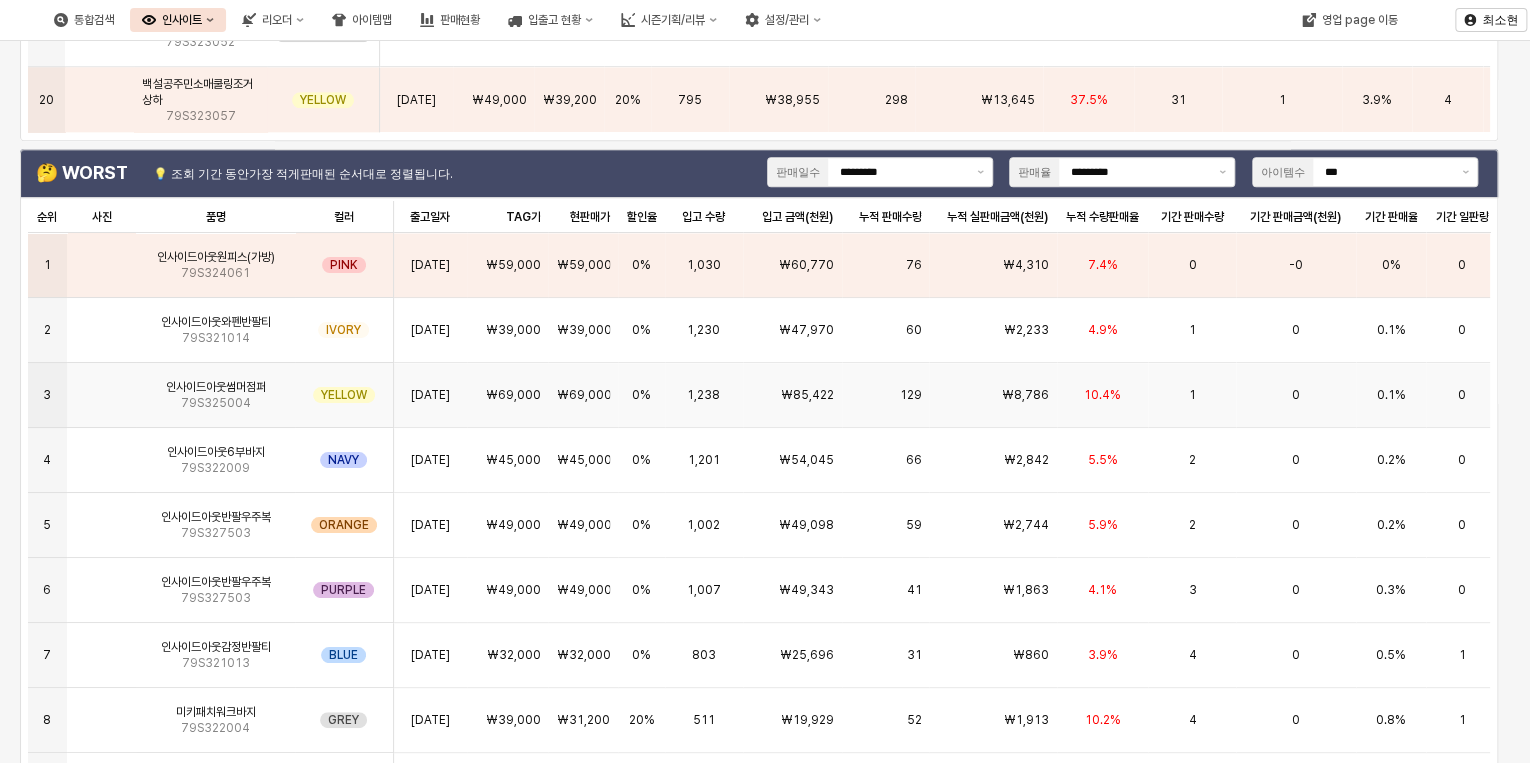 click on "₩8,786" at bounding box center [993, 395] 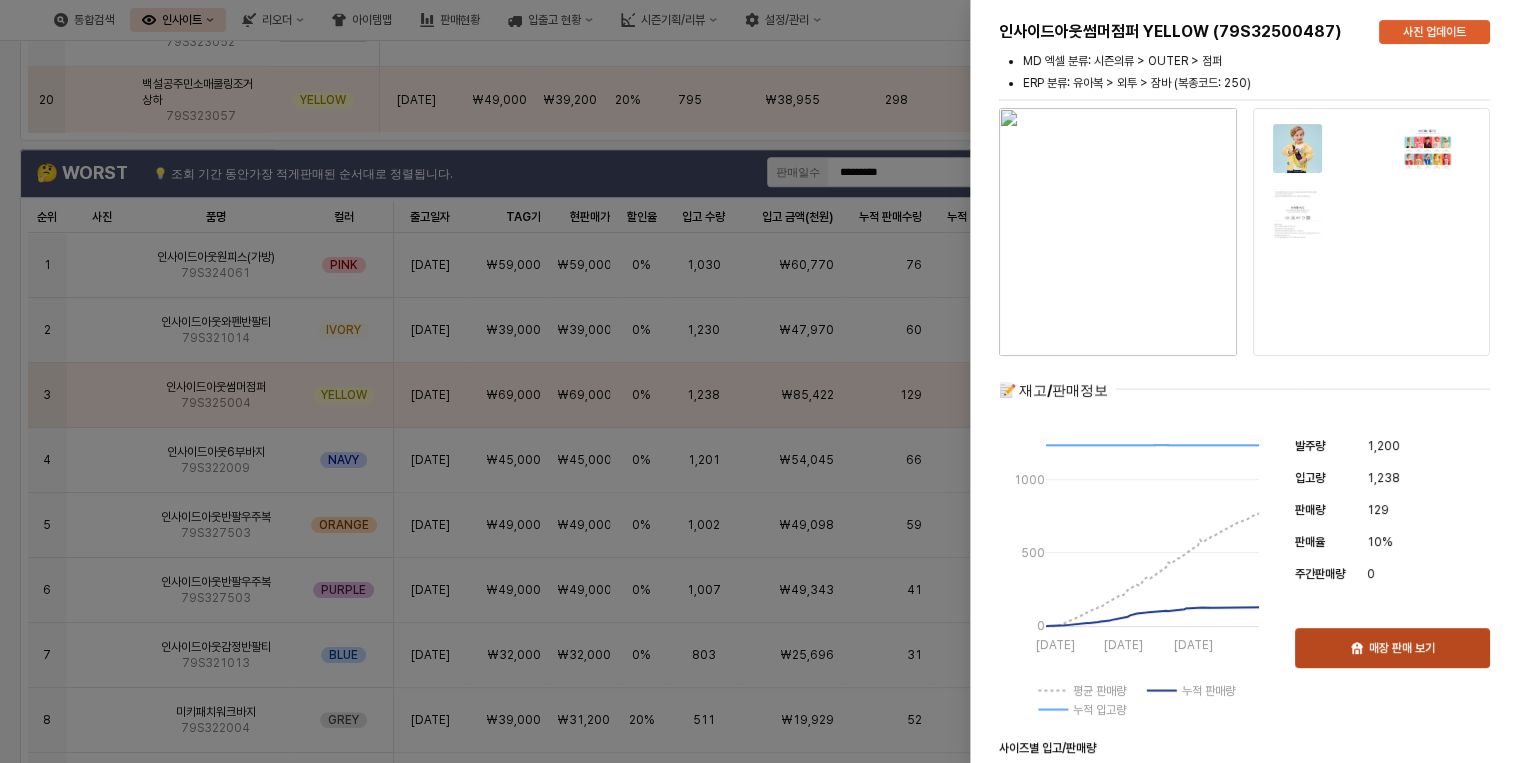 click on "매장 판매 보기" at bounding box center [1402, 648] 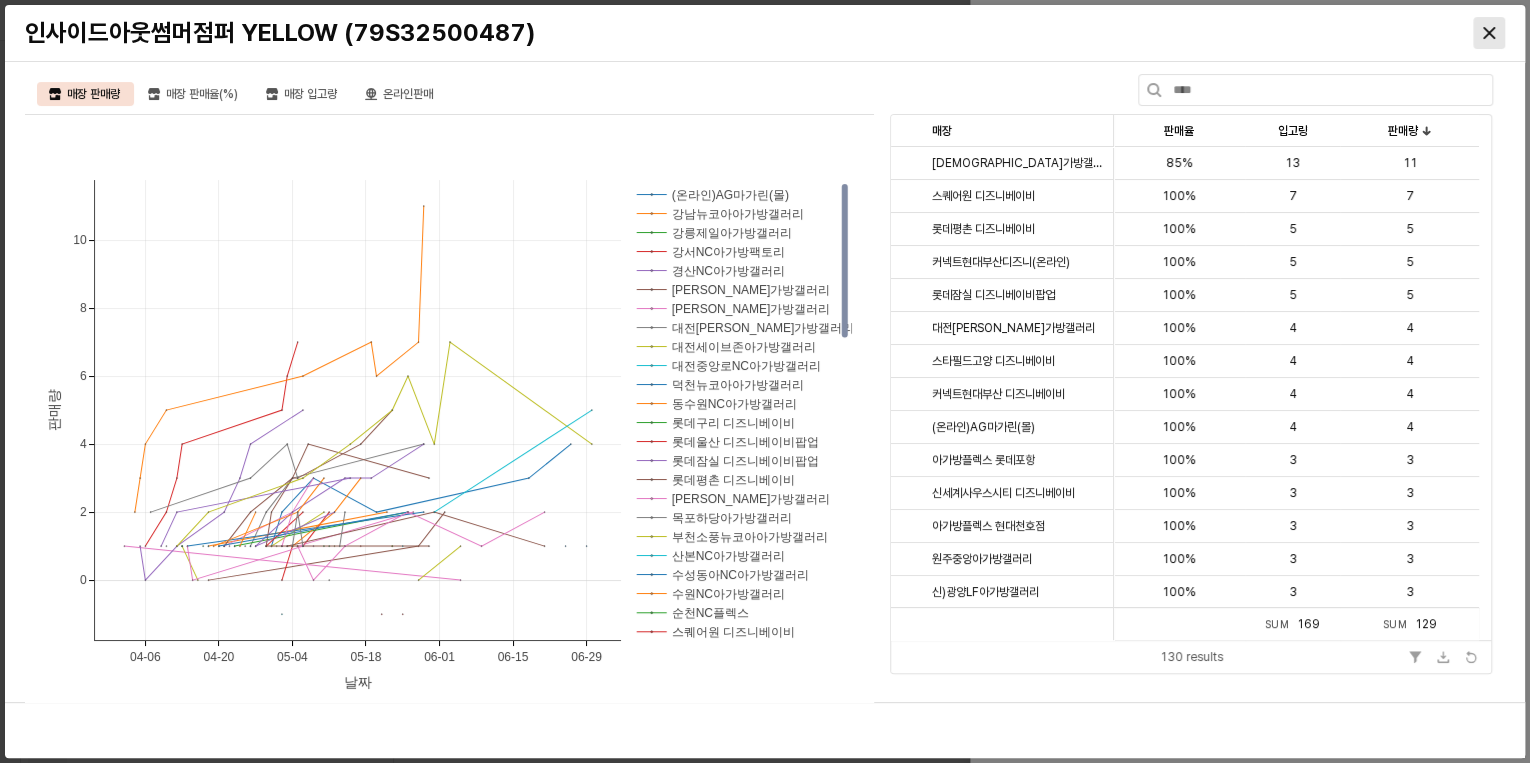click at bounding box center [1489, 33] 